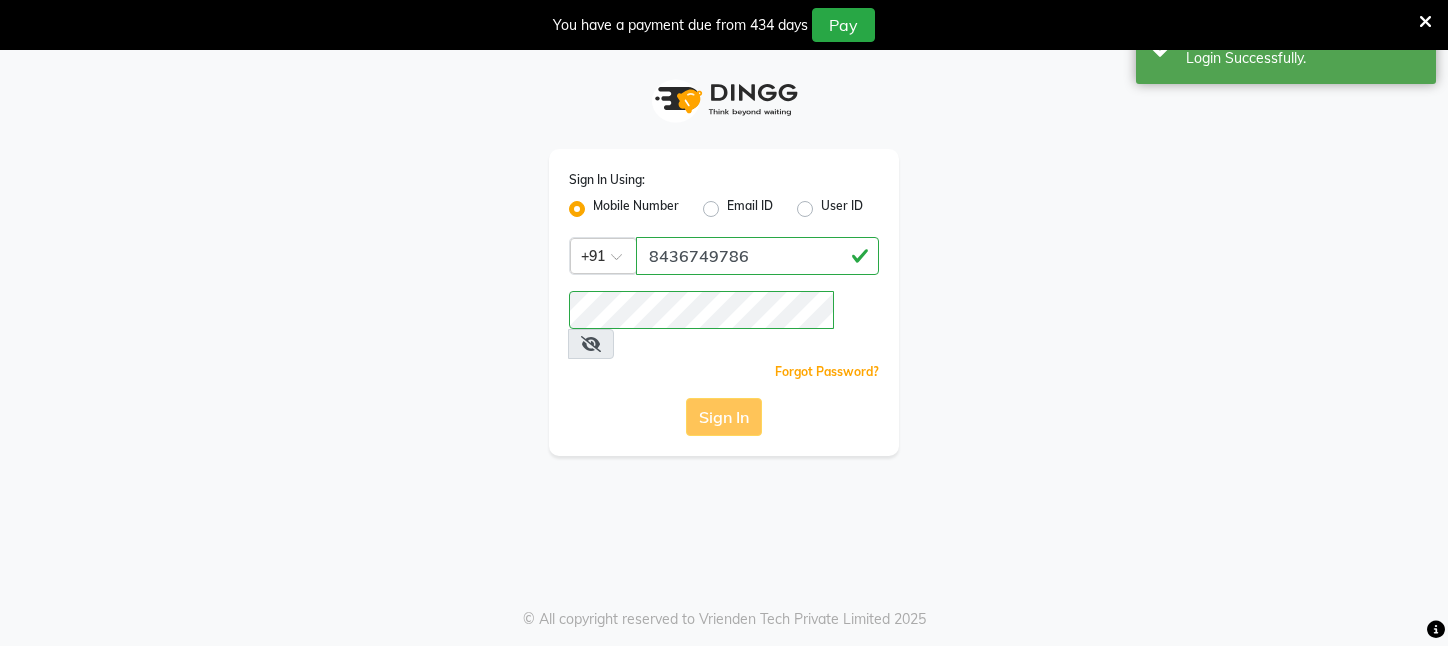 scroll, scrollTop: 0, scrollLeft: 0, axis: both 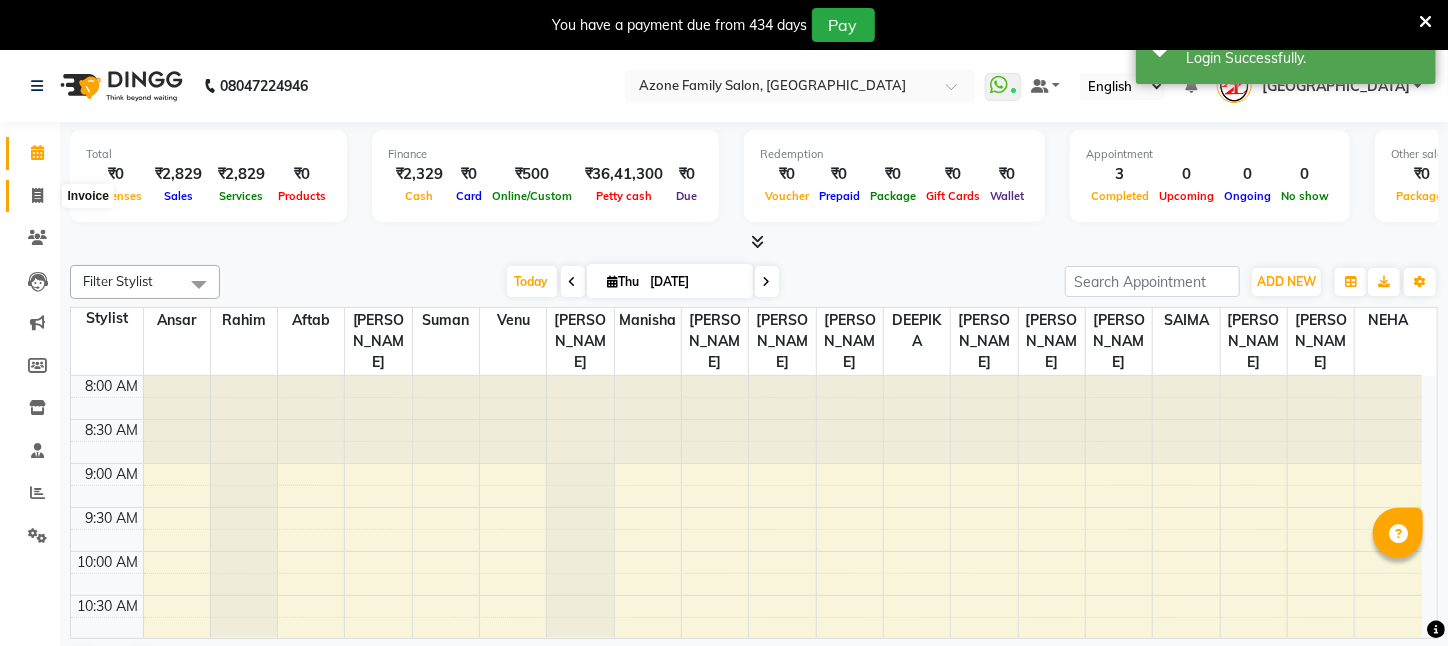 click 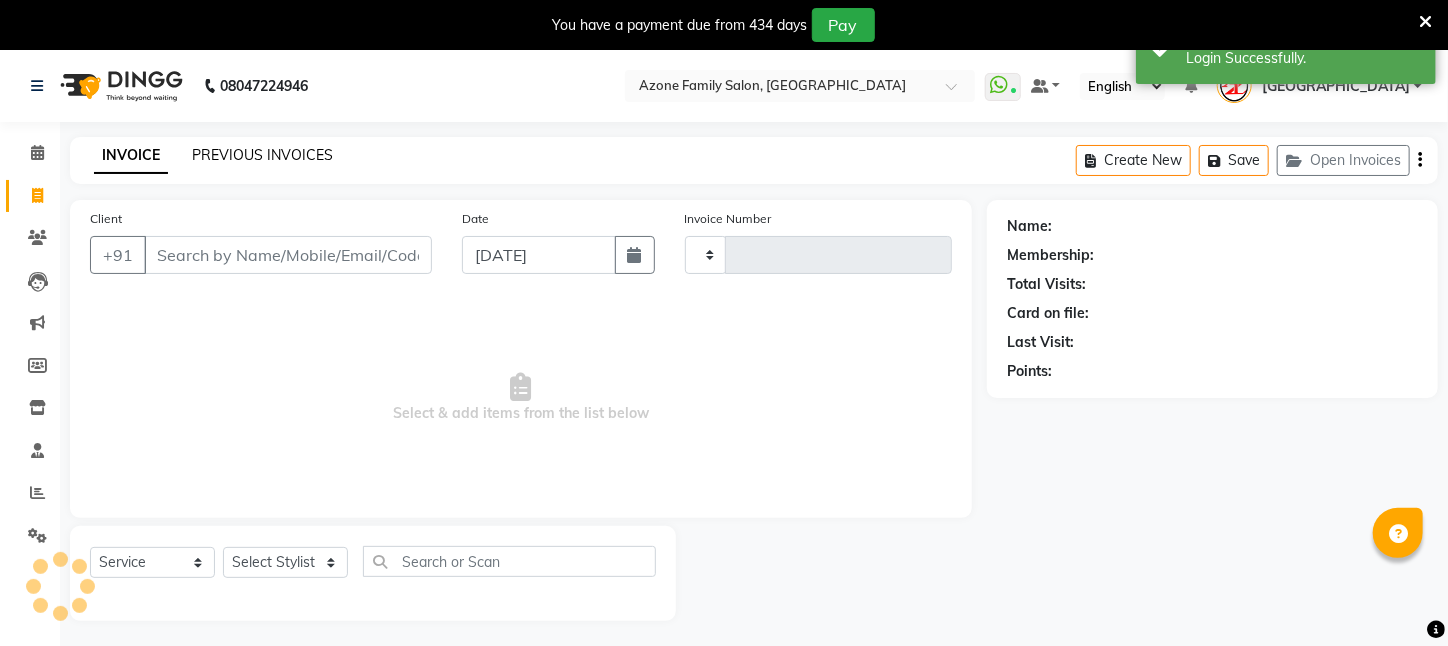 type on "1697" 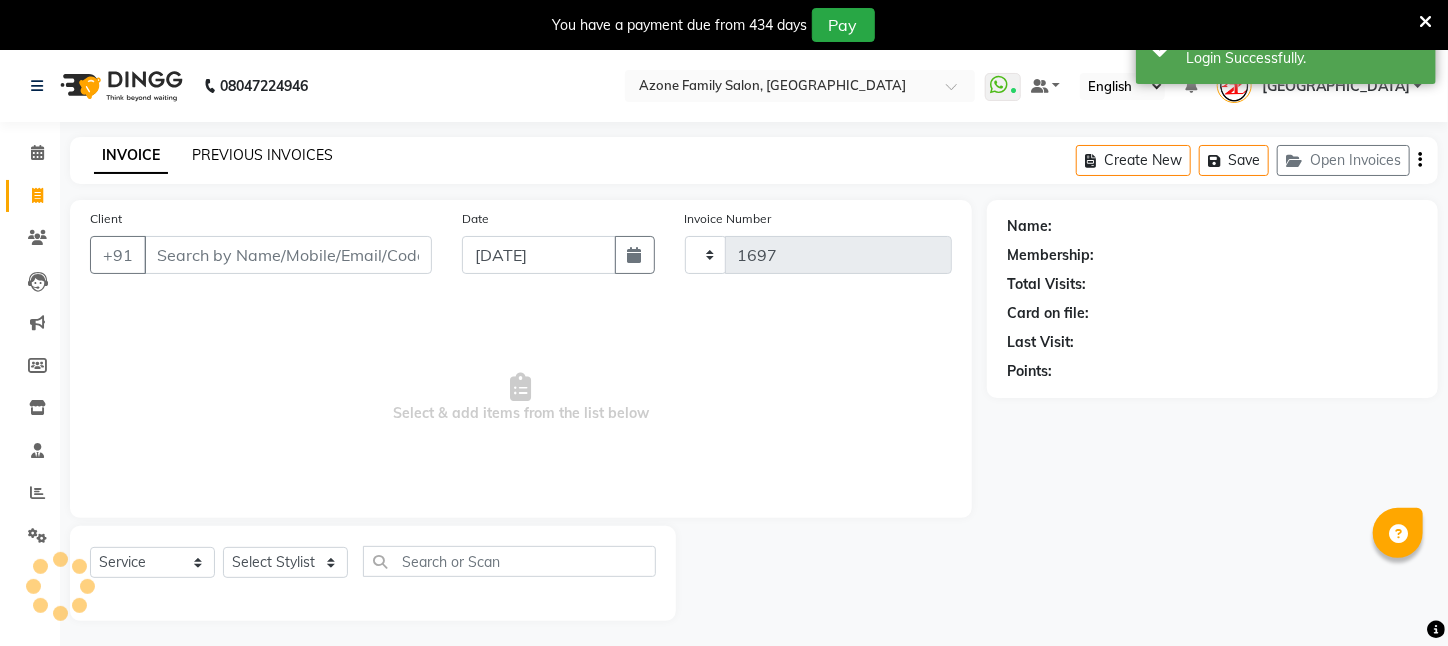 select on "4296" 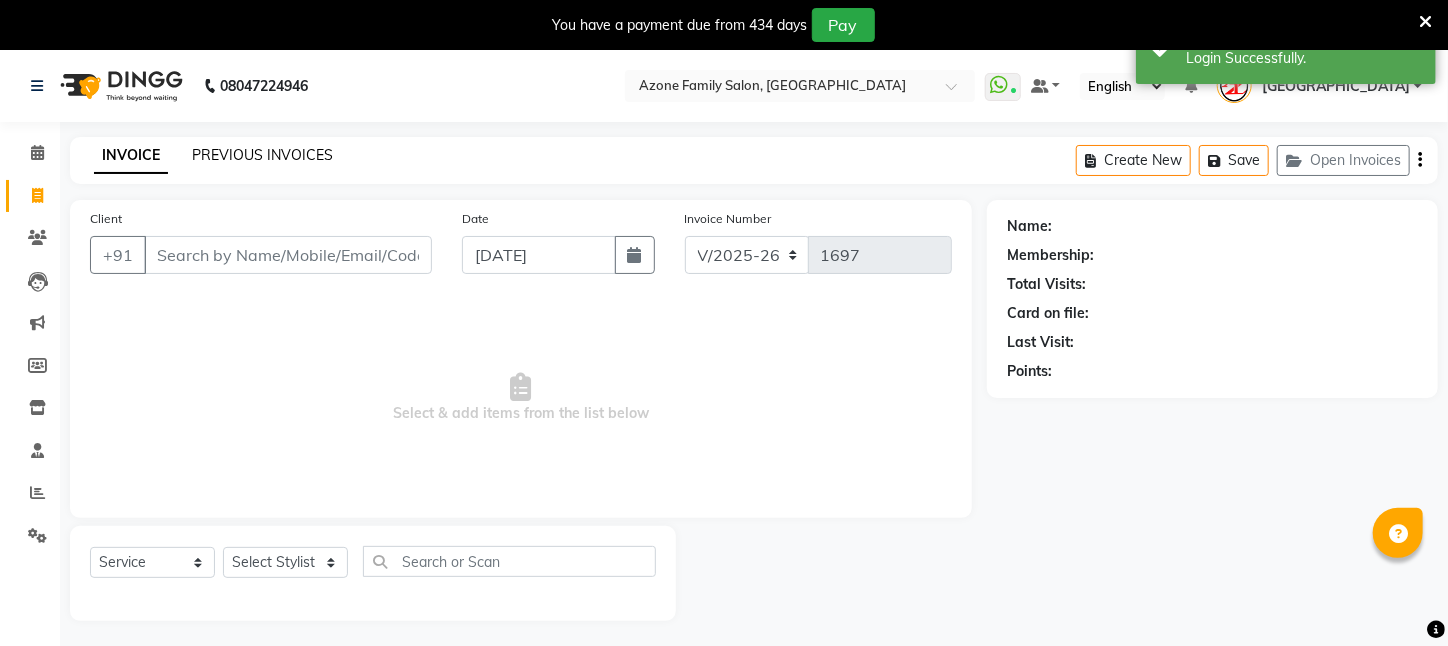 click on "PREVIOUS INVOICES" 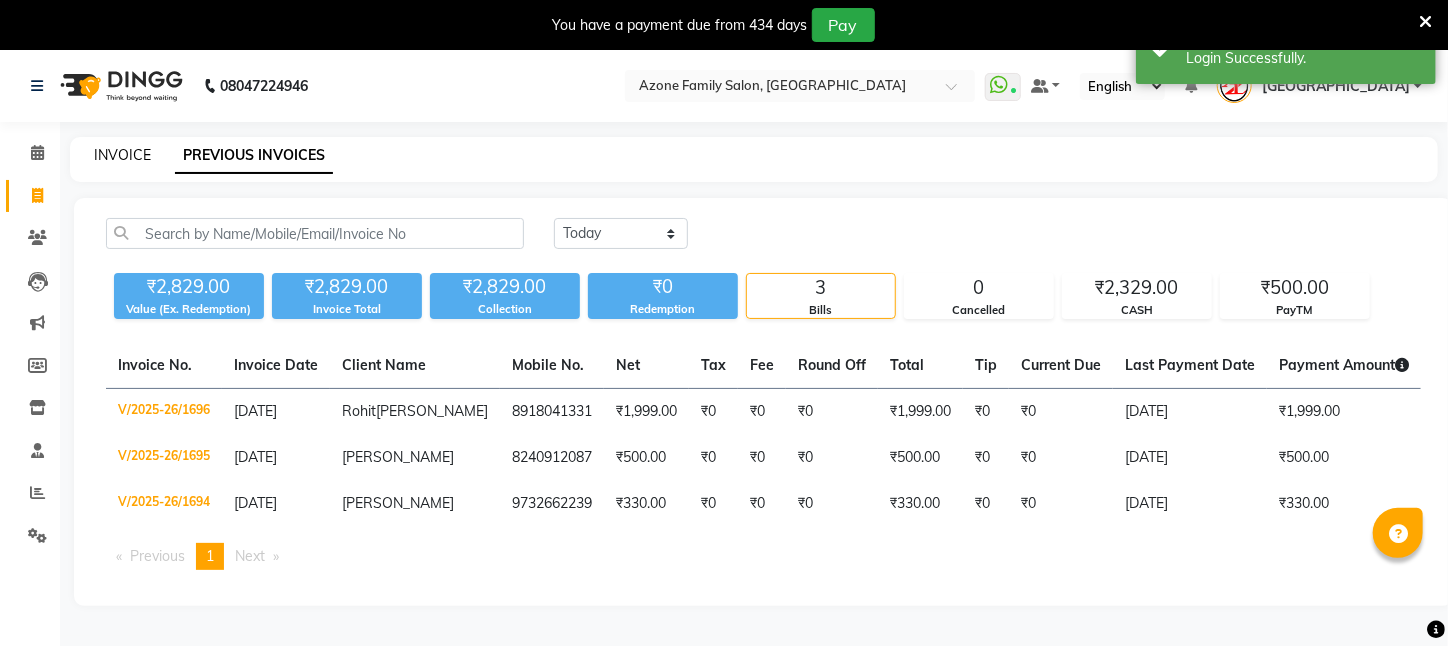 click on "INVOICE" 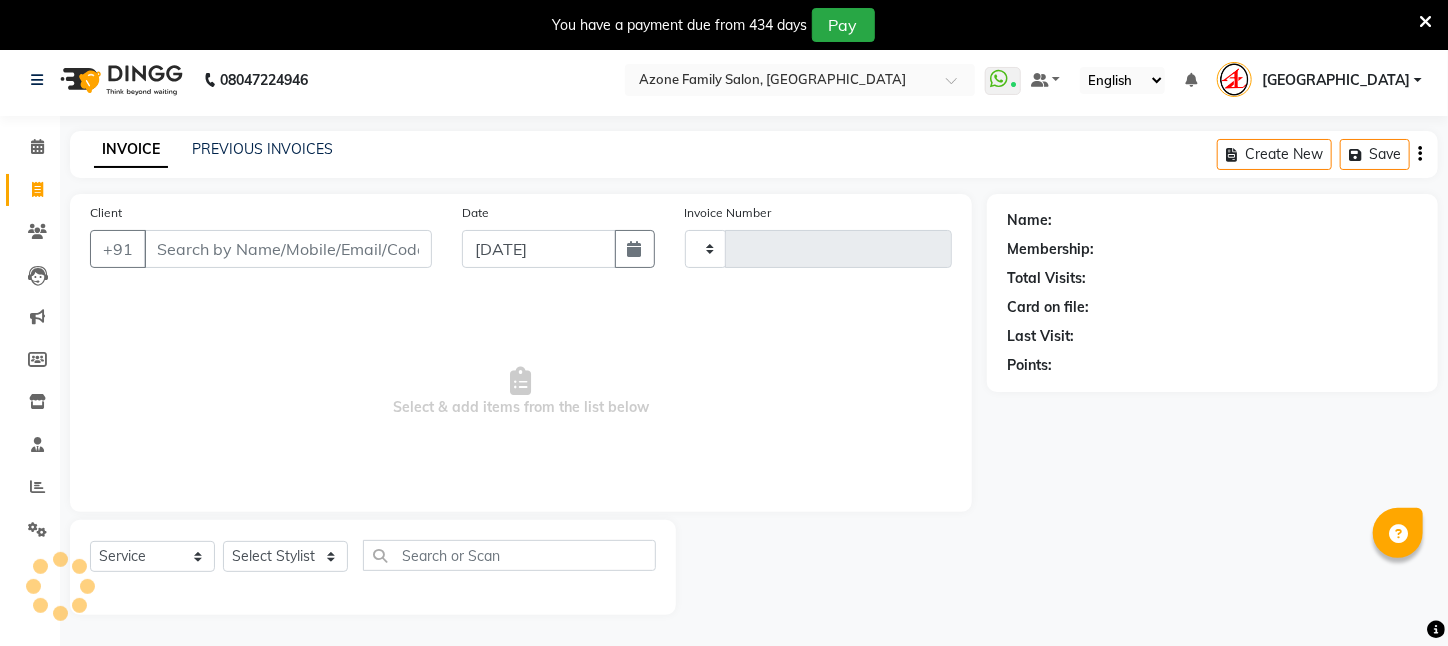 type on "1697" 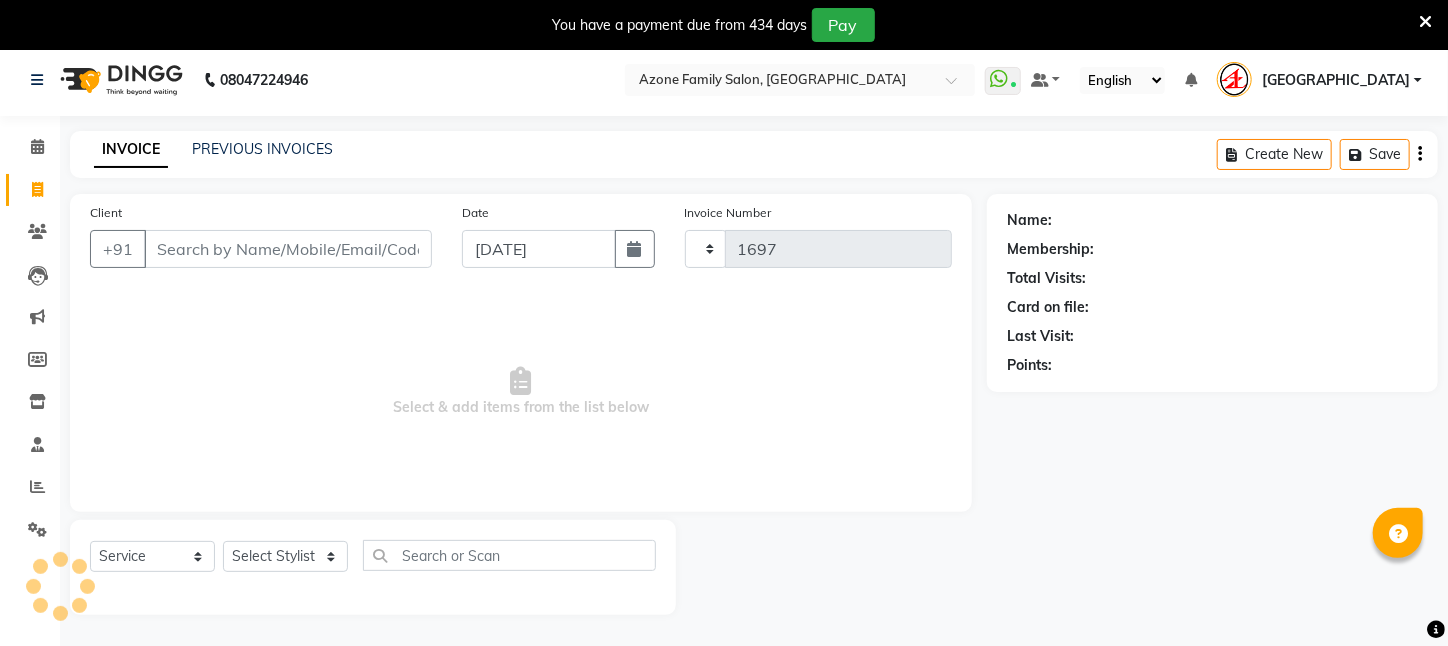 select on "4296" 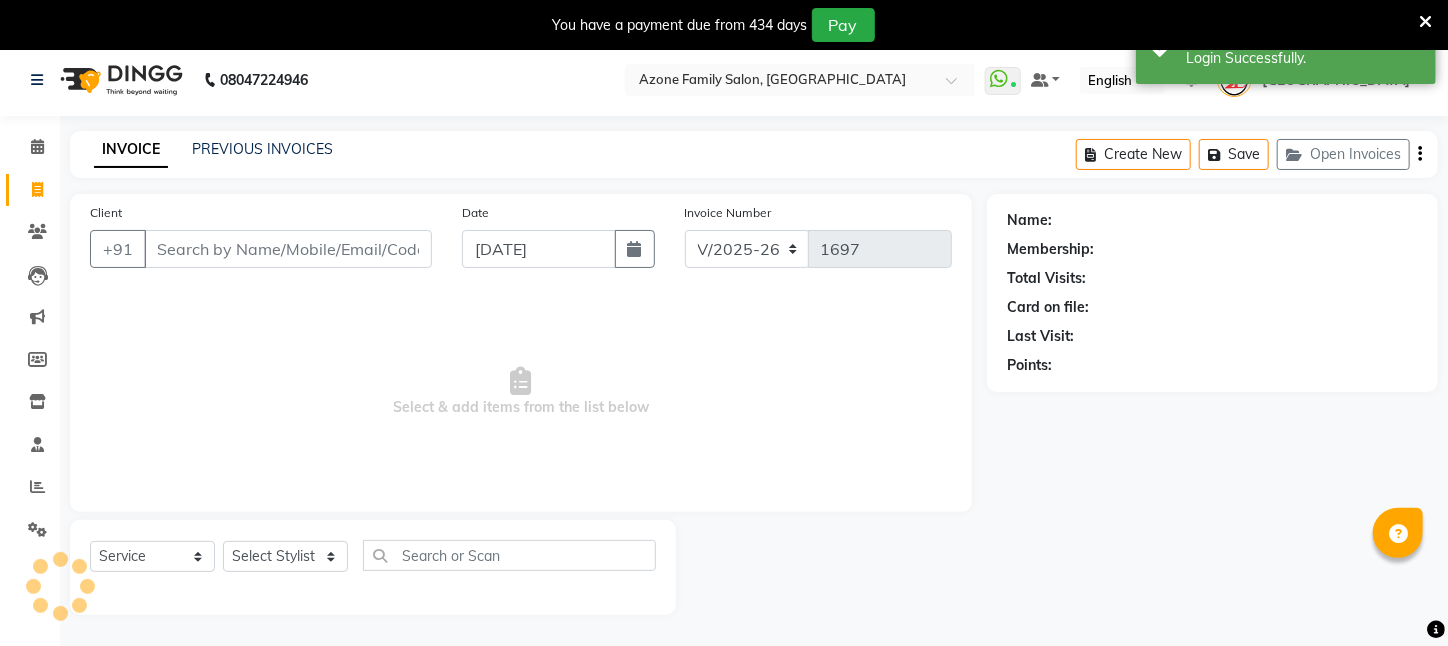 scroll, scrollTop: 50, scrollLeft: 0, axis: vertical 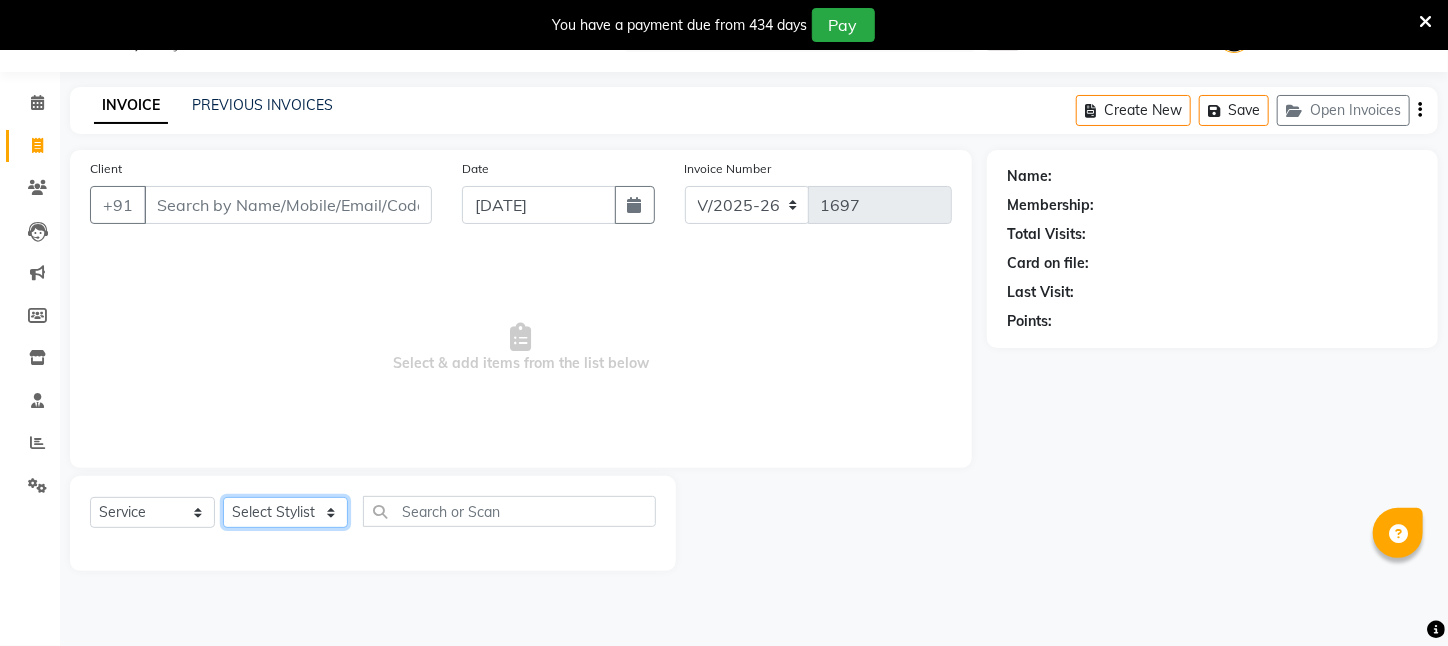 click on "Select Stylist [PERSON_NAME] [PERSON_NAME] DEEPIKA [PERSON_NAME] [PERSON_NAME] kharagpur Mahadev [PERSON_NAME] [PERSON_NAME] NEHA [PERSON_NAME] [PERSON_NAME] [PERSON_NAME] [PERSON_NAME] [PERSON_NAME]" 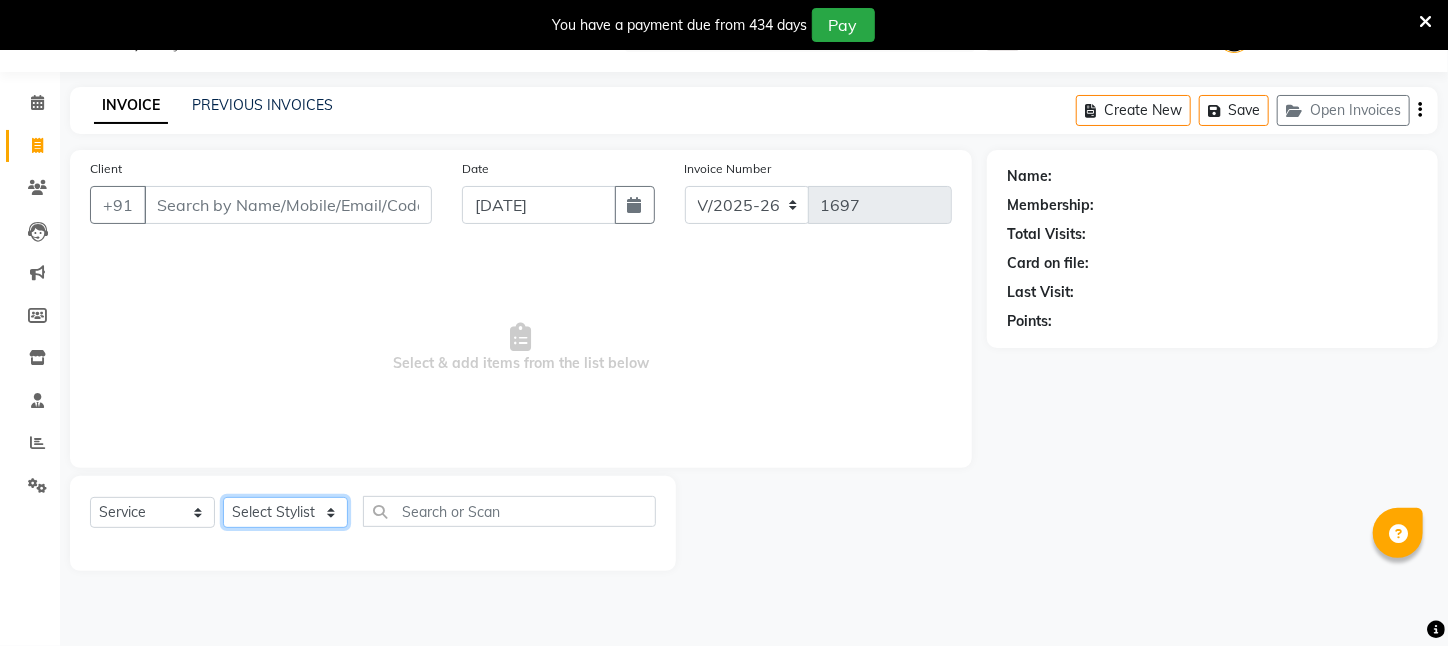 select on "65480" 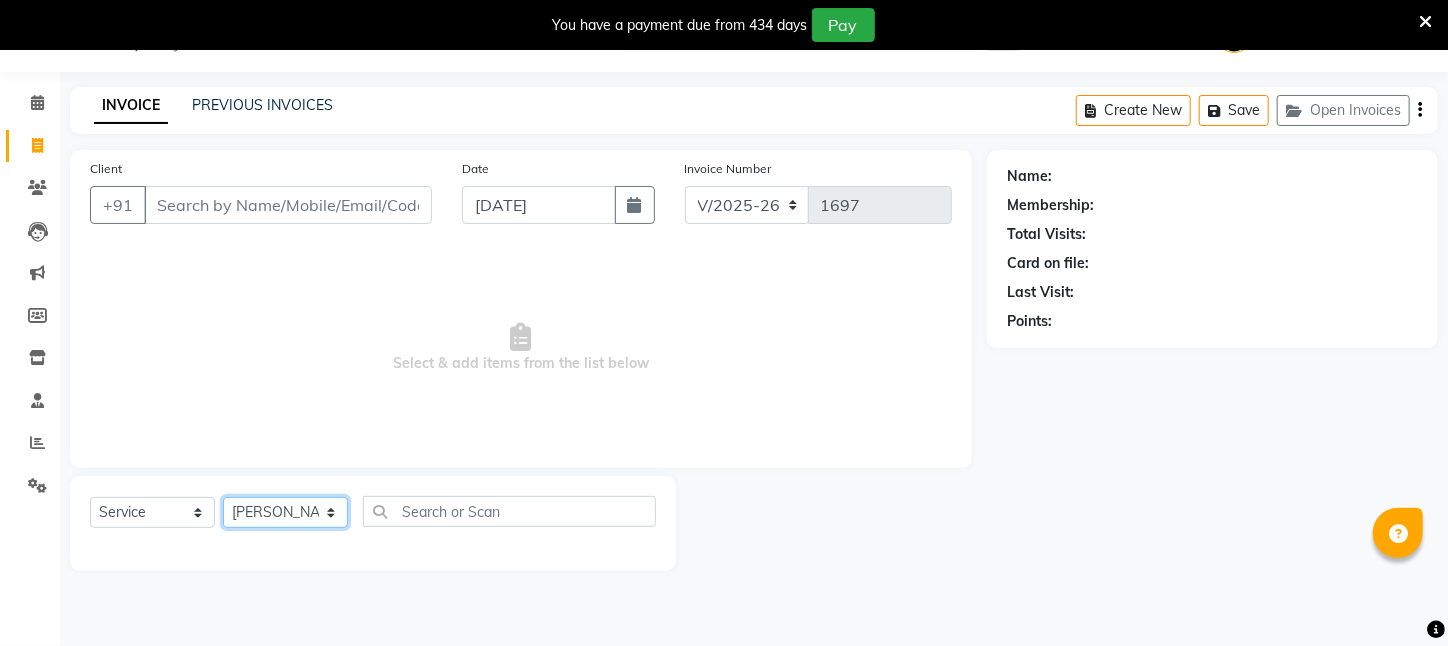 click on "Select Stylist [PERSON_NAME] [PERSON_NAME] DEEPIKA [PERSON_NAME] [PERSON_NAME] kharagpur Mahadev [PERSON_NAME] [PERSON_NAME] NEHA [PERSON_NAME] [PERSON_NAME] [PERSON_NAME] [PERSON_NAME] [PERSON_NAME]" 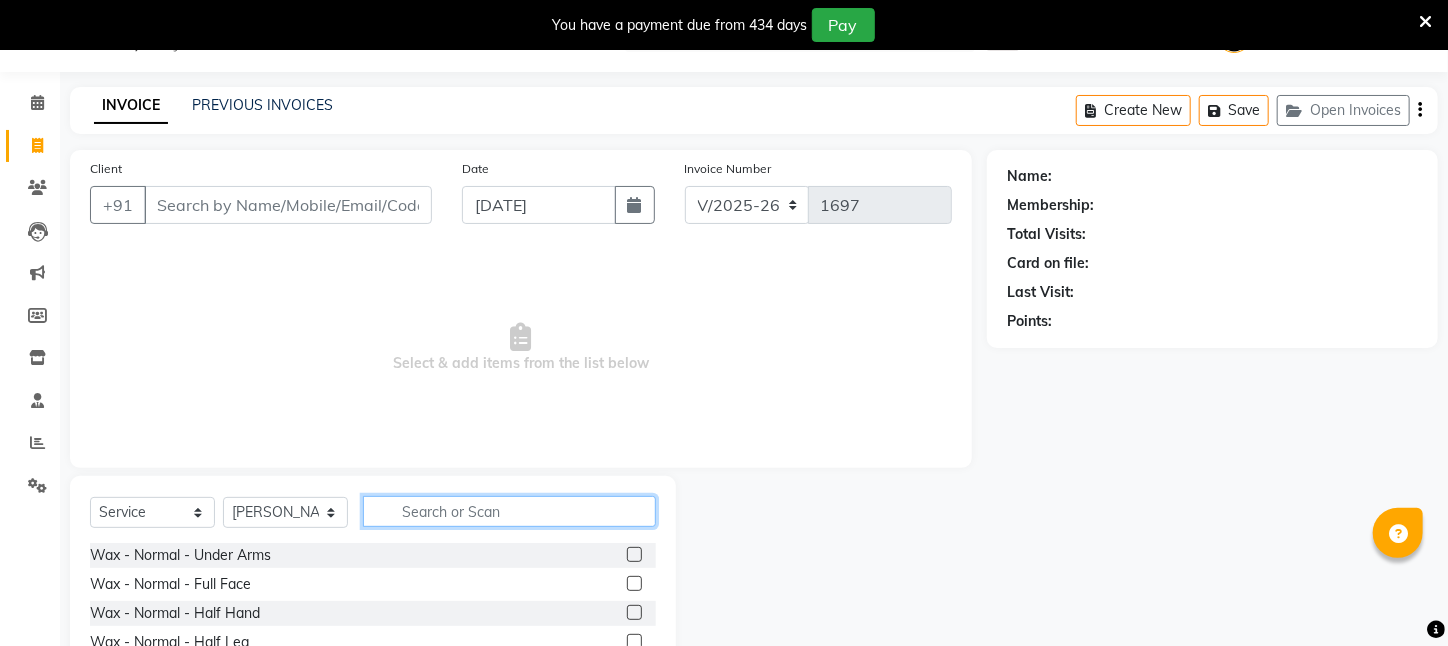 click 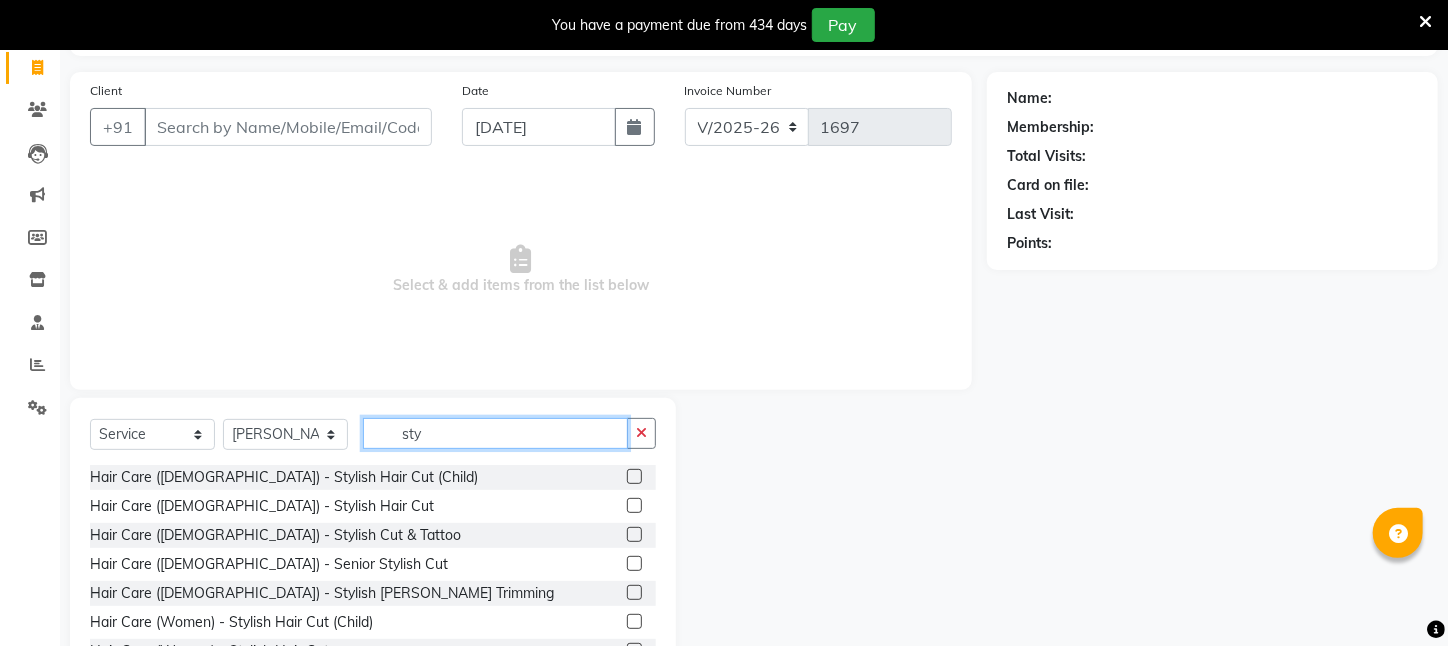 scroll, scrollTop: 204, scrollLeft: 0, axis: vertical 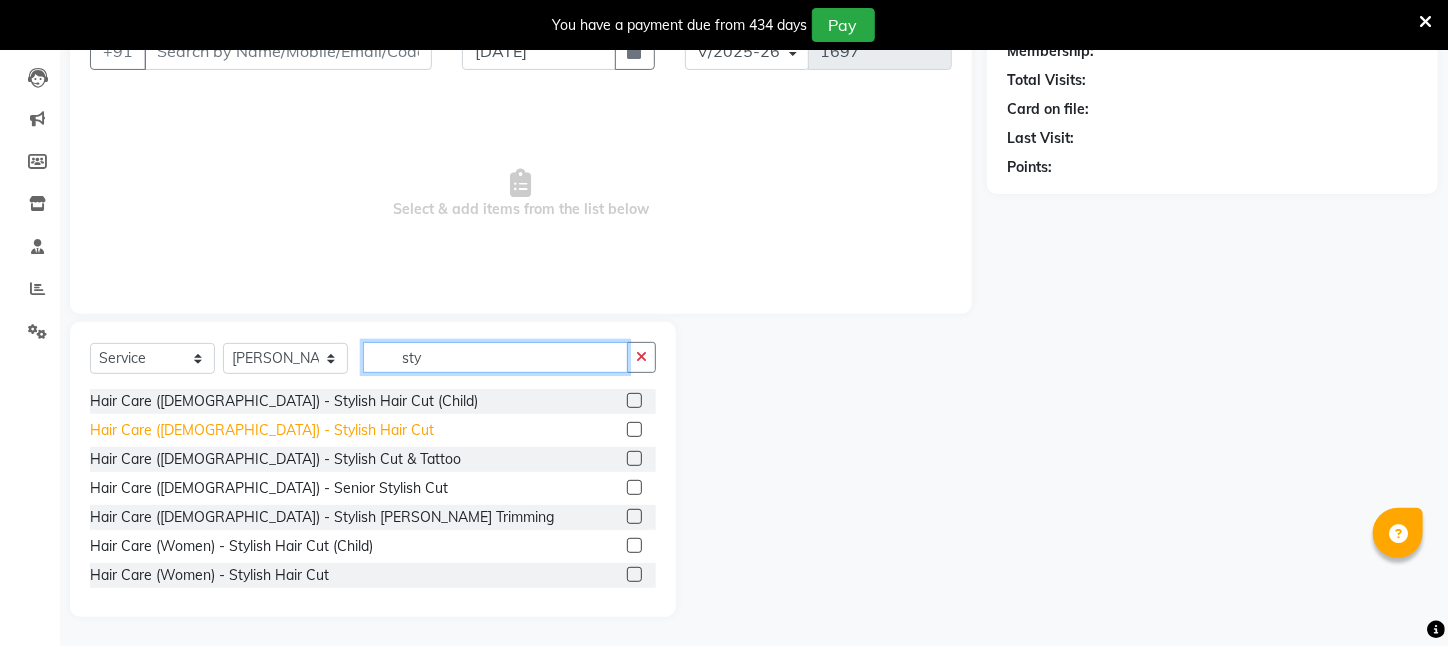 type on "sty" 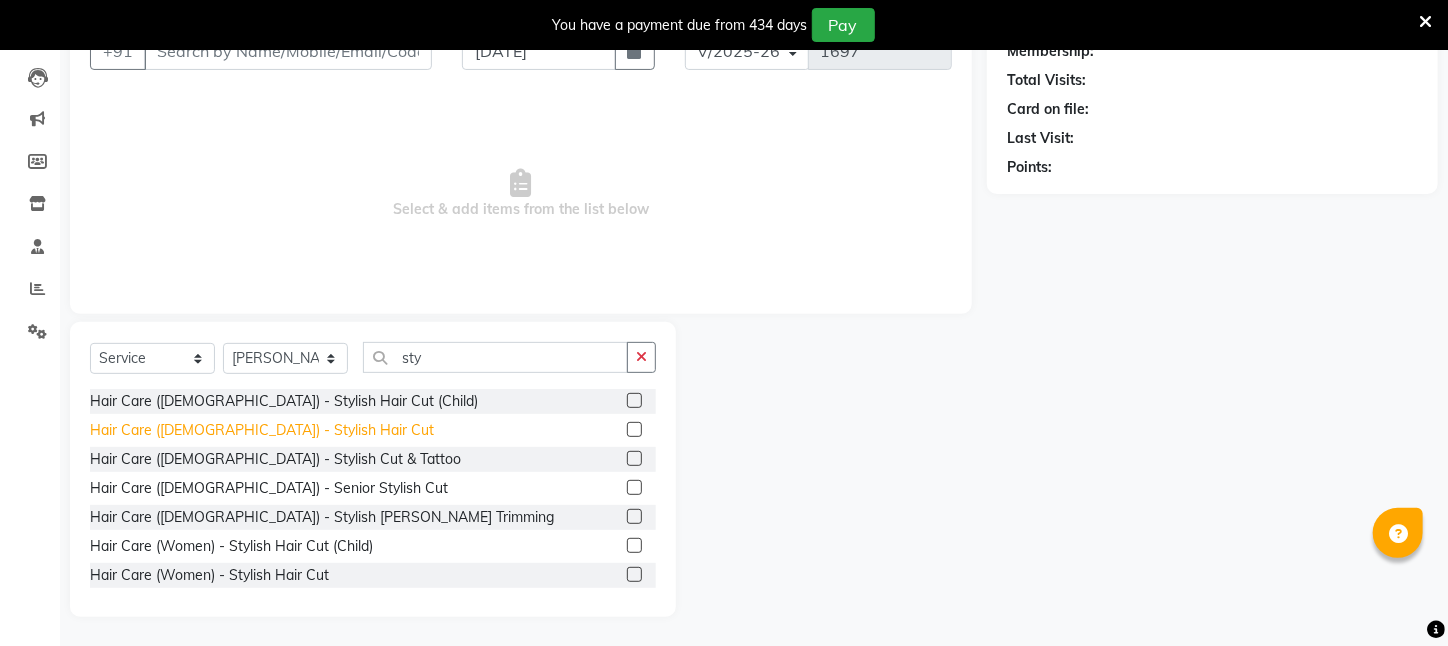 click on "Hair Care ([DEMOGRAPHIC_DATA])   -   Stylish Hair Cut" 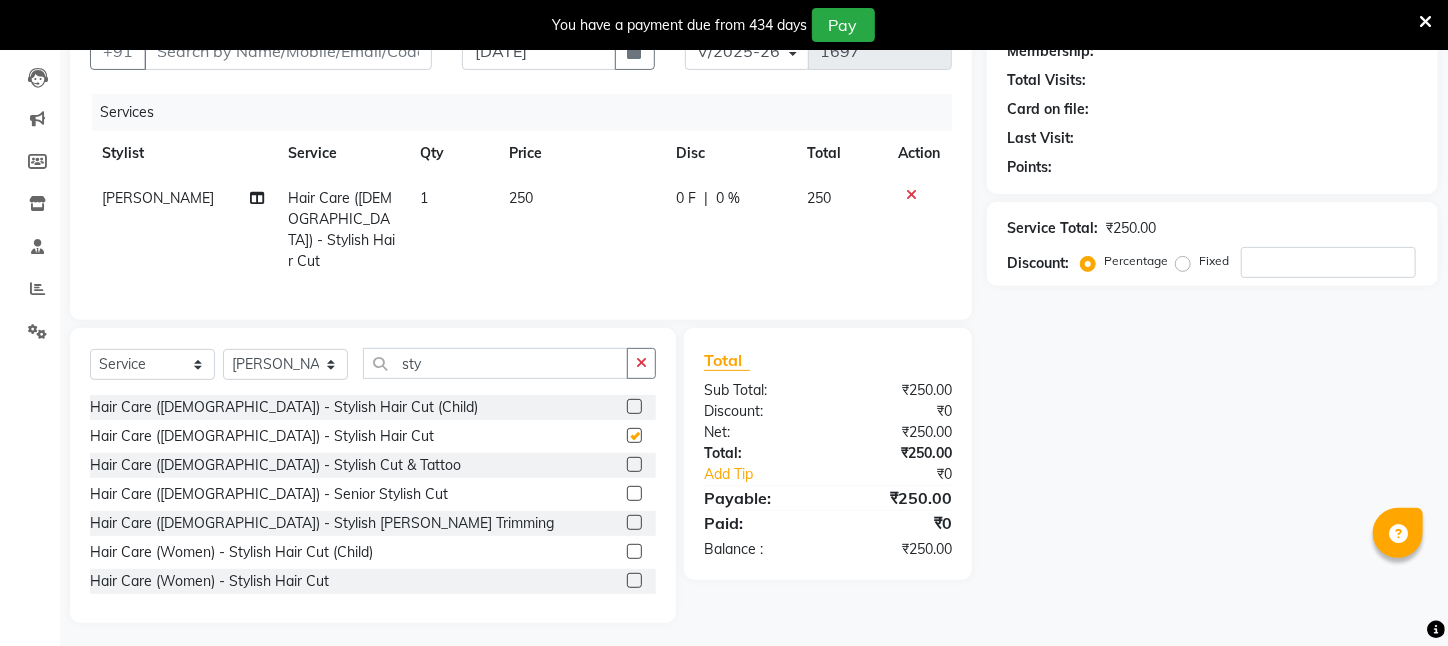 checkbox on "false" 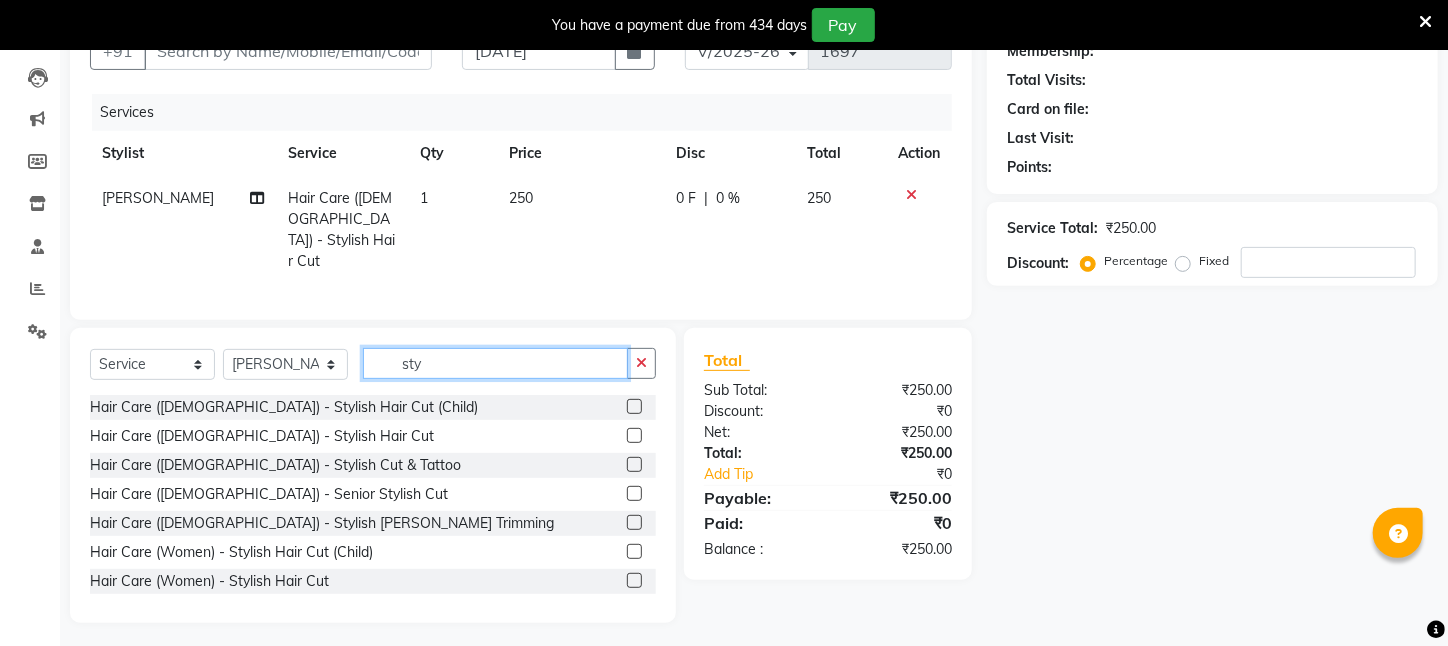 click on "sty" 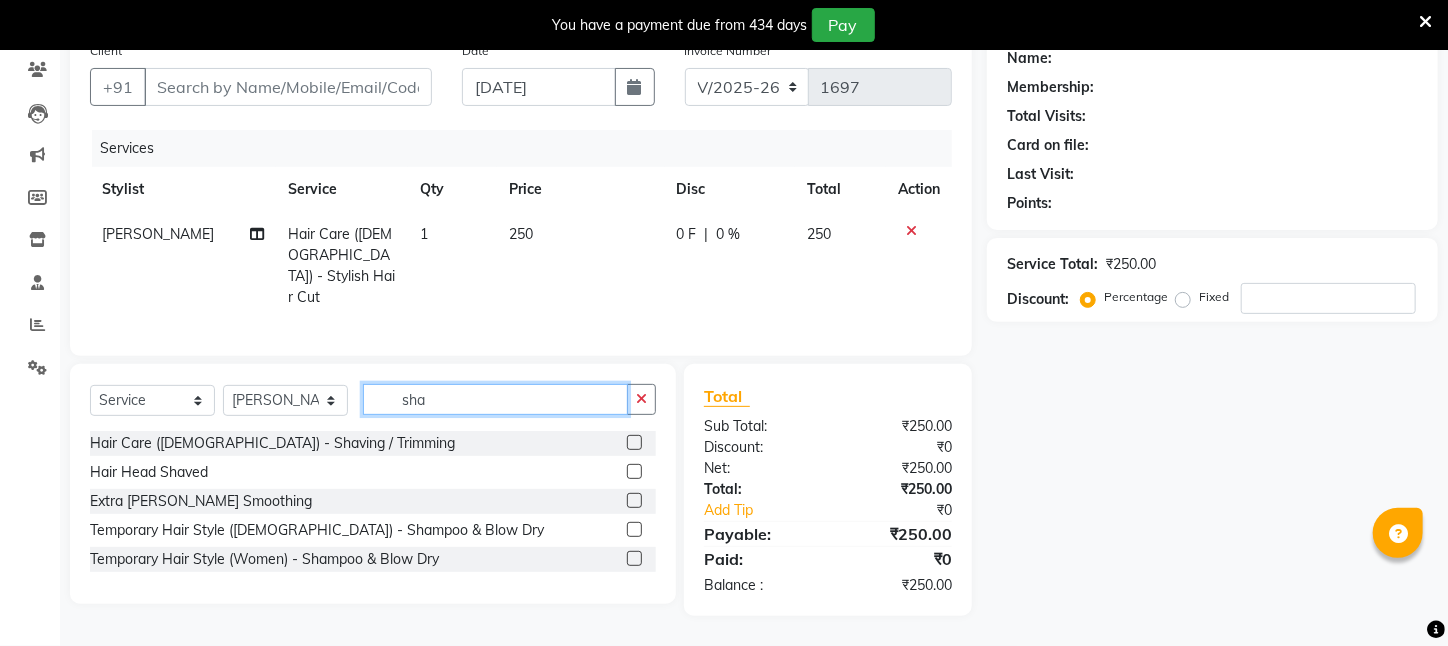 scroll, scrollTop: 161, scrollLeft: 0, axis: vertical 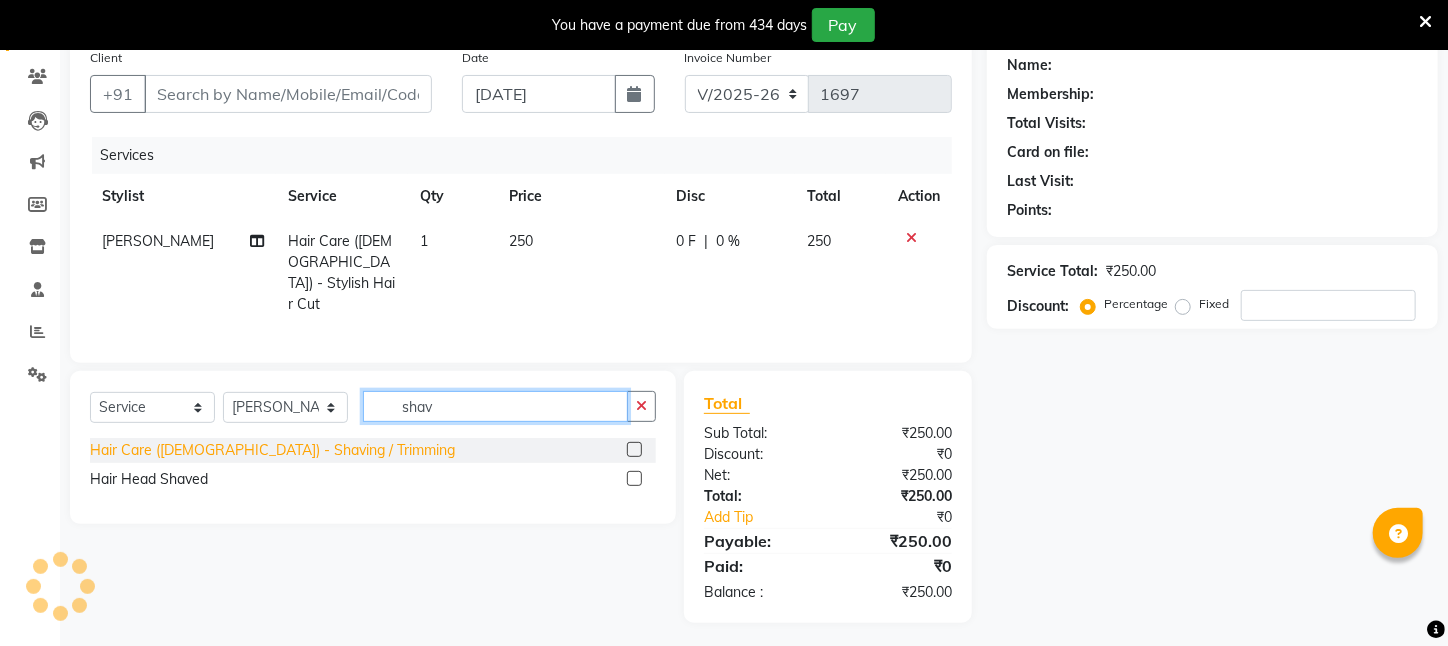 type on "shav" 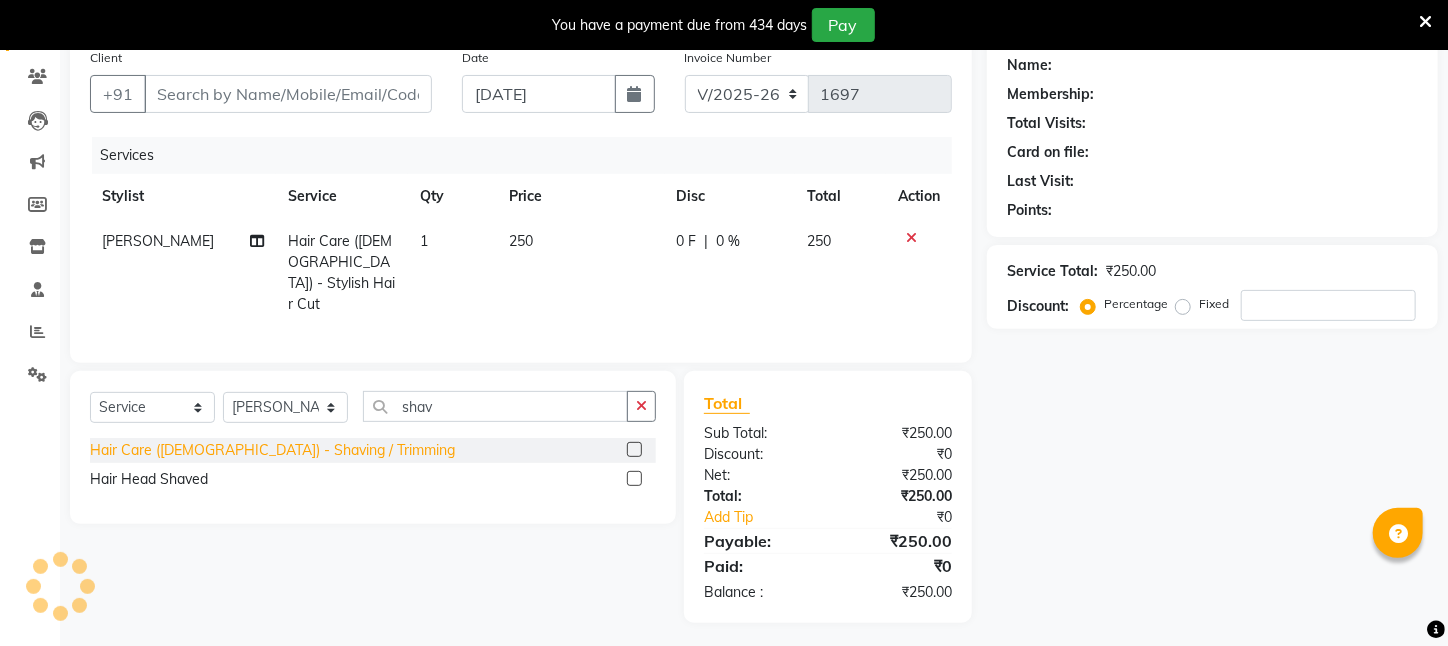 click on "Hair Care ([DEMOGRAPHIC_DATA])   -   Shaving / Trimming" 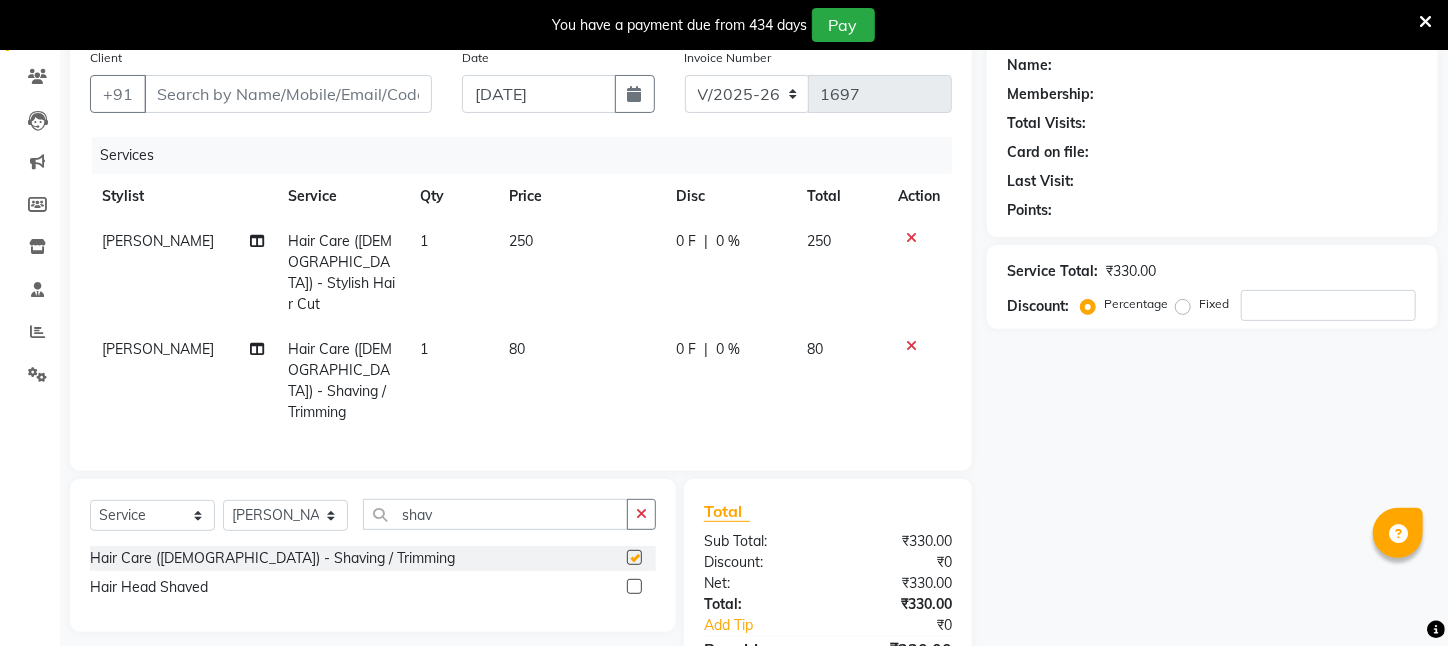 checkbox on "false" 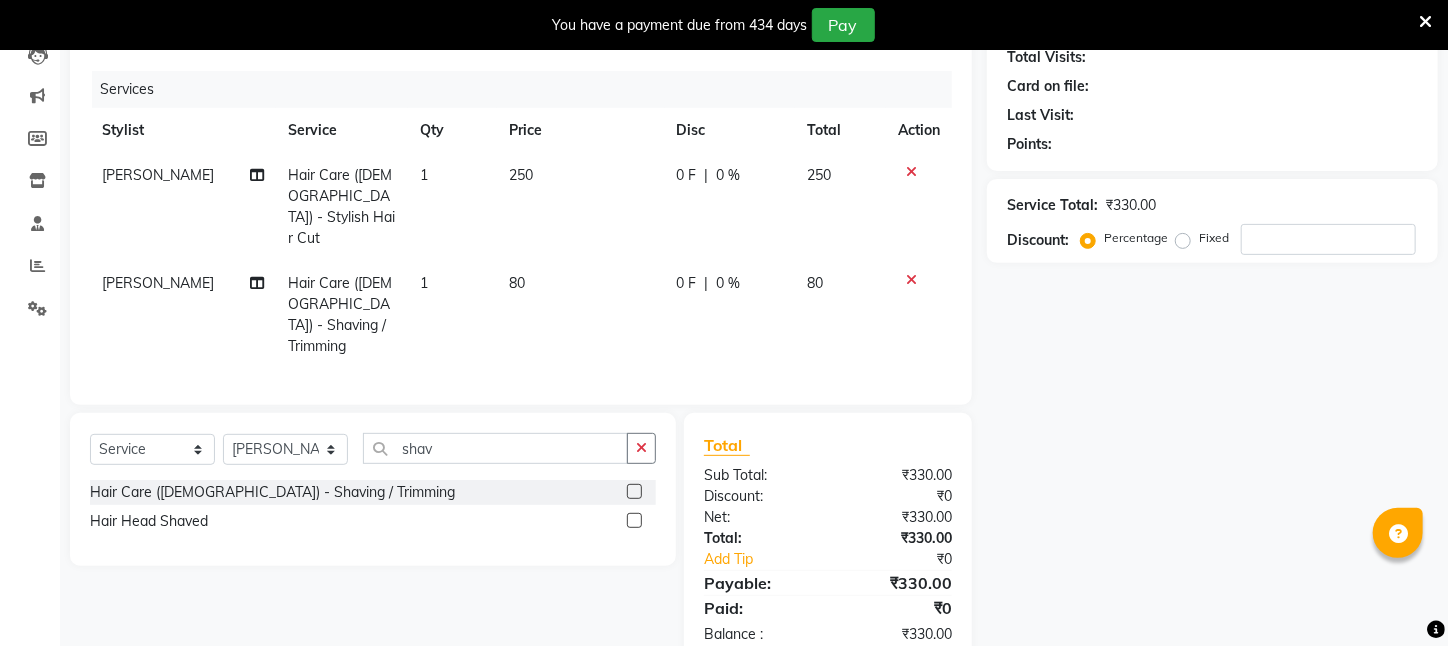 scroll, scrollTop: 0, scrollLeft: 0, axis: both 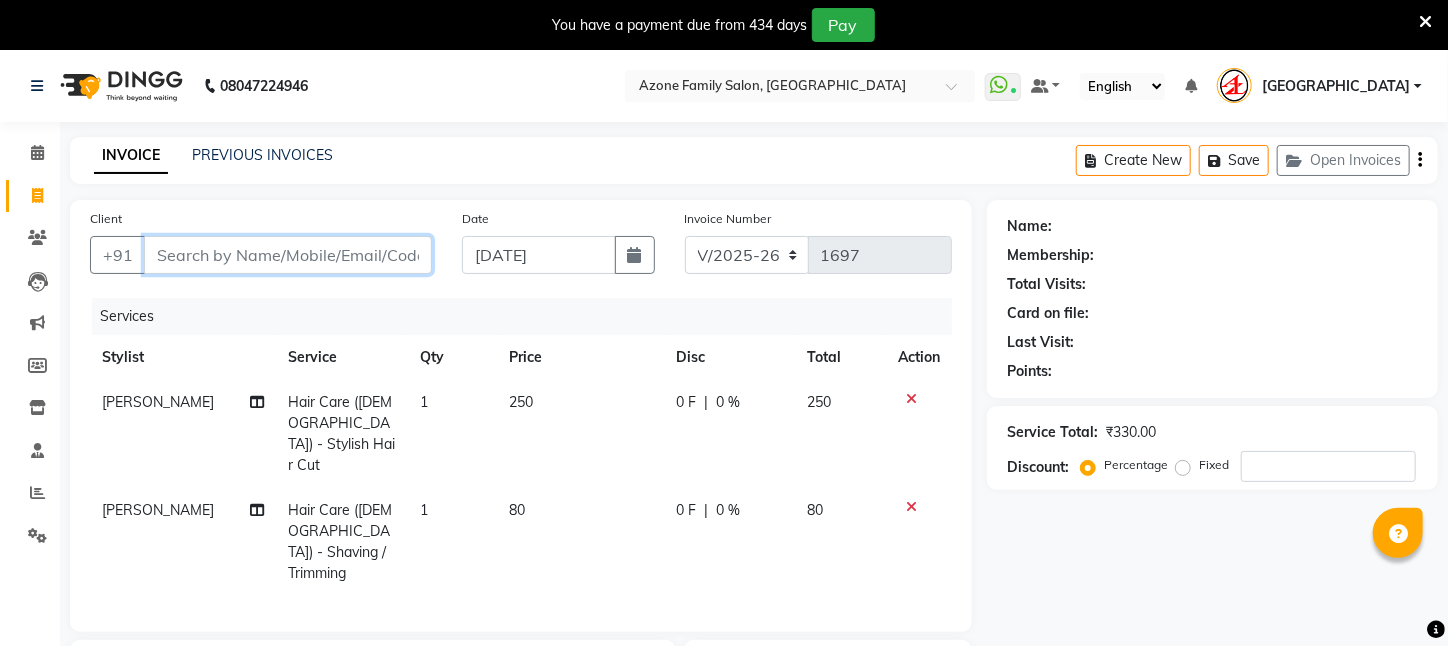 click on "Client" at bounding box center (288, 255) 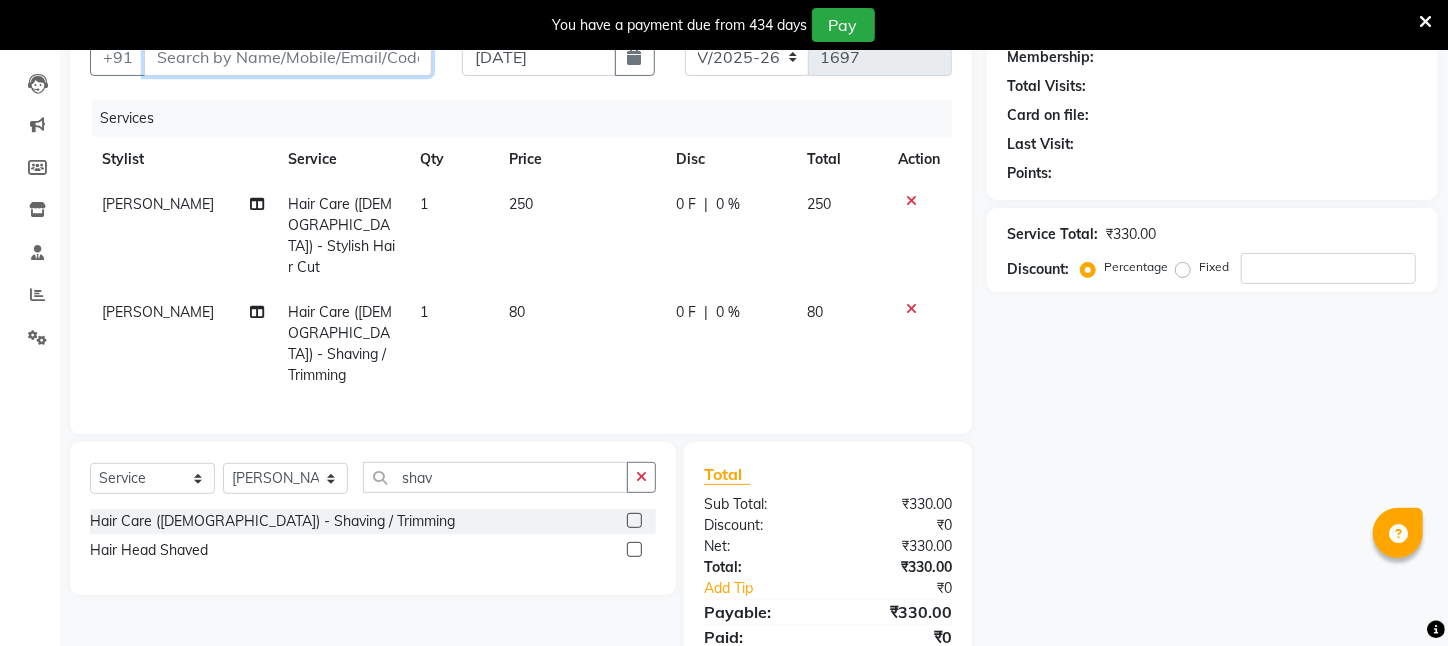 scroll, scrollTop: 227, scrollLeft: 0, axis: vertical 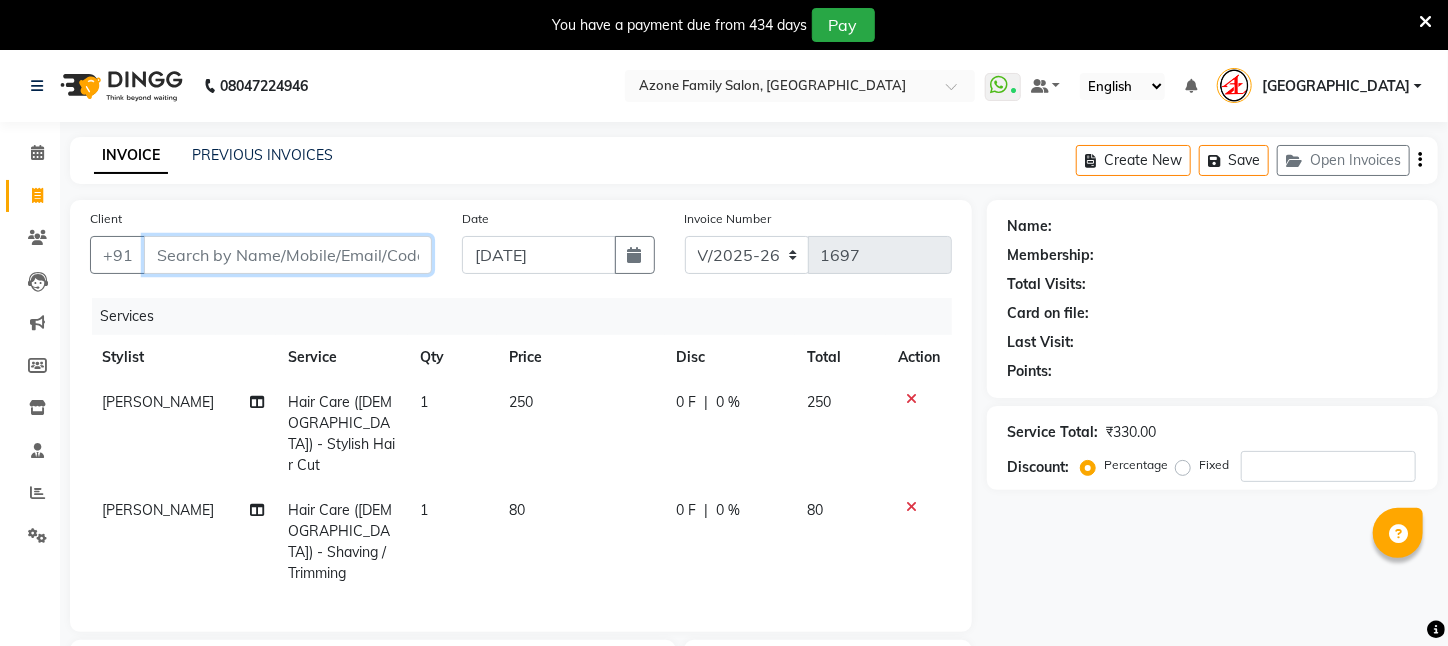 click on "Client" at bounding box center [288, 255] 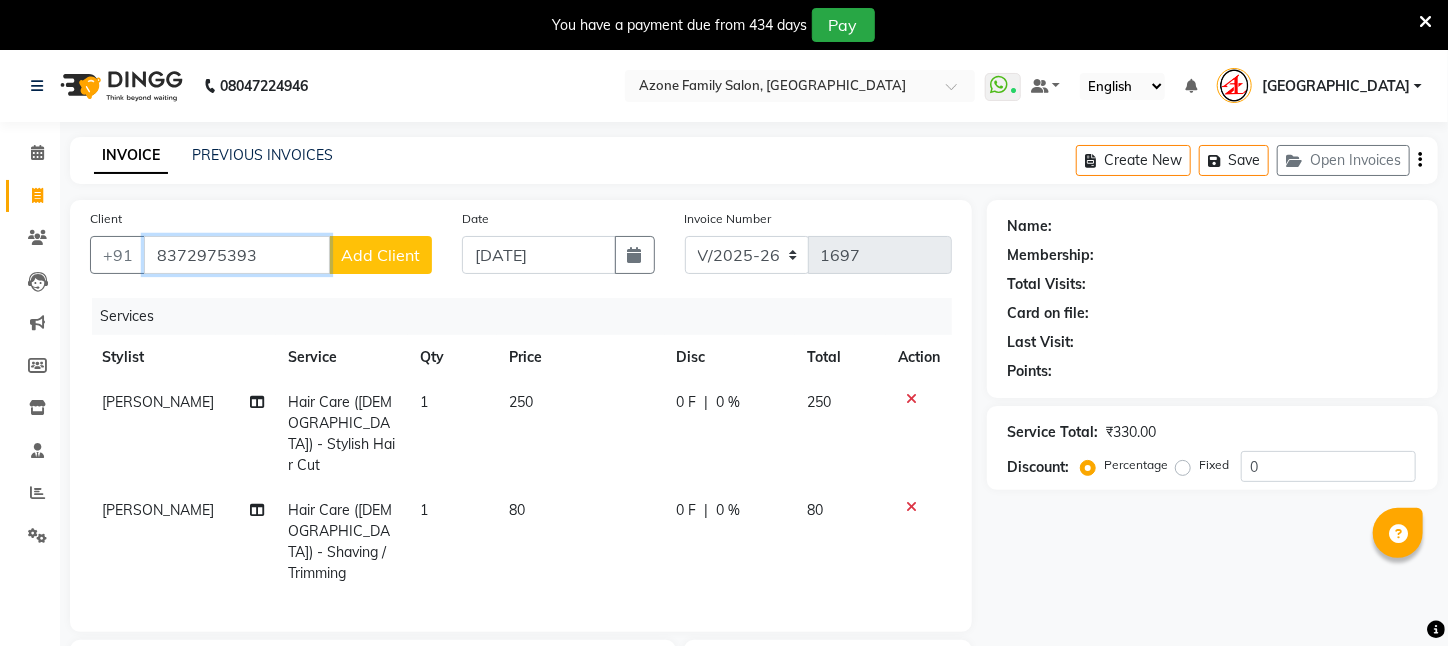 type on "8372975393" 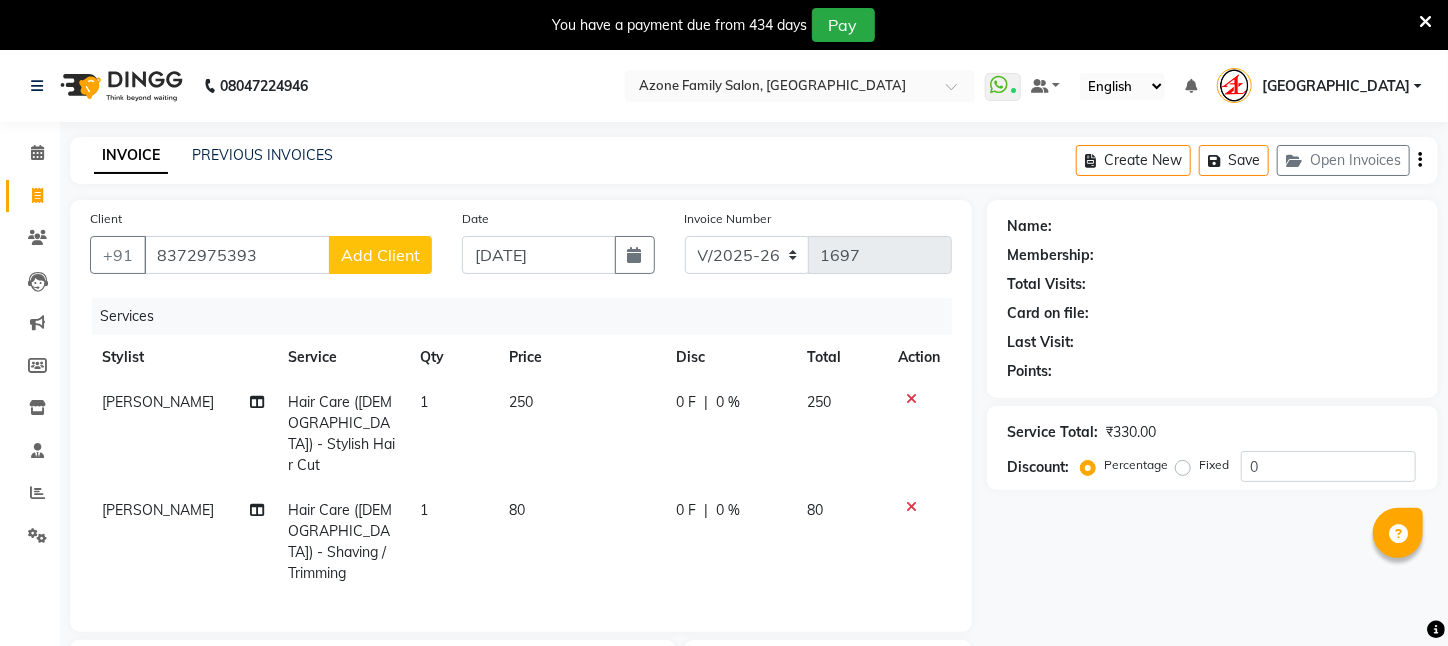 click on "Add Client" 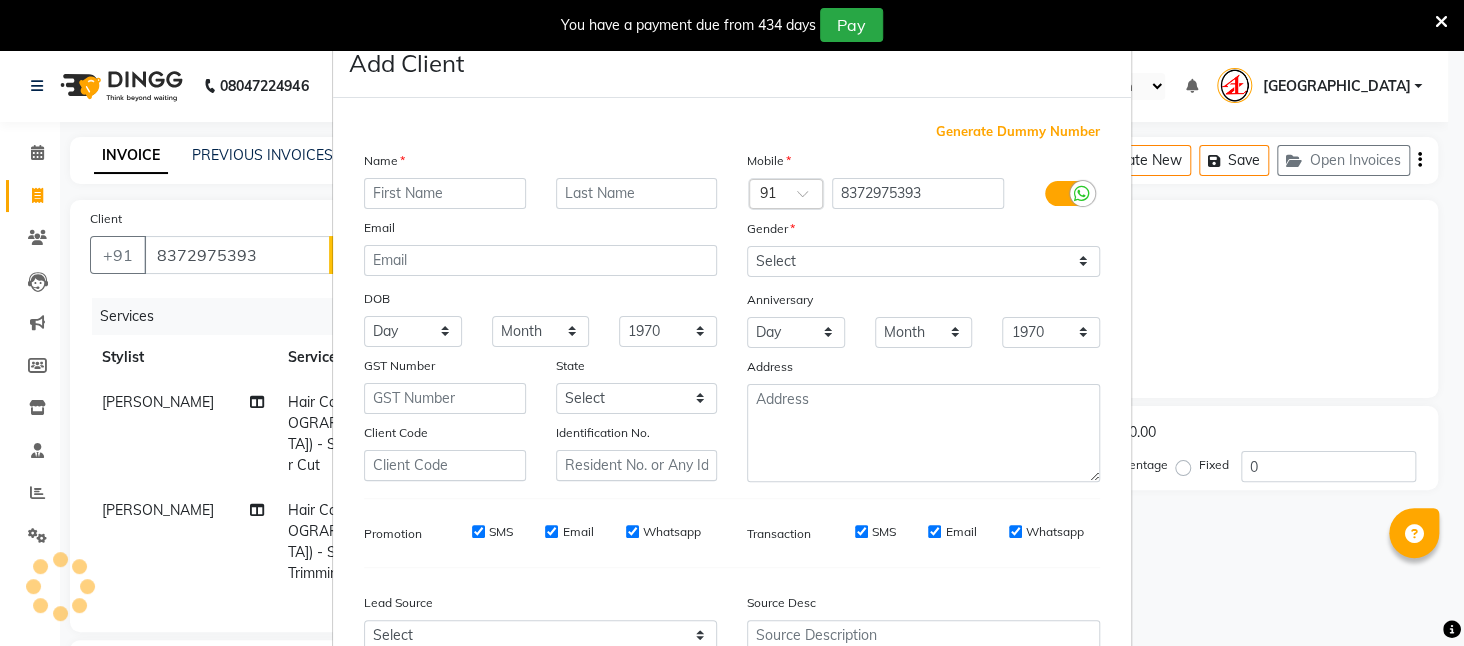 click at bounding box center (445, 193) 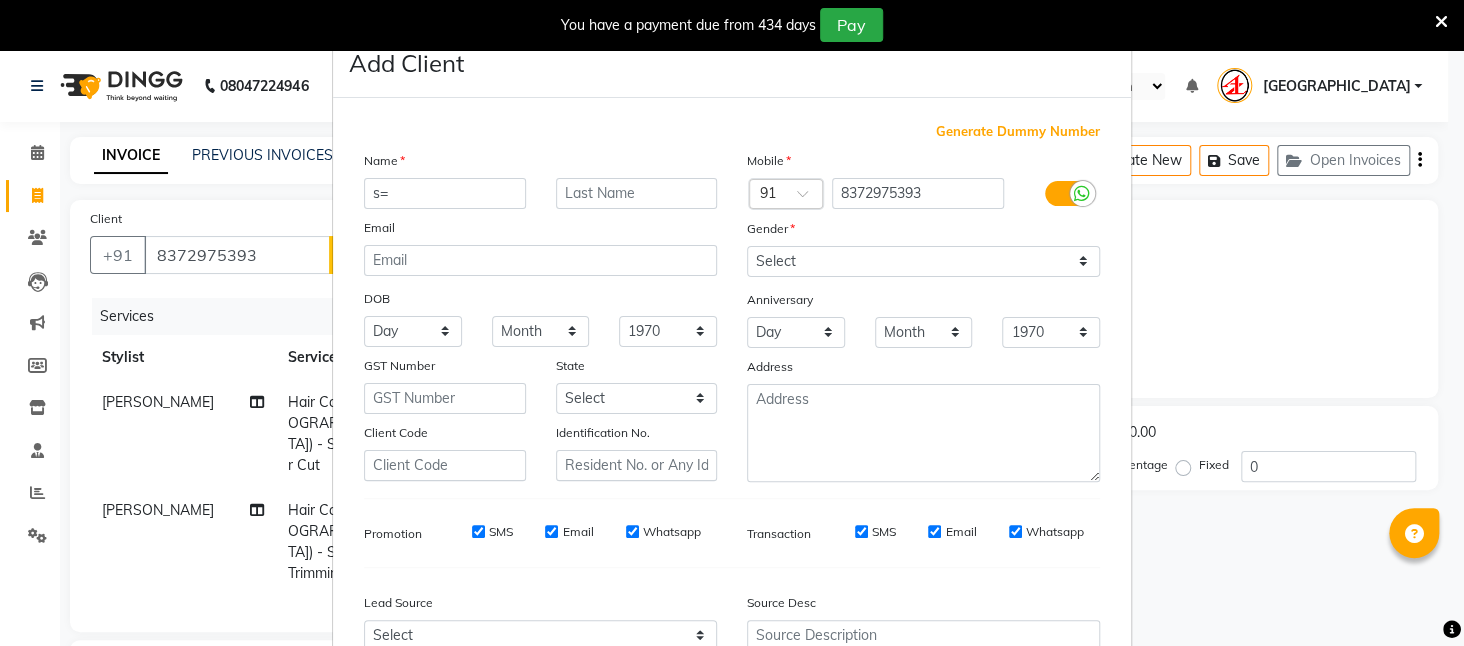 type on "s" 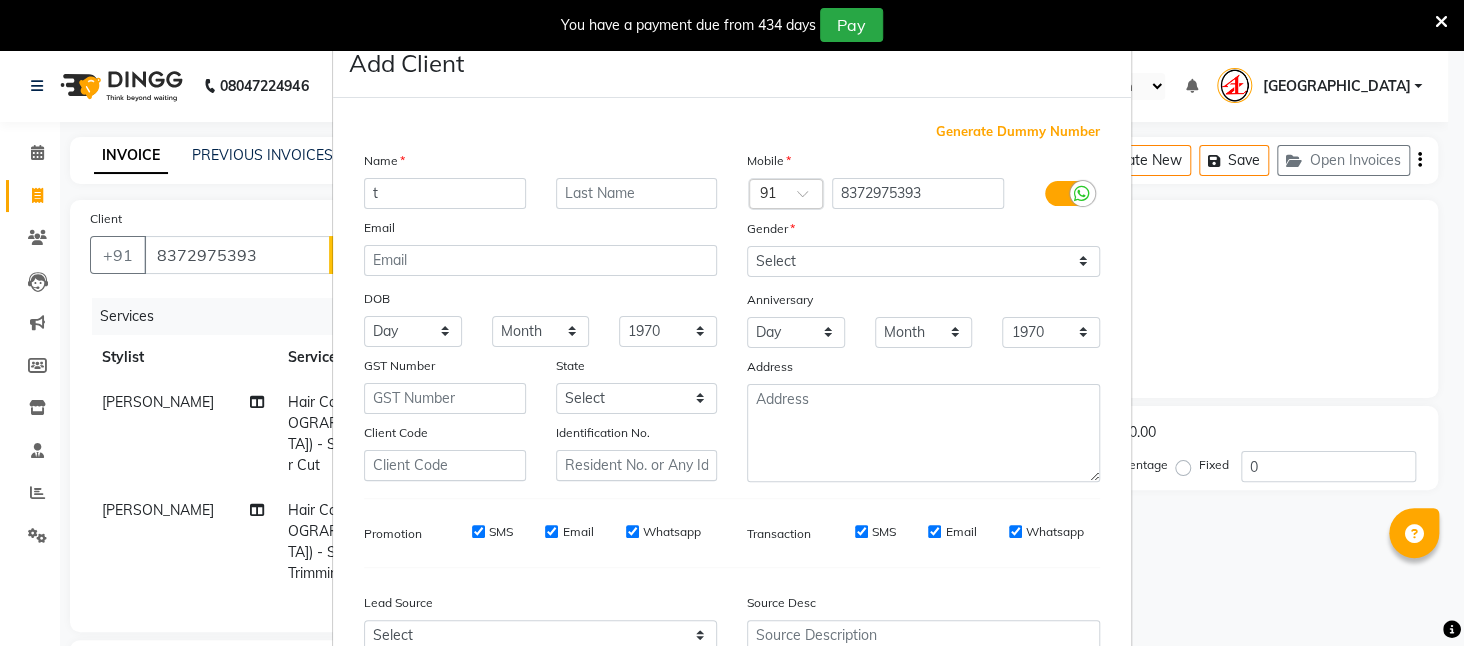 type on "t" 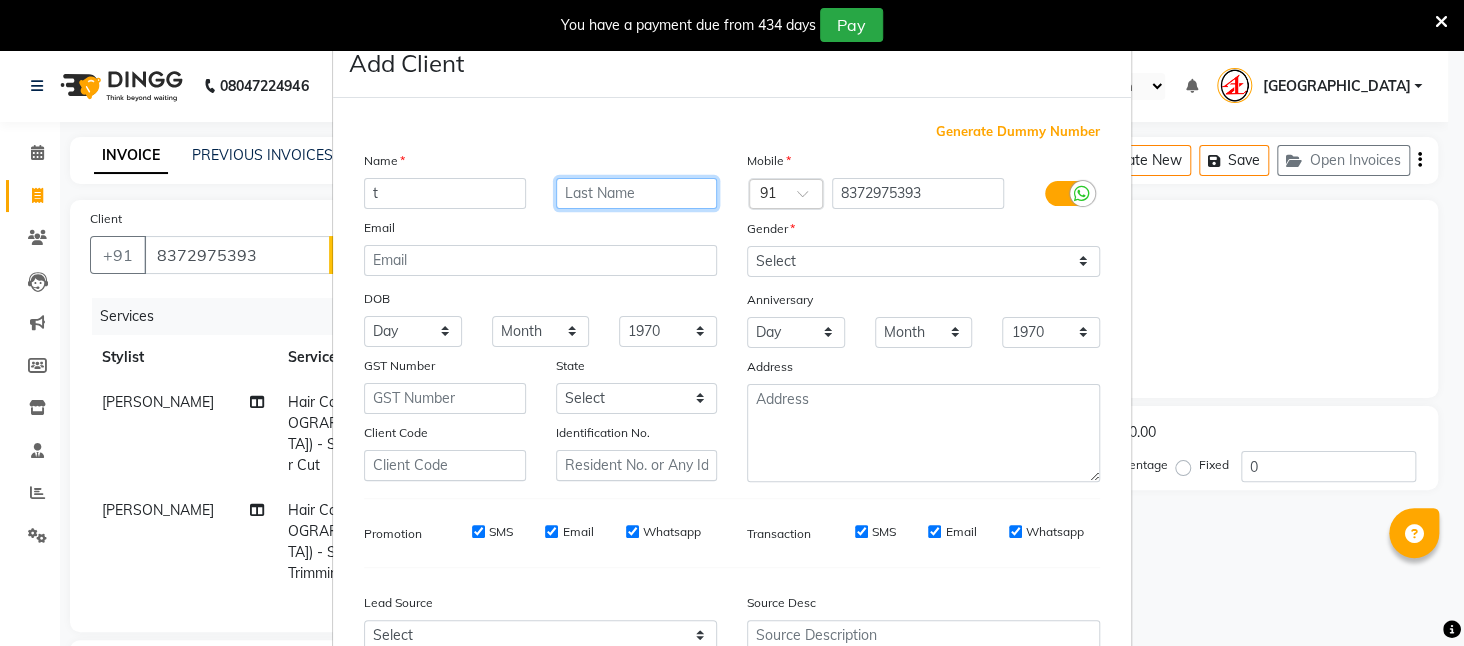 click at bounding box center (637, 193) 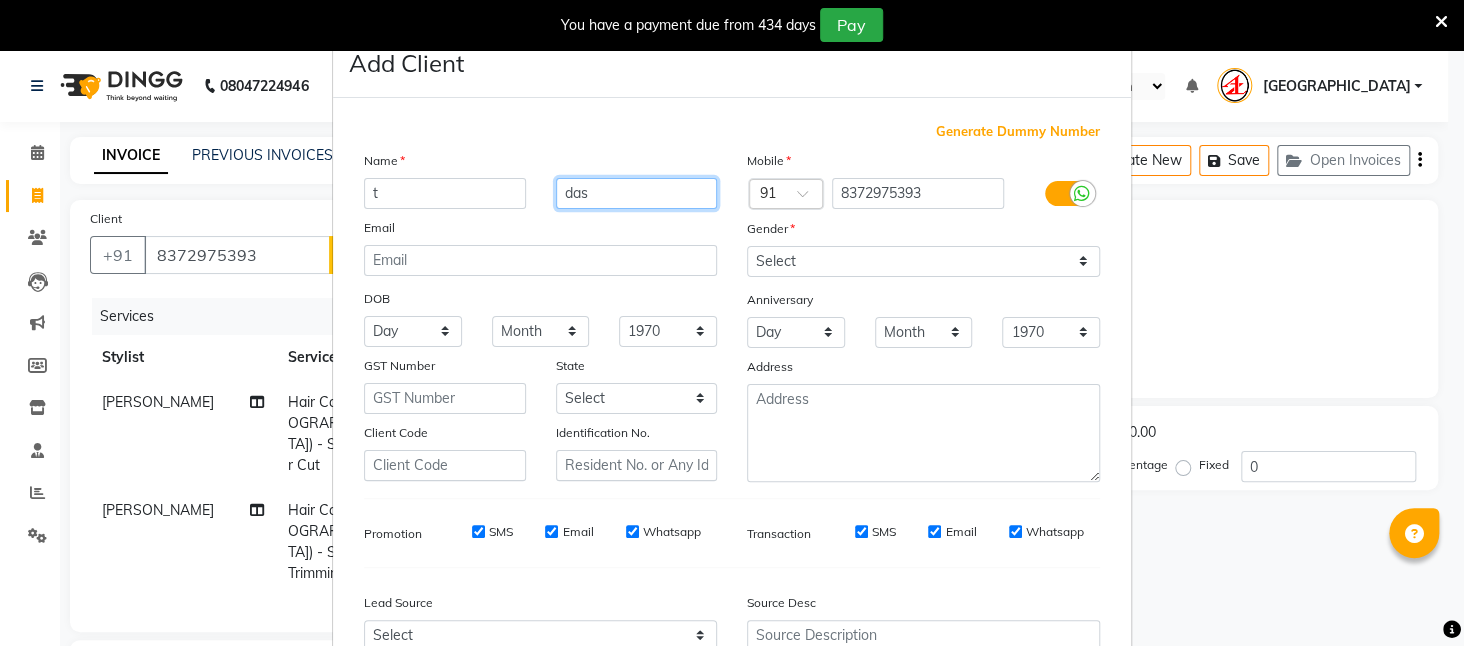 type on "das" 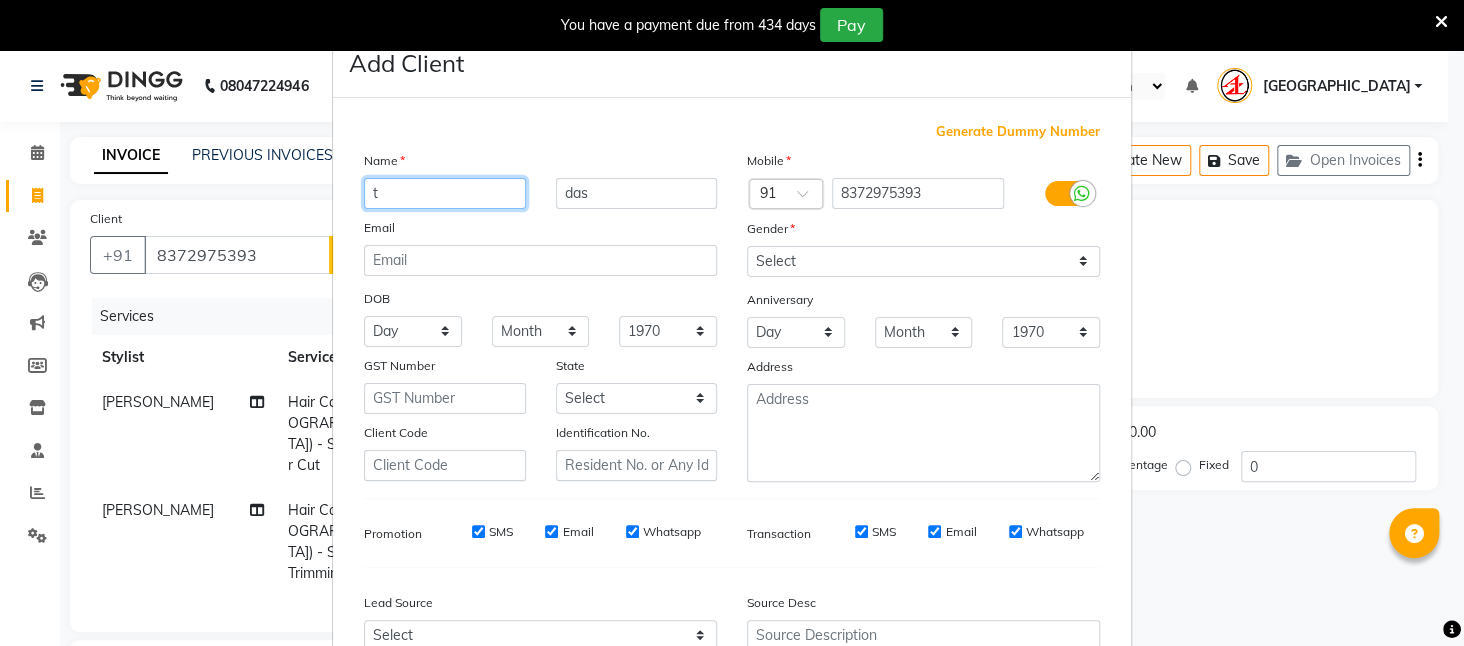 drag, startPoint x: 432, startPoint y: 178, endPoint x: 199, endPoint y: 198, distance: 233.8568 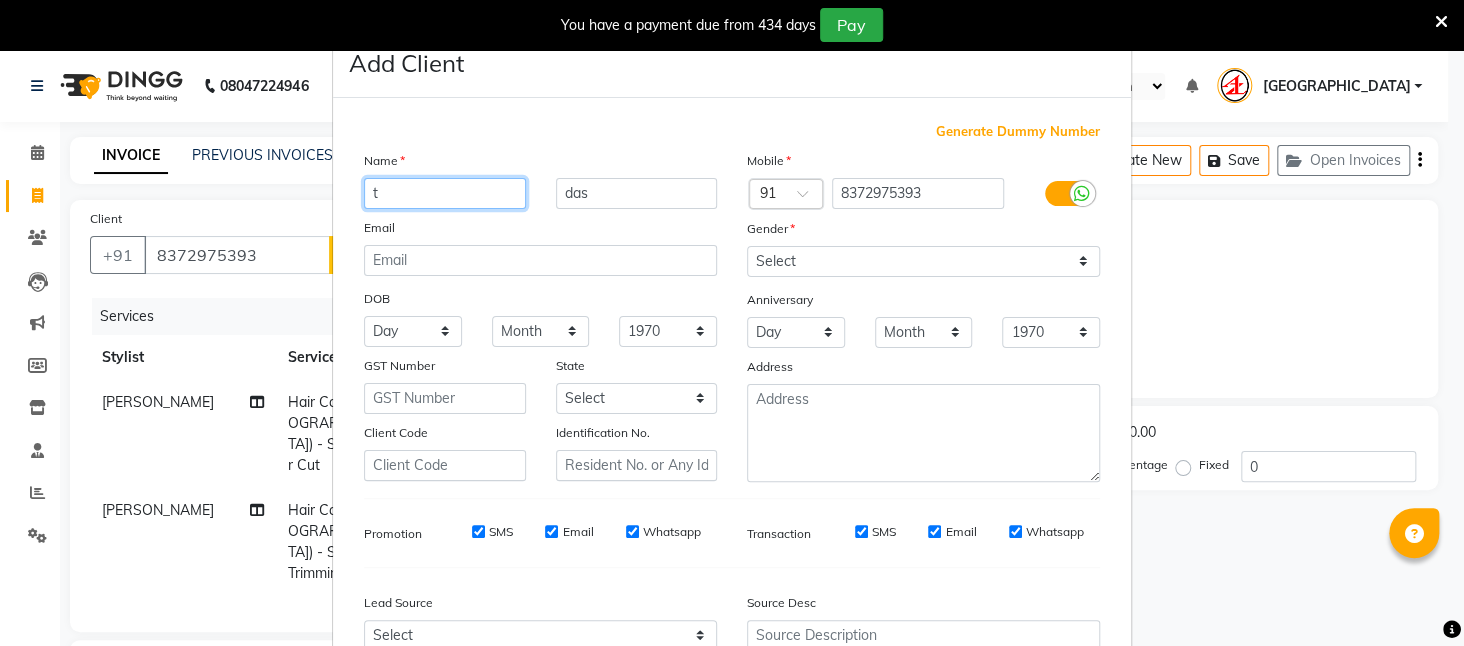 click on "Add Client Generate Dummy Number Name t das Email DOB Day 01 02 03 04 05 06 07 08 09 10 11 12 13 14 15 16 17 18 19 20 21 22 23 24 25 26 27 28 29 30 31 Month January February March April May June July August September October November [DATE] 1941 1942 1943 1944 1945 1946 1947 1948 1949 1950 1951 1952 1953 1954 1955 1956 1957 1958 1959 1960 1961 1962 1963 1964 1965 1966 1967 1968 1969 1970 1971 1972 1973 1974 1975 1976 1977 1978 1979 1980 1981 1982 1983 1984 1985 1986 1987 1988 1989 1990 1991 1992 1993 1994 1995 1996 1997 1998 1999 2000 2001 2002 2003 2004 2005 2006 2007 2008 2009 2010 2011 2012 2013 2014 2015 2016 2017 2018 2019 2020 2021 2022 2023 2024 GST Number State Select [GEOGRAPHIC_DATA] [GEOGRAPHIC_DATA] [GEOGRAPHIC_DATA] [GEOGRAPHIC_DATA] [GEOGRAPHIC_DATA] [GEOGRAPHIC_DATA] [GEOGRAPHIC_DATA] [GEOGRAPHIC_DATA] and [GEOGRAPHIC_DATA] [GEOGRAPHIC_DATA] [GEOGRAPHIC_DATA] [GEOGRAPHIC_DATA] [GEOGRAPHIC_DATA] [GEOGRAPHIC_DATA] [GEOGRAPHIC_DATA] [GEOGRAPHIC_DATA] [GEOGRAPHIC_DATA] [GEOGRAPHIC_DATA] [GEOGRAPHIC_DATA] [GEOGRAPHIC_DATA] [GEOGRAPHIC_DATA] [GEOGRAPHIC_DATA] [GEOGRAPHIC_DATA] [GEOGRAPHIC_DATA] [GEOGRAPHIC_DATA] [GEOGRAPHIC_DATA] [GEOGRAPHIC_DATA] [GEOGRAPHIC_DATA] [GEOGRAPHIC_DATA] [GEOGRAPHIC_DATA]" at bounding box center (732, 323) 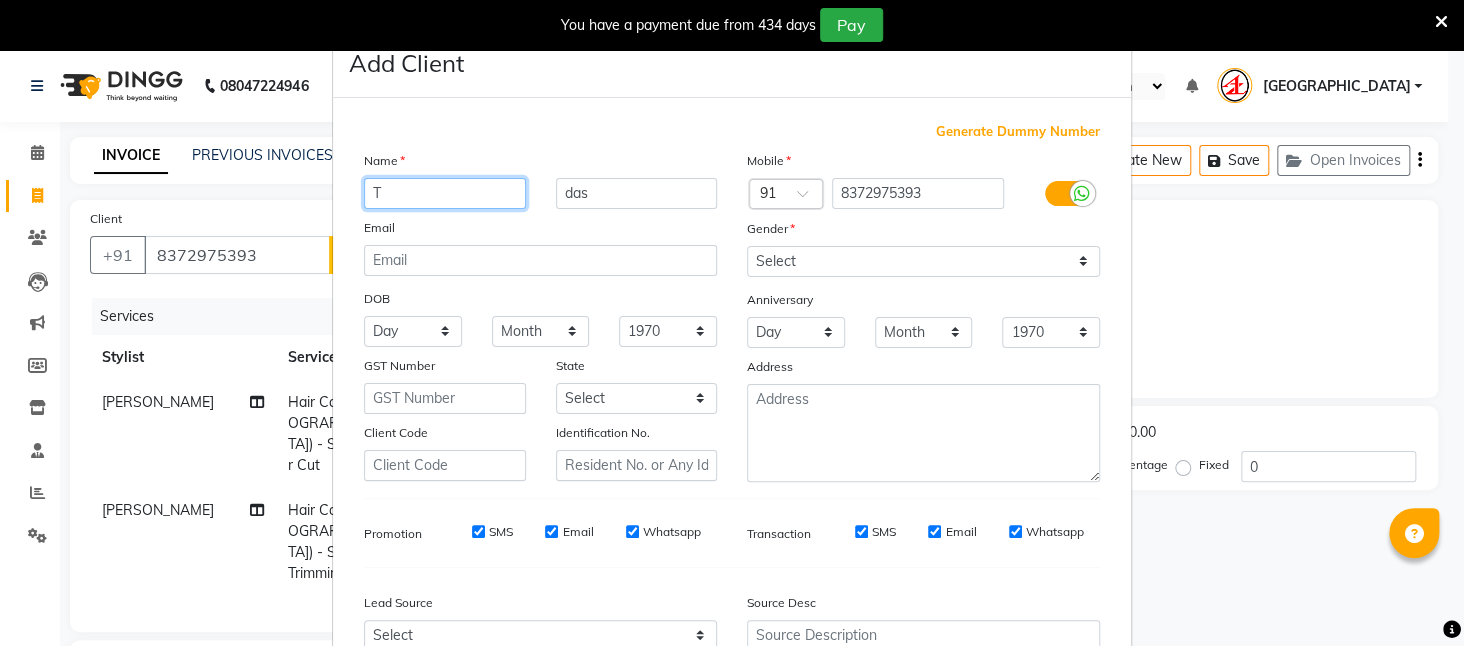 type on "T" 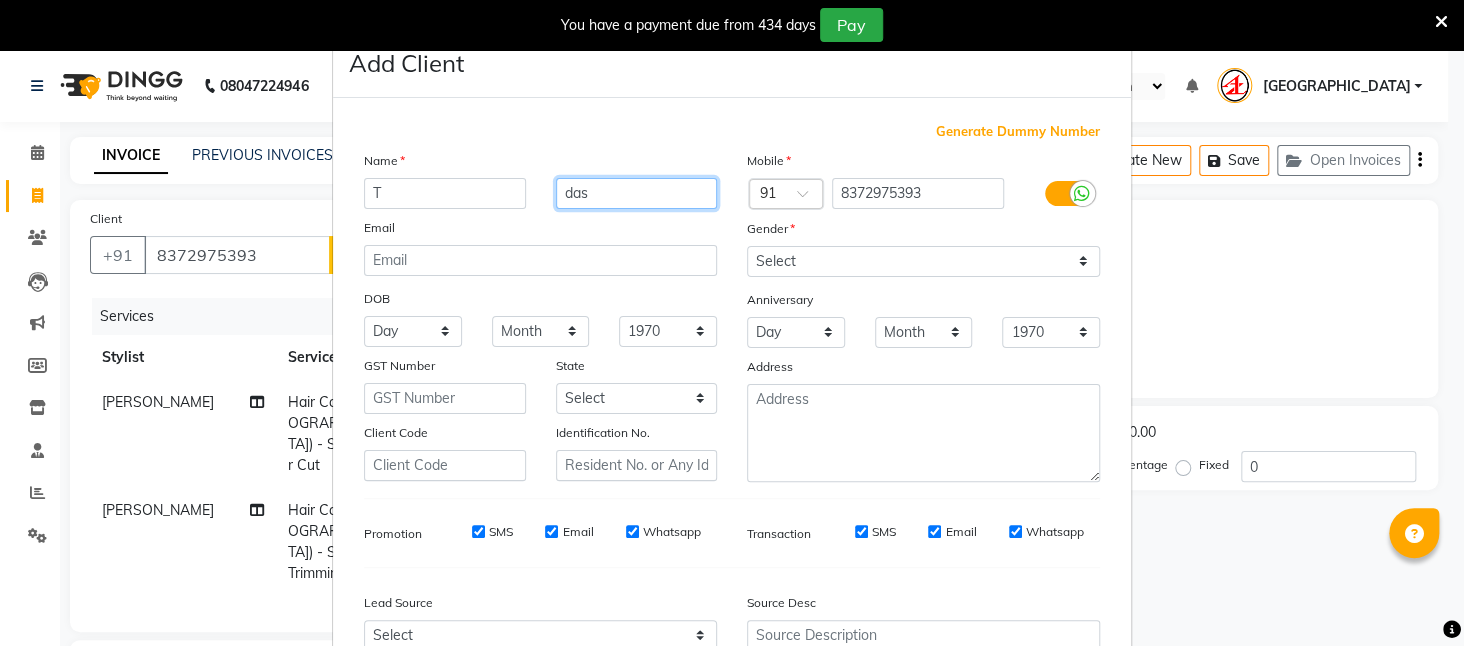 click on "das" at bounding box center (637, 193) 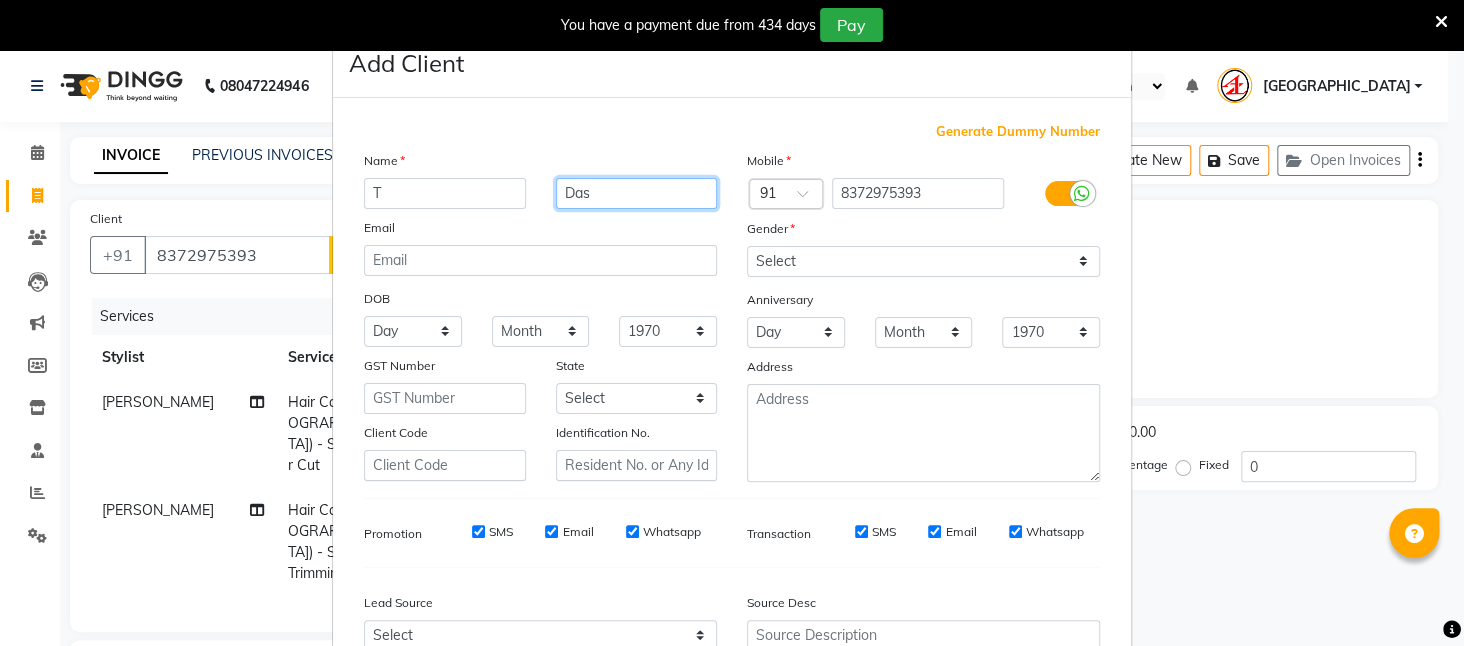 type on "Das" 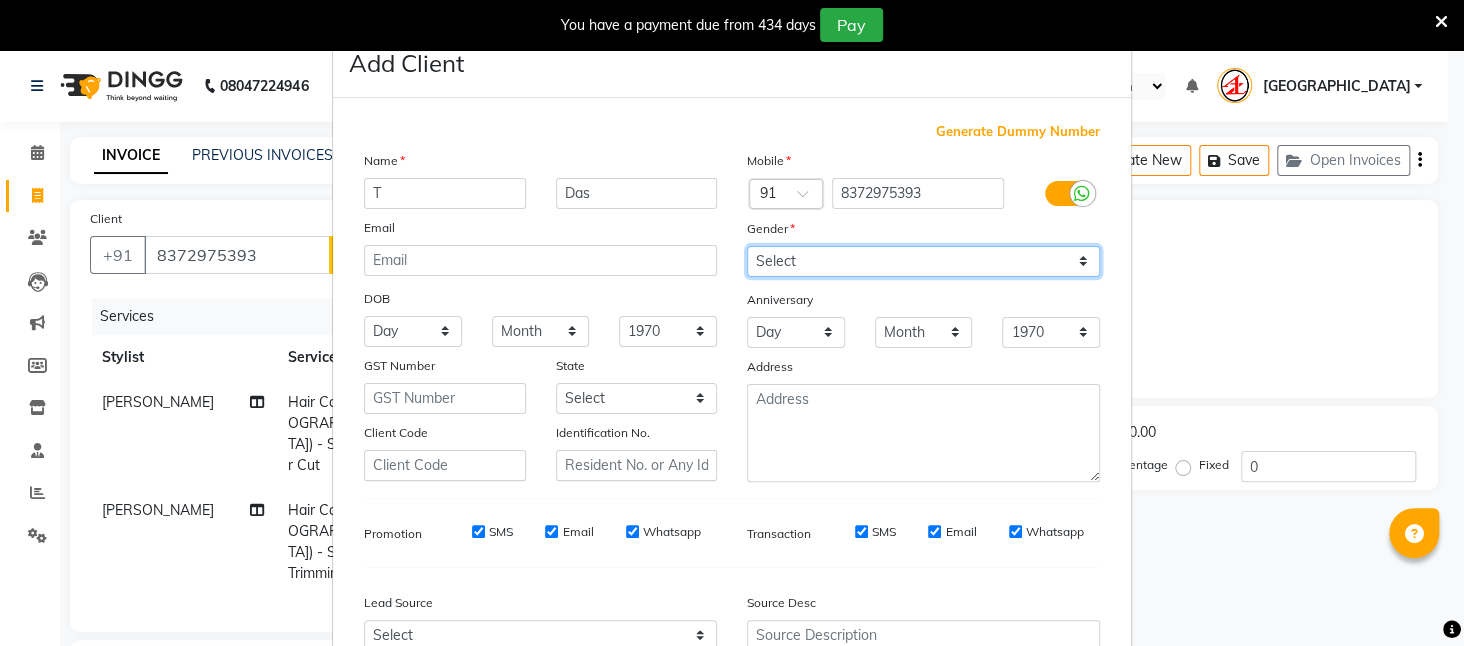 click on "Select [DEMOGRAPHIC_DATA] [DEMOGRAPHIC_DATA] Other Prefer Not To Say" at bounding box center (923, 261) 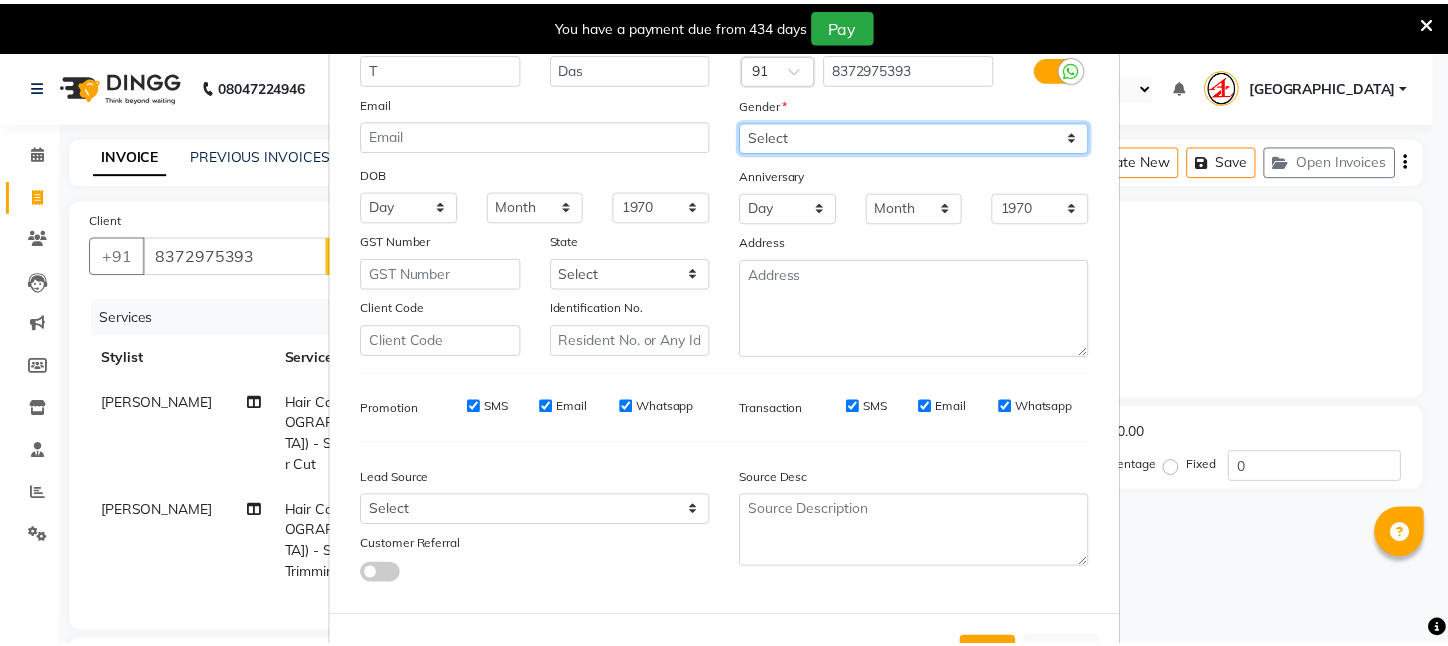 scroll, scrollTop: 202, scrollLeft: 0, axis: vertical 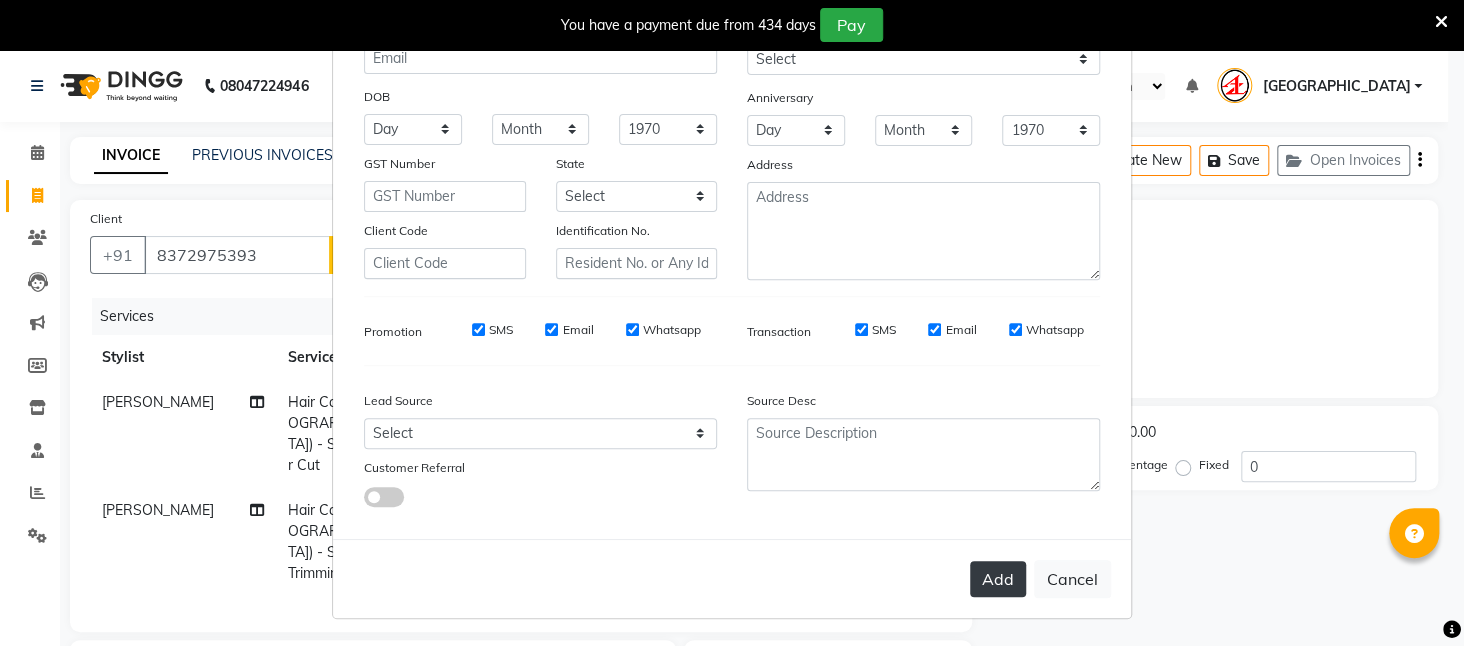 click on "Add" at bounding box center [998, 579] 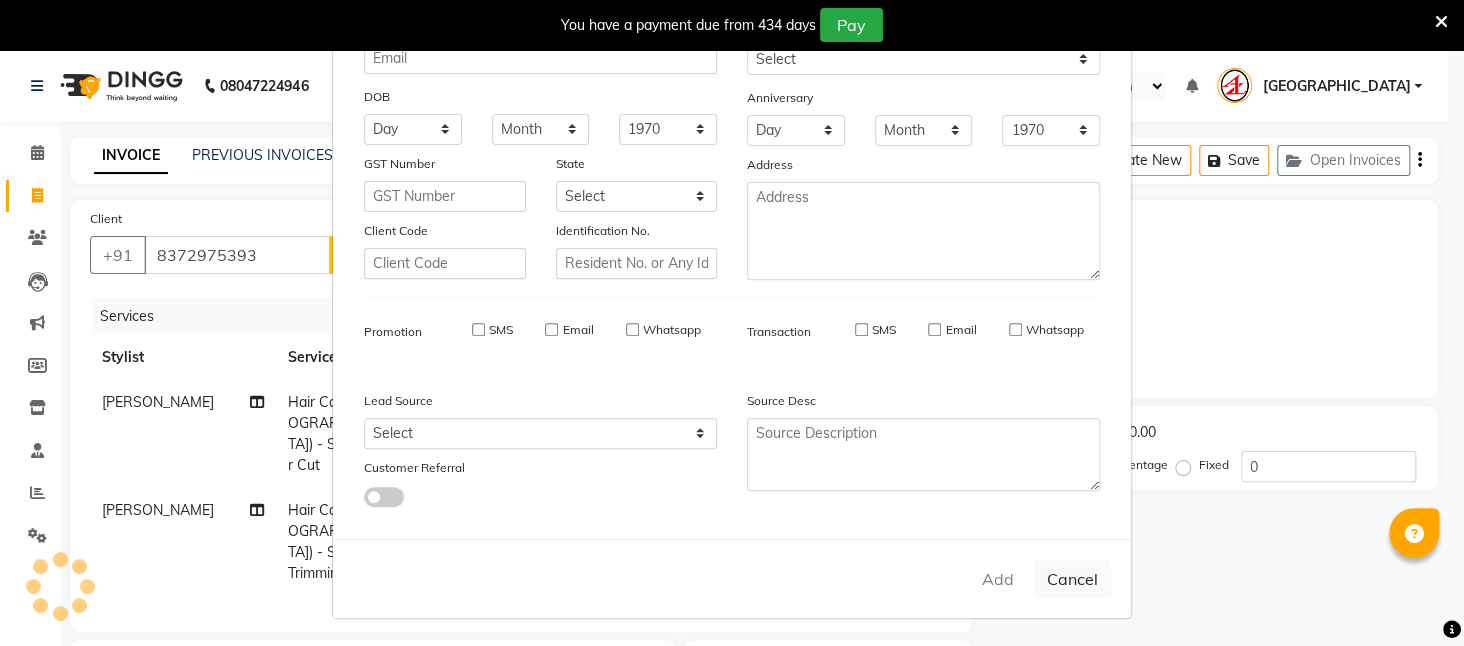 type 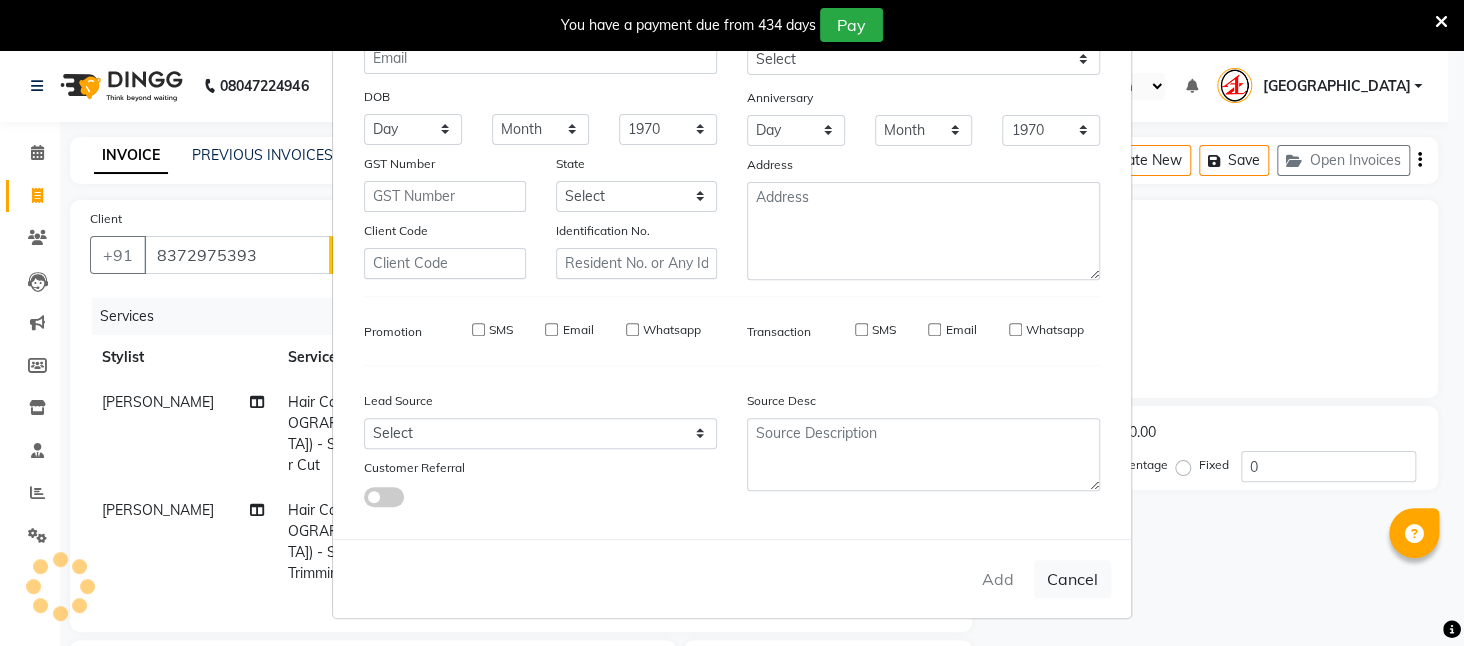 type 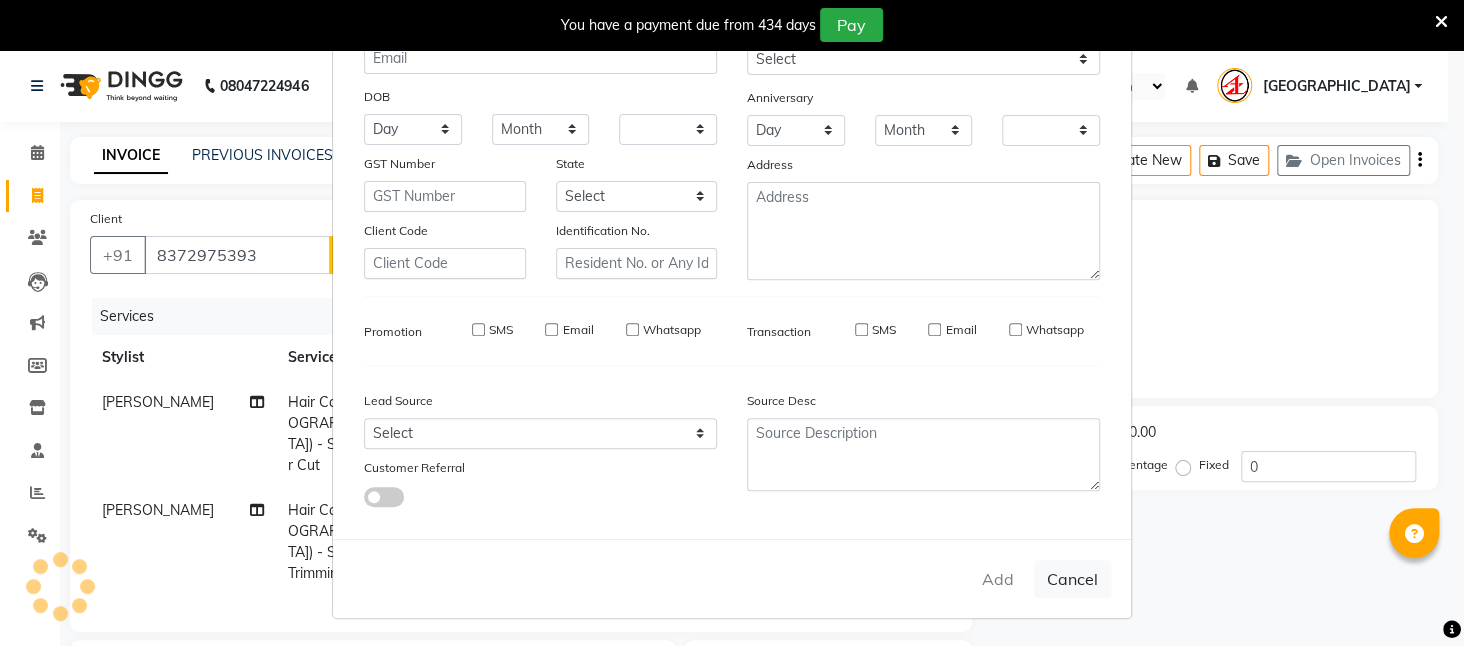 checkbox on "false" 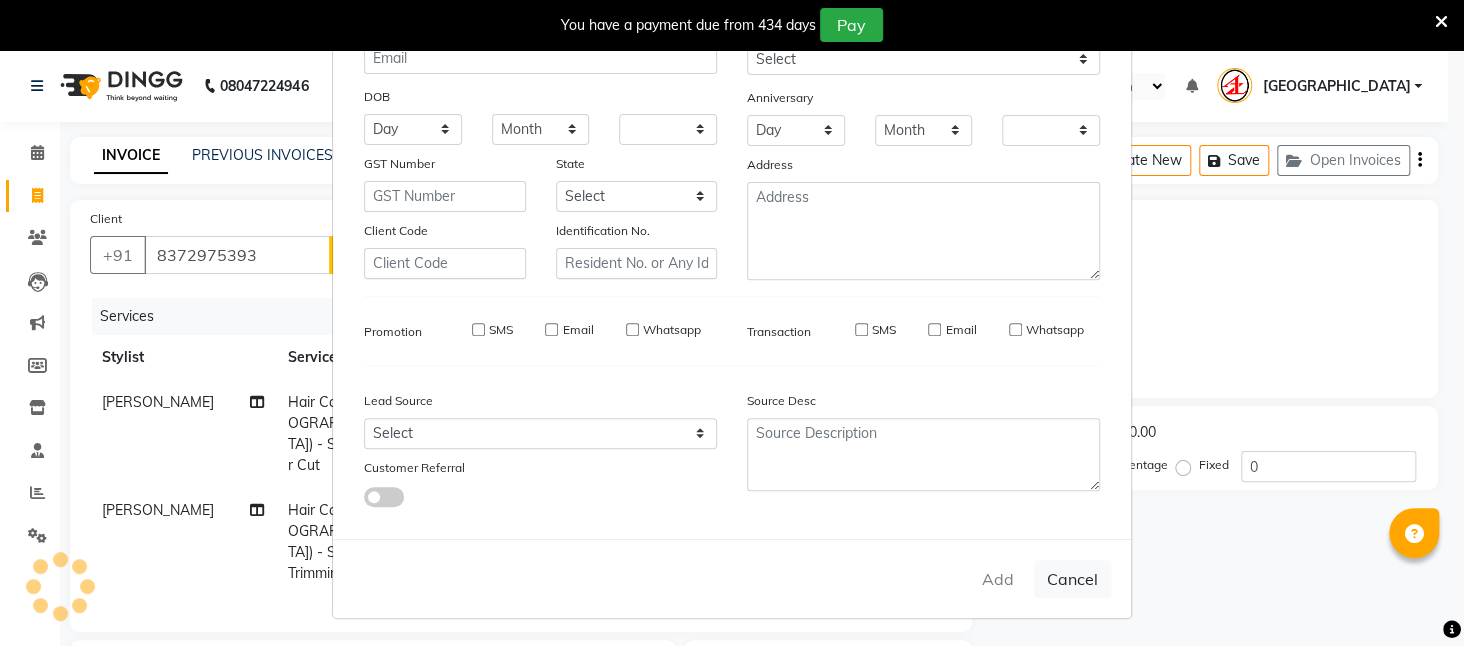 checkbox on "false" 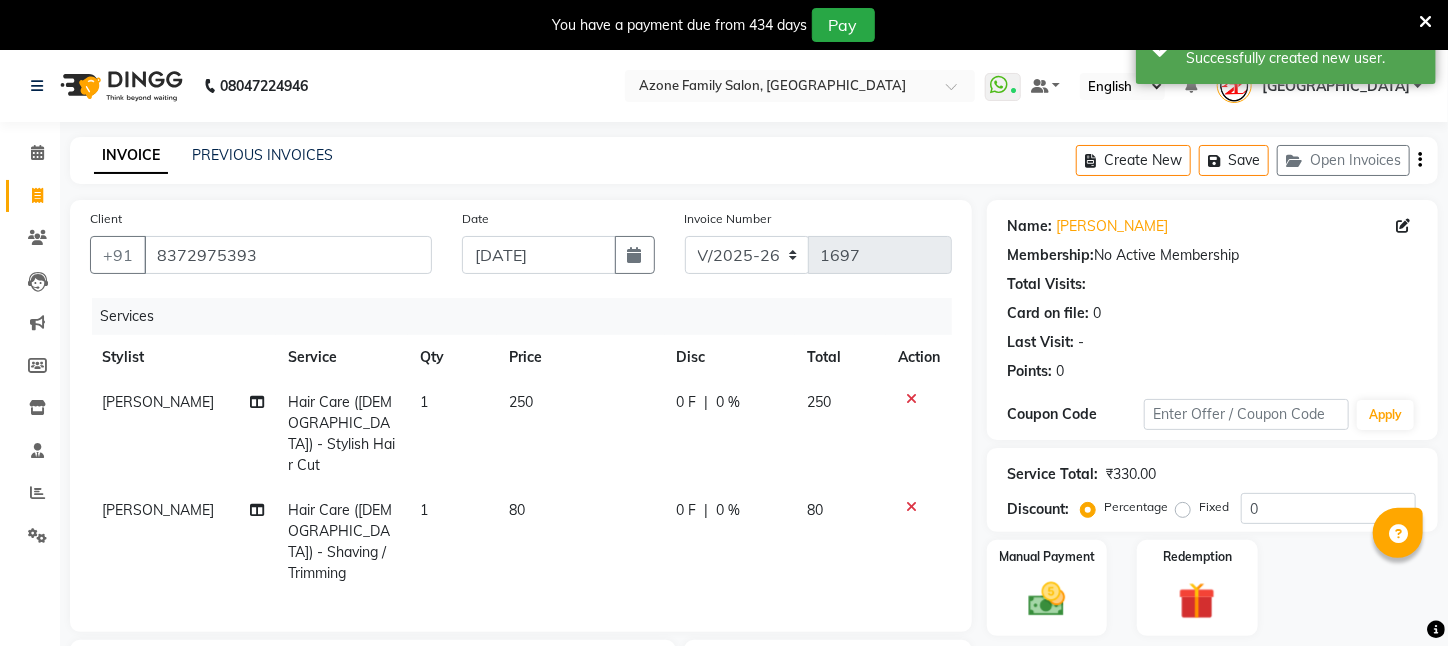 scroll, scrollTop: 227, scrollLeft: 0, axis: vertical 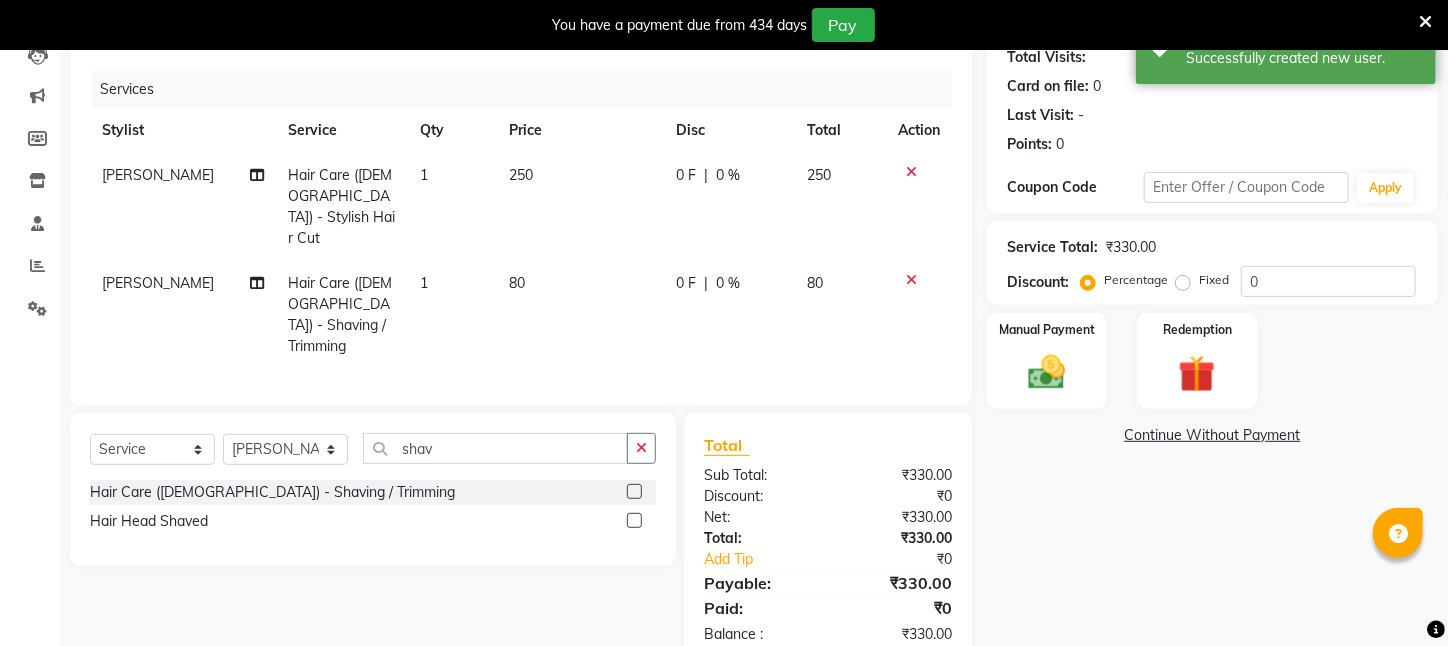 click on "Total Sub Total: ₹330.00 Discount: ₹0 Net: ₹330.00 Total: ₹330.00 Add Tip ₹0 Payable: ₹330.00 Paid: ₹0 Balance   : ₹330.00" 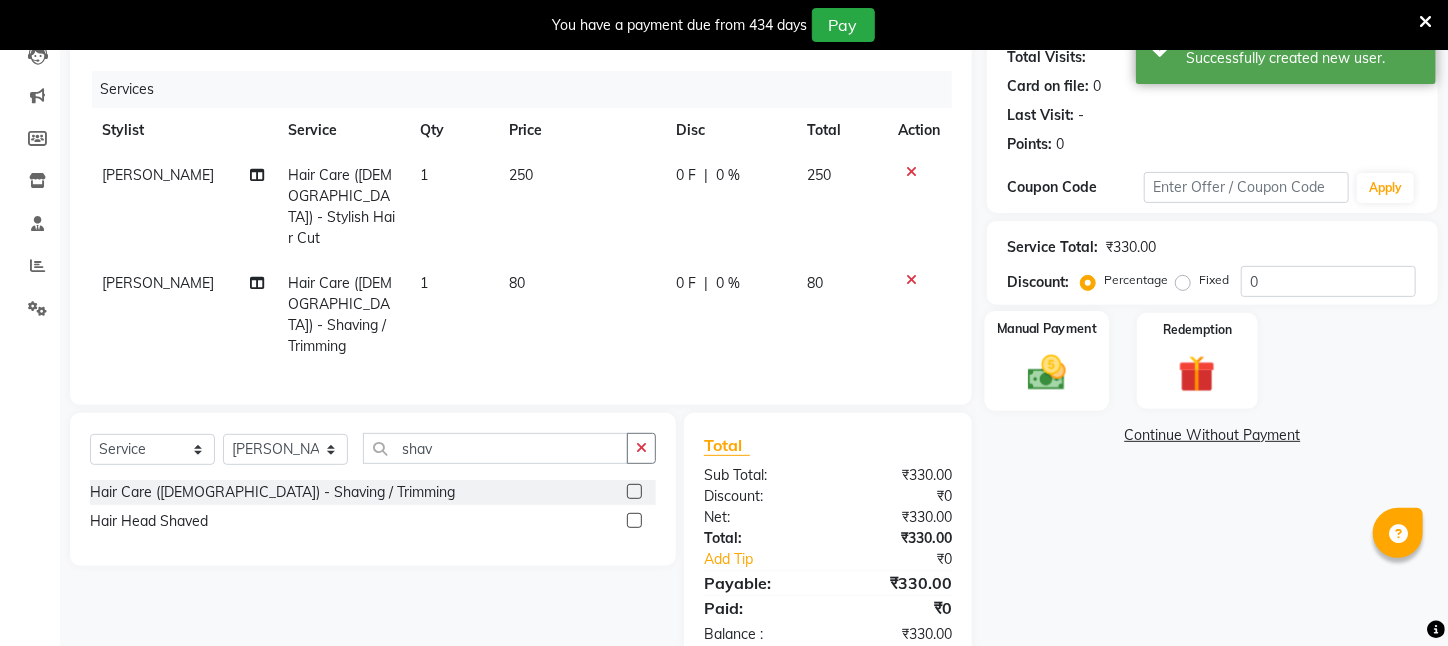 click on "Manual Payment" 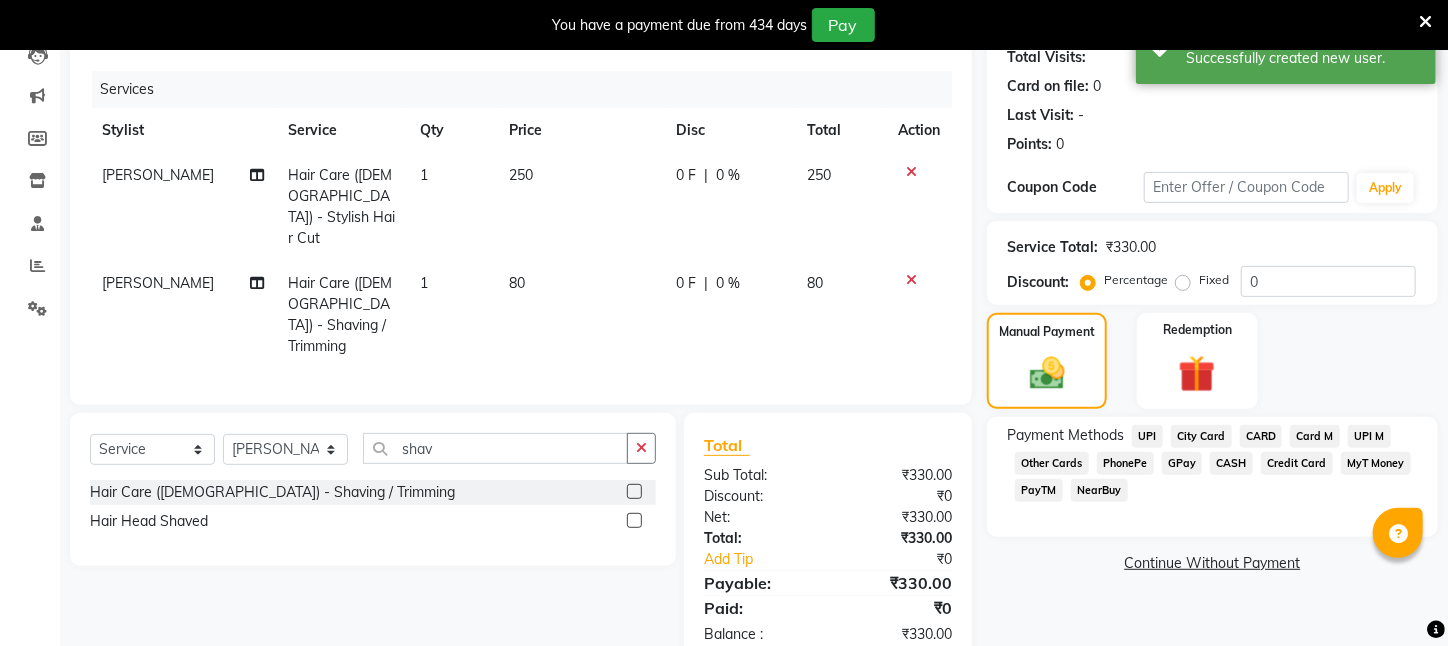 click on "PayTM" 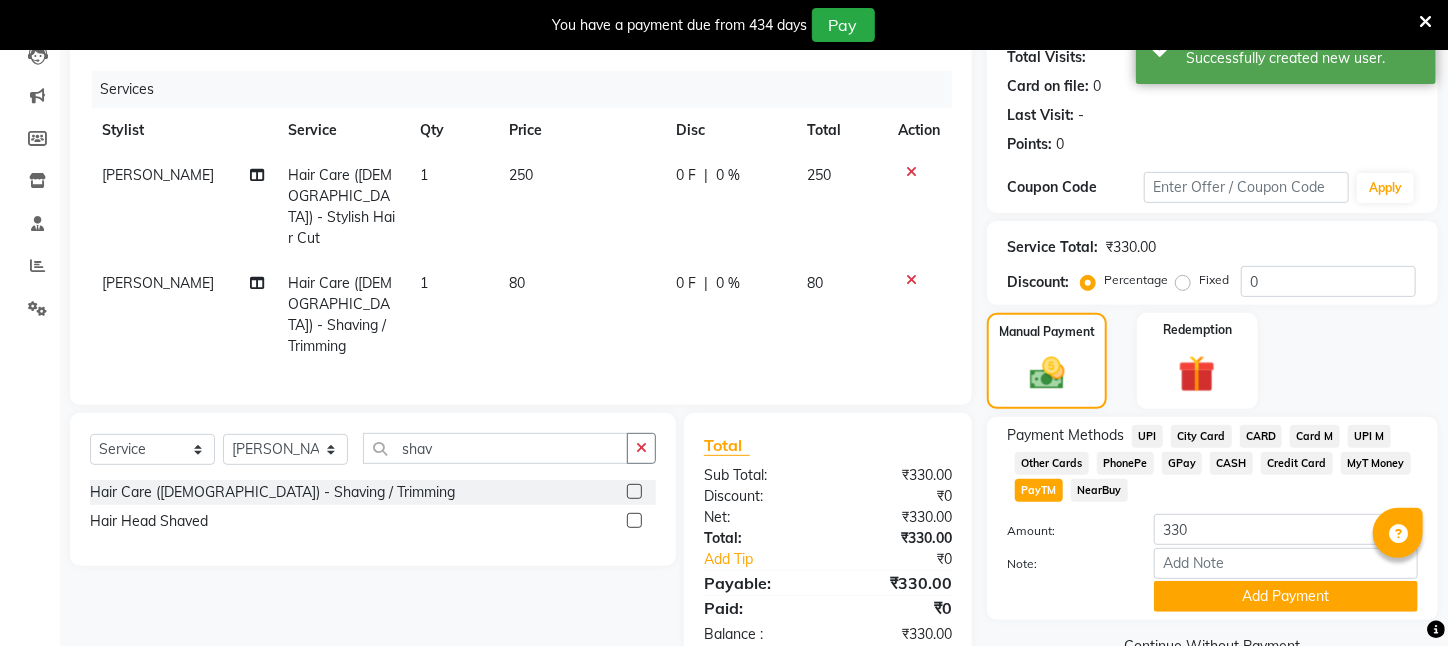 scroll, scrollTop: 293, scrollLeft: 0, axis: vertical 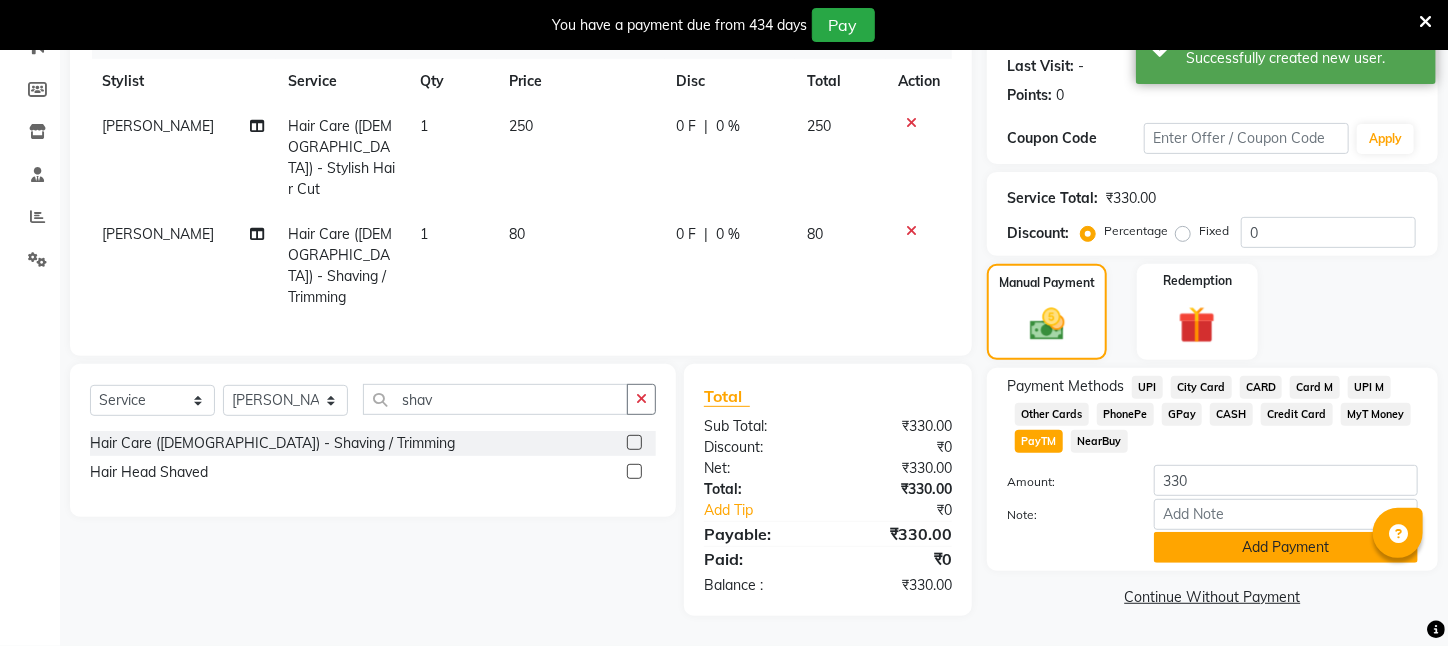 click on "Add Payment" 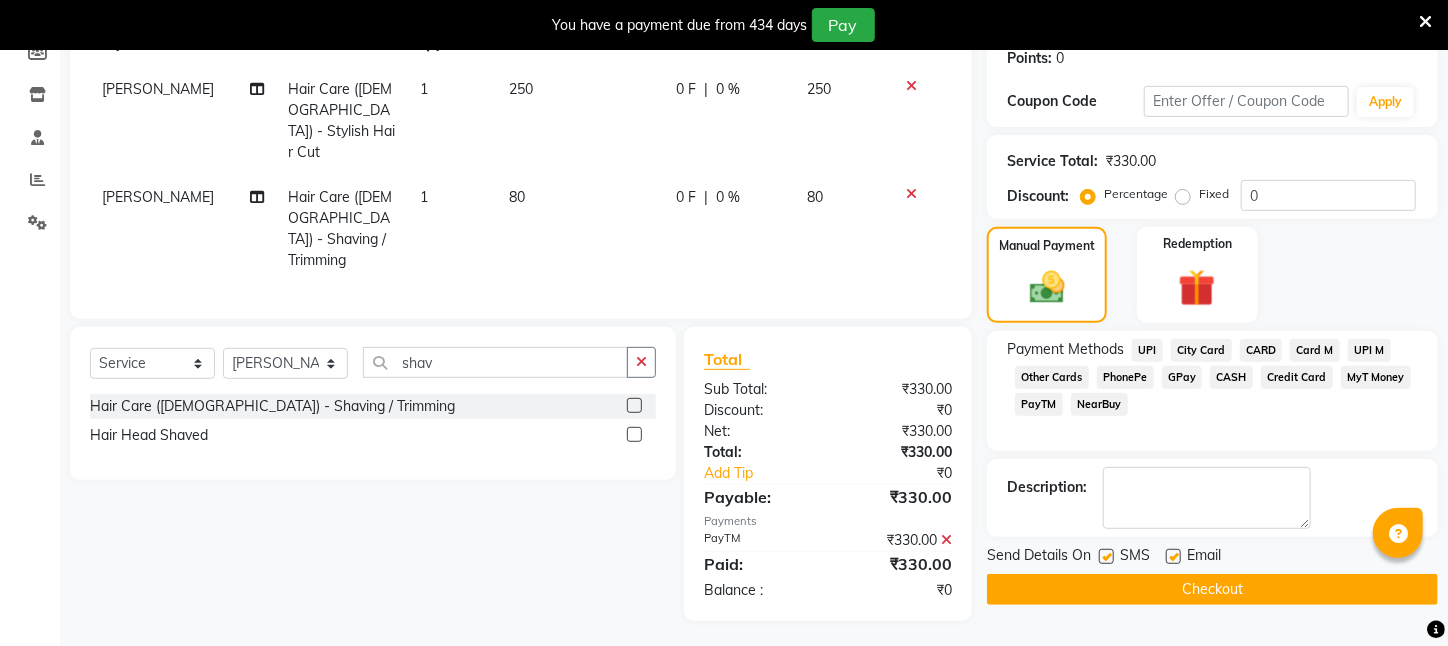 scroll, scrollTop: 323, scrollLeft: 0, axis: vertical 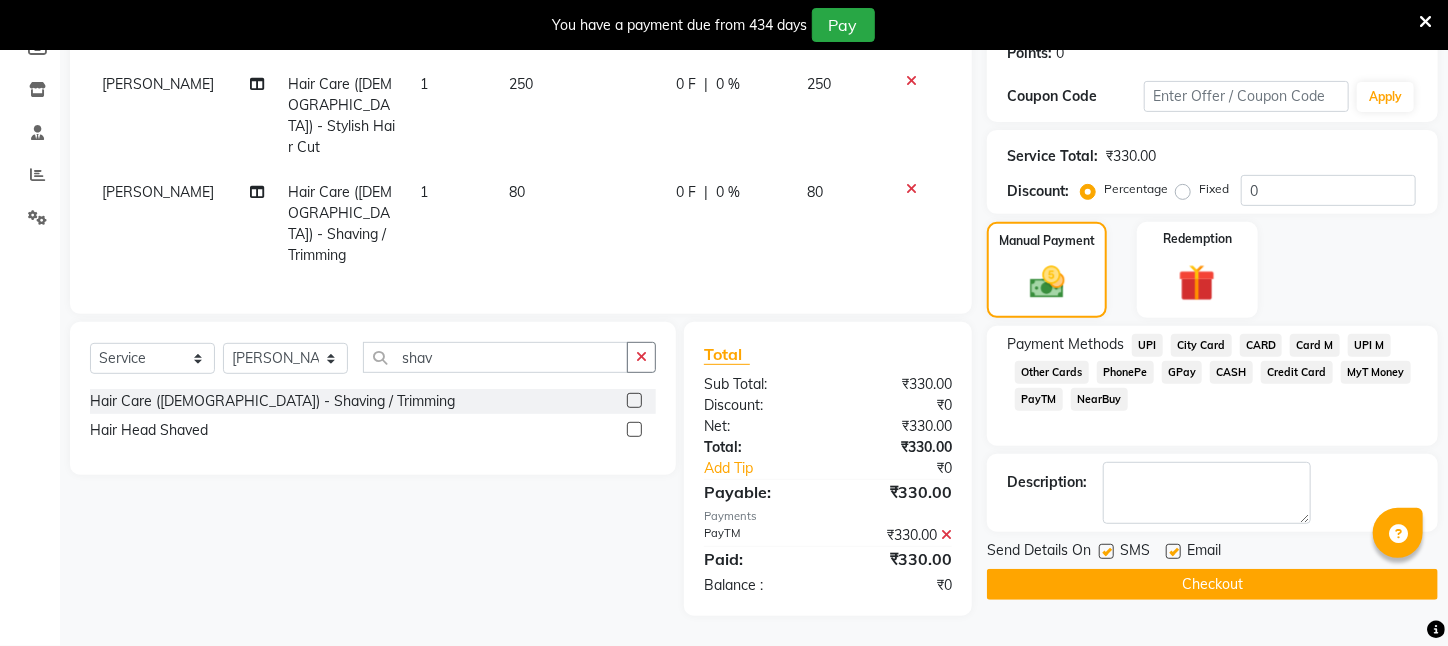 drag, startPoint x: 1264, startPoint y: 600, endPoint x: 1229, endPoint y: 536, distance: 72.94518 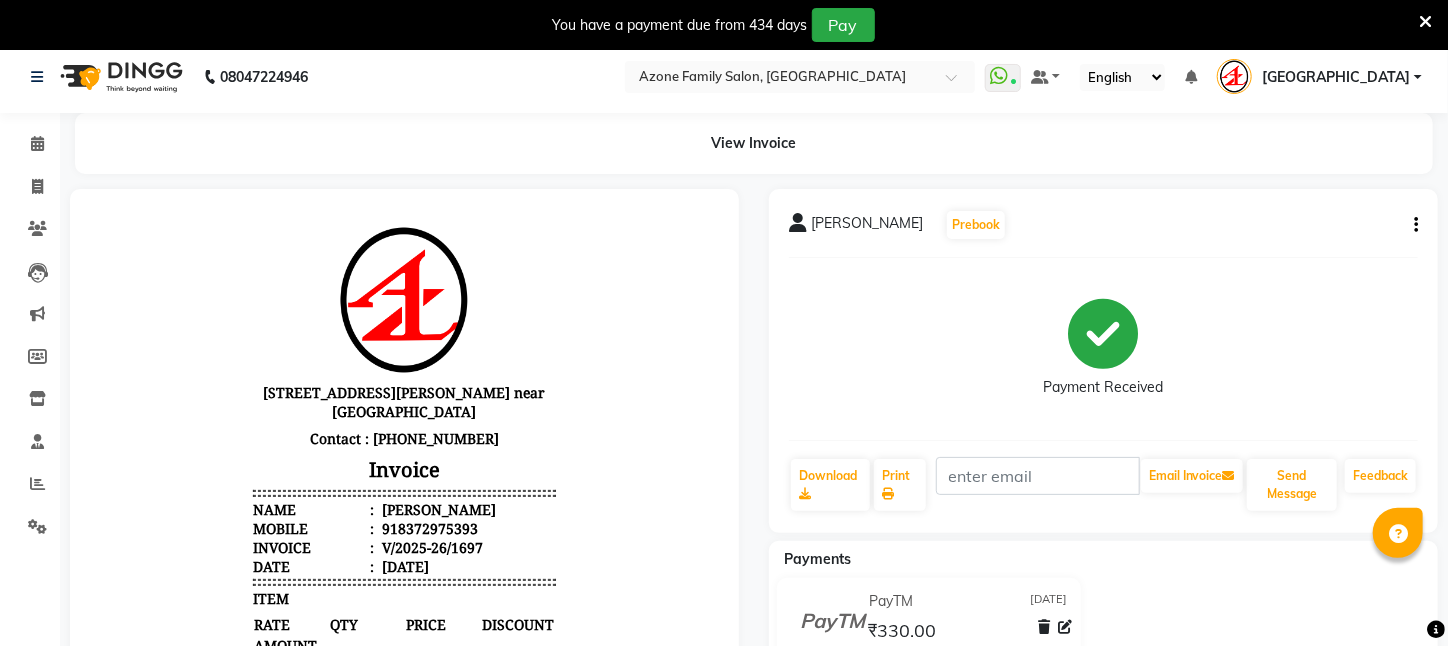 scroll, scrollTop: 0, scrollLeft: 0, axis: both 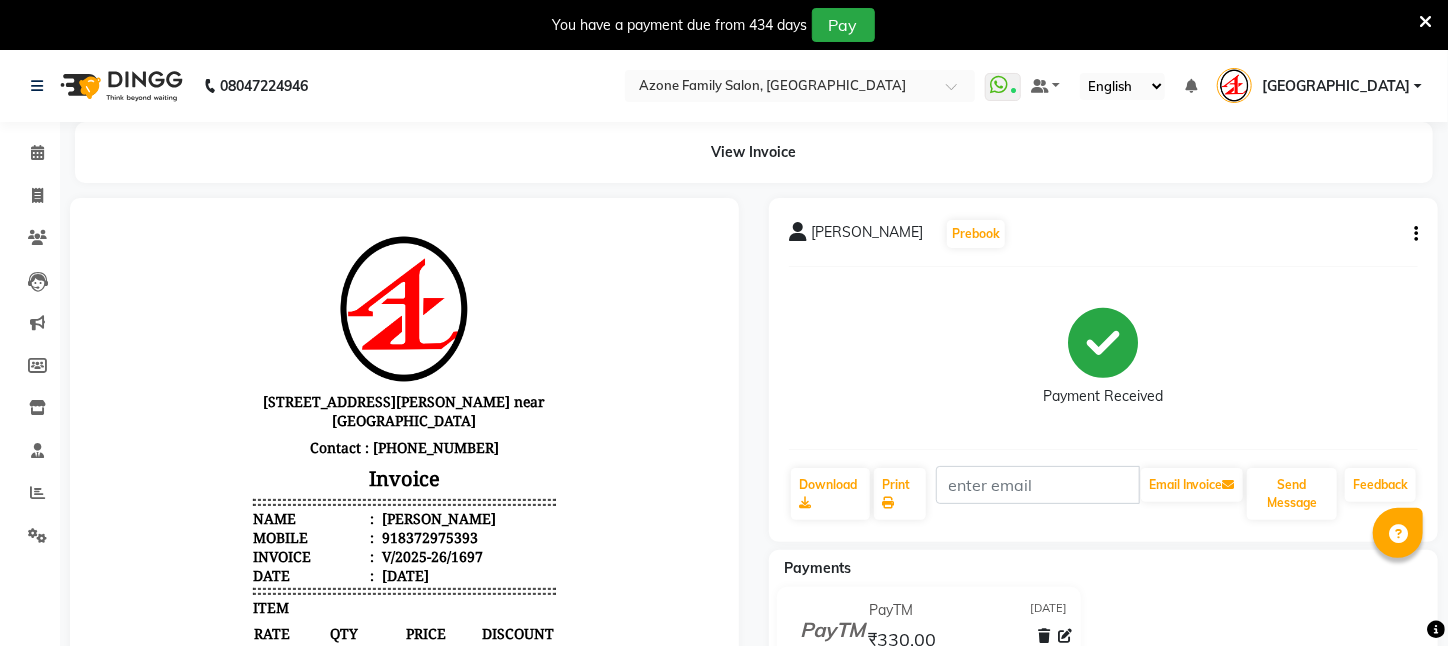 click 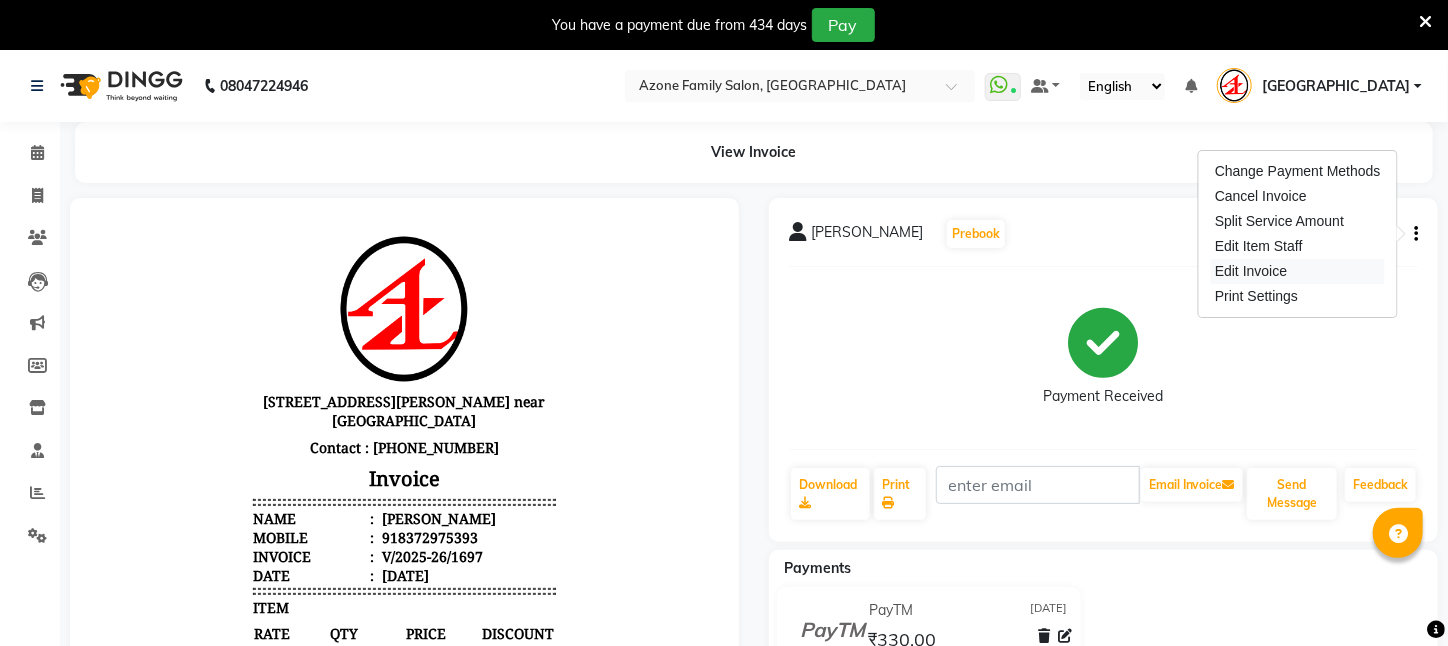 click on "Edit Invoice" at bounding box center [1298, 271] 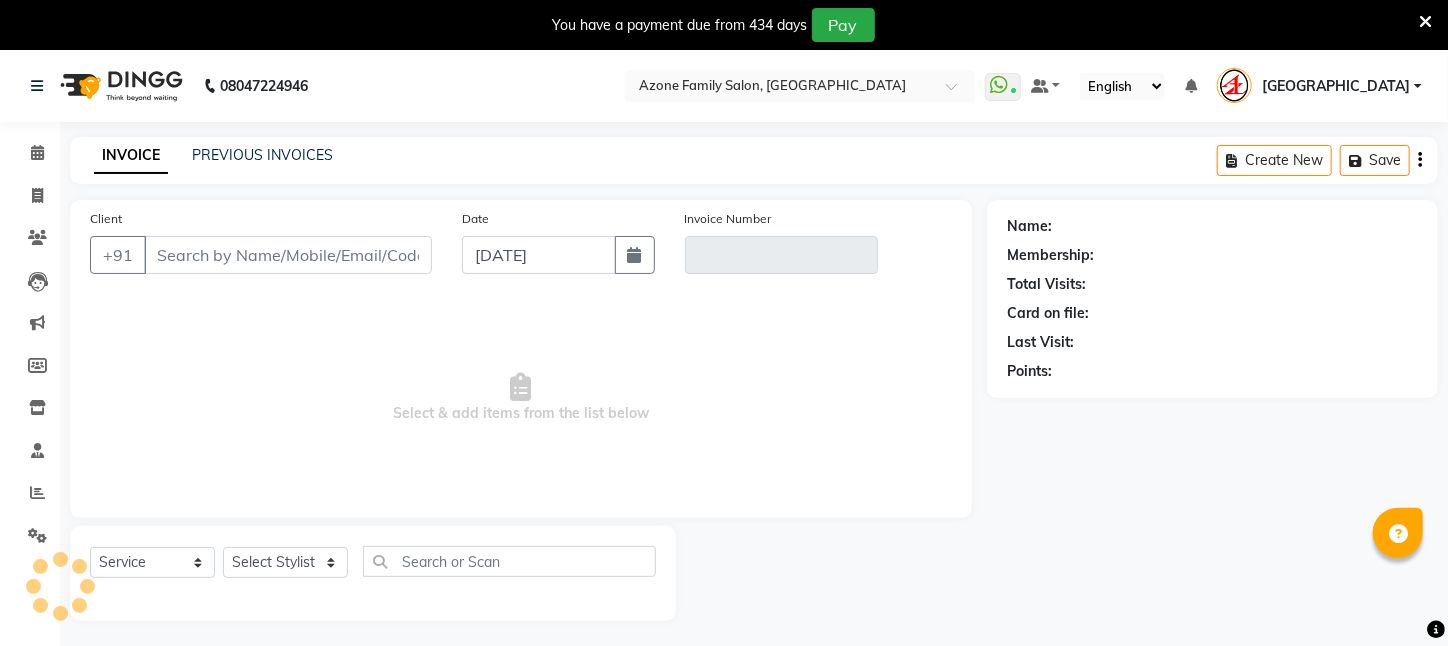scroll, scrollTop: 50, scrollLeft: 0, axis: vertical 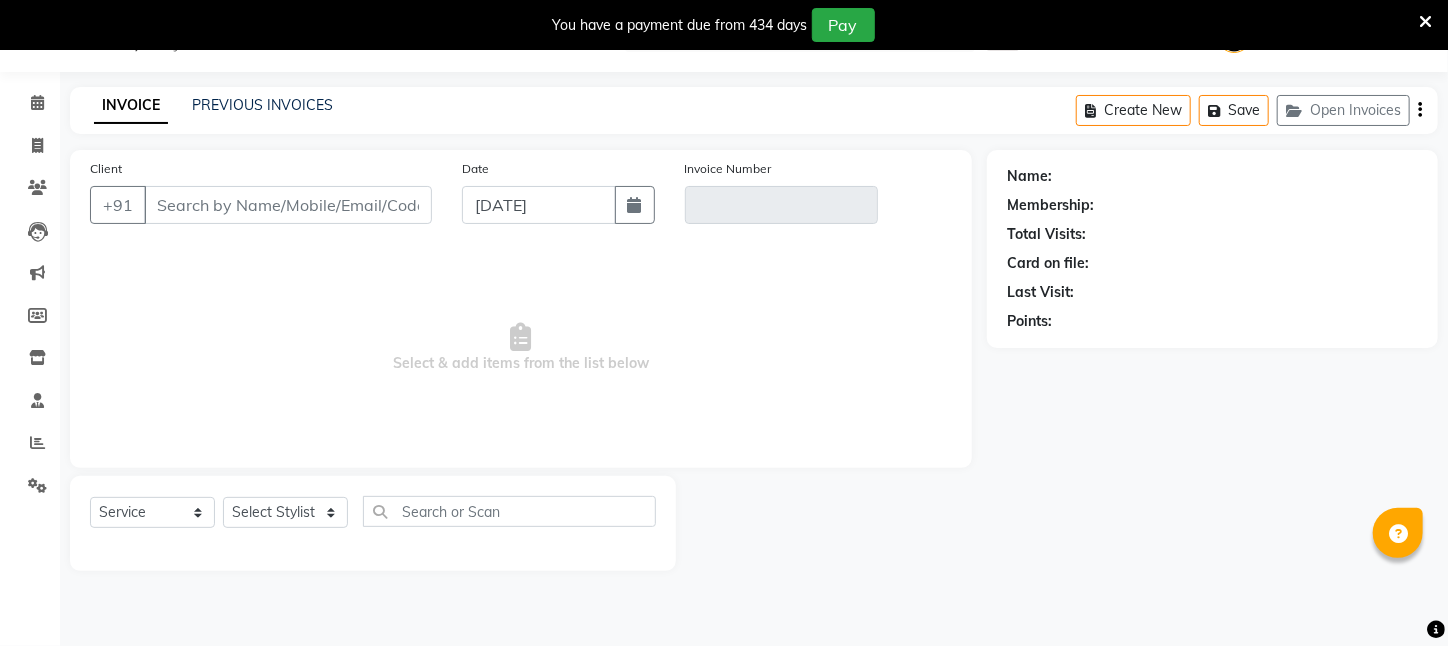 type on "8372975393" 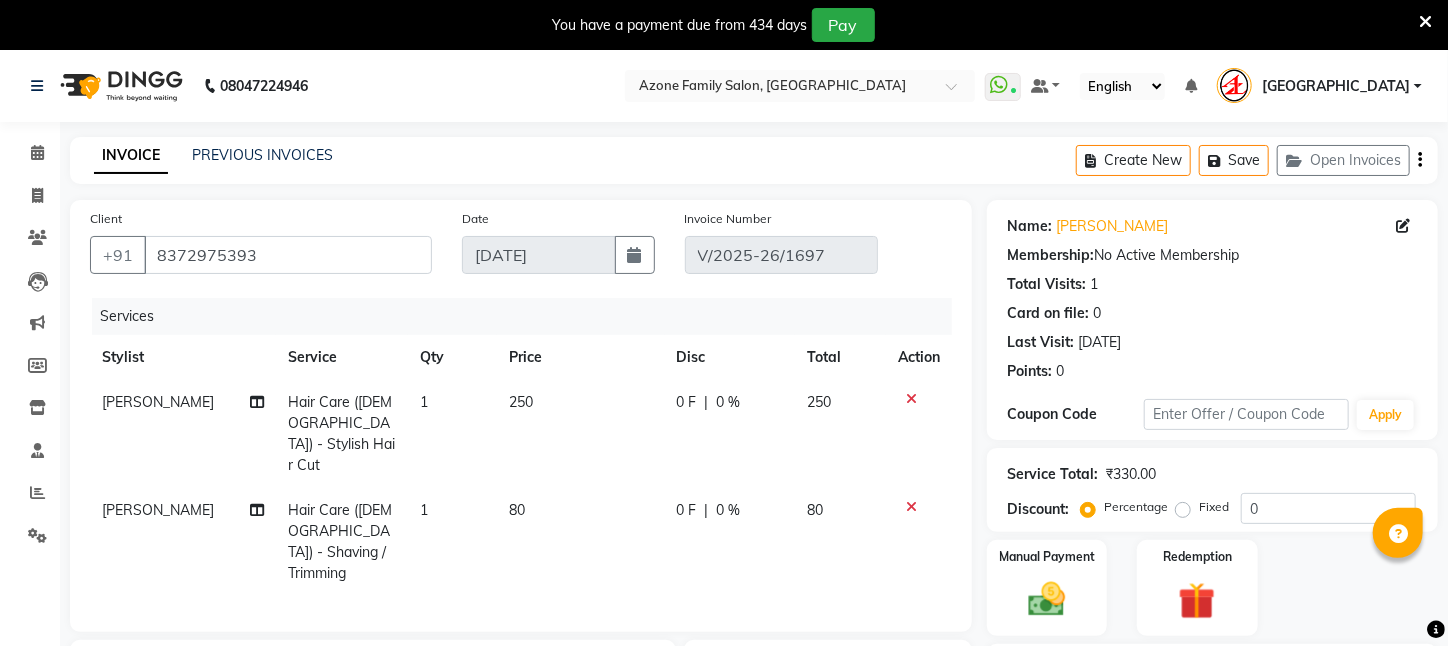 scroll, scrollTop: 268, scrollLeft: 0, axis: vertical 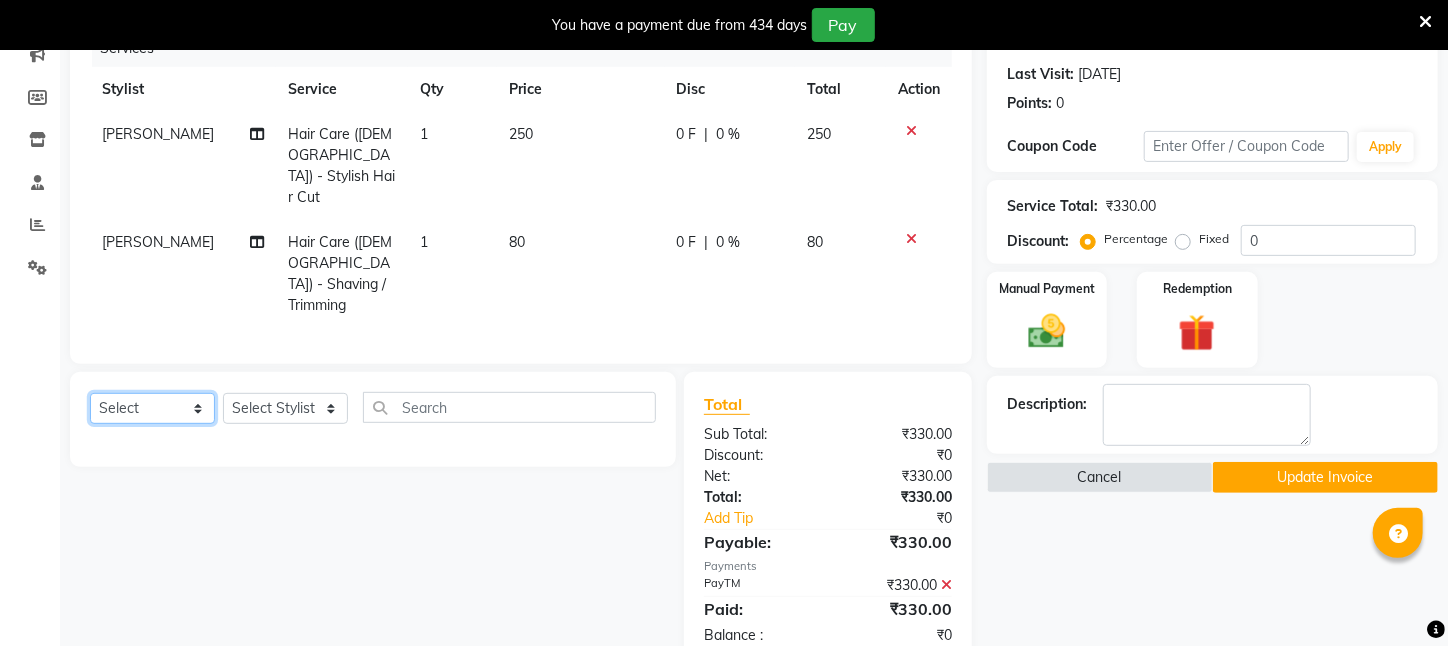 drag, startPoint x: 144, startPoint y: 354, endPoint x: 146, endPoint y: 369, distance: 15.132746 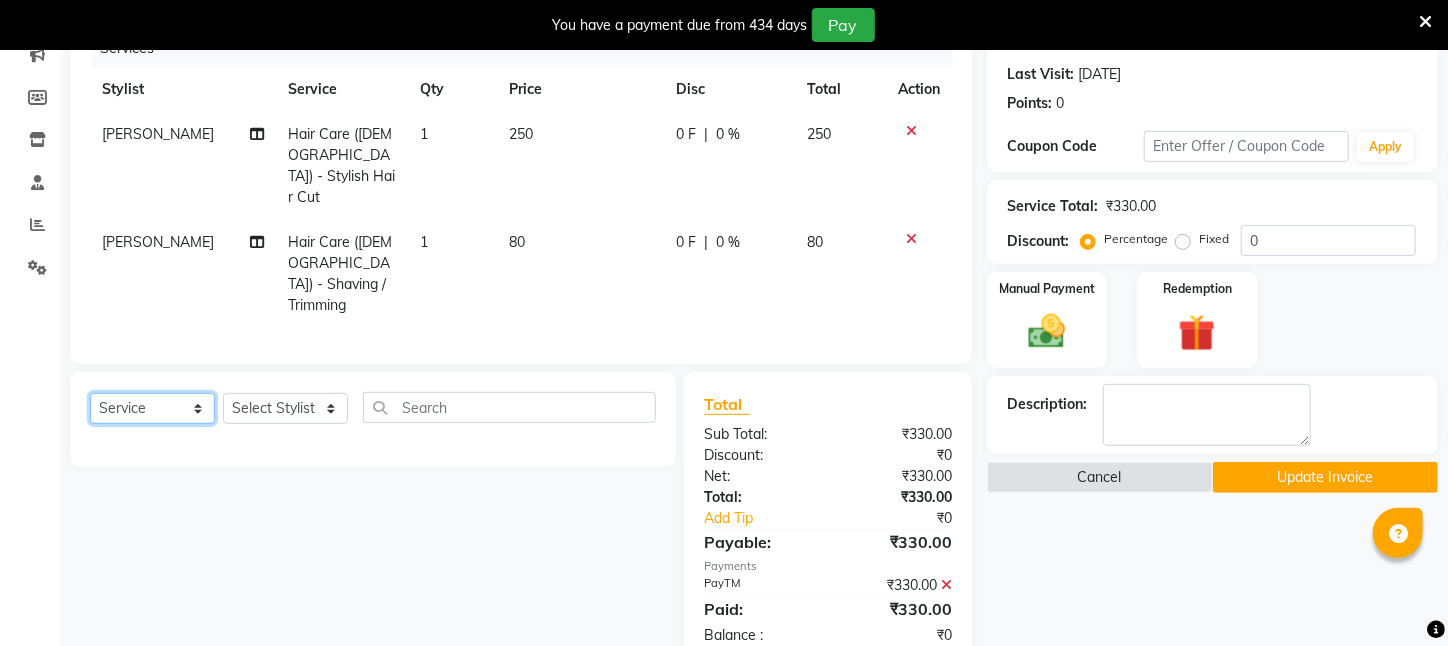 click on "Select  Service  Product  Membership  Package Voucher Prepaid Gift Card" 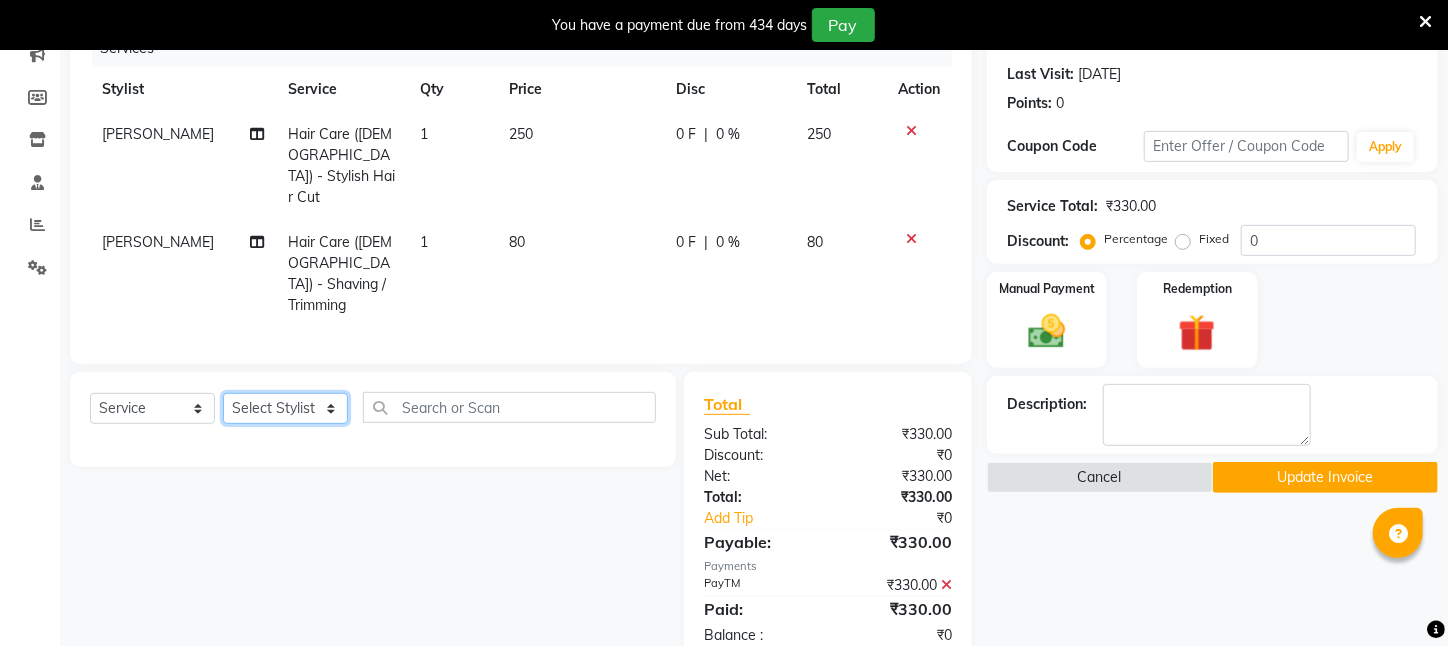 click on "Select Stylist [PERSON_NAME] [PERSON_NAME] DEEPIKA [PERSON_NAME] [PERSON_NAME] kharagpur Mahadev [PERSON_NAME] [PERSON_NAME] NEHA [PERSON_NAME] [PERSON_NAME] [PERSON_NAME] [PERSON_NAME] [PERSON_NAME]" 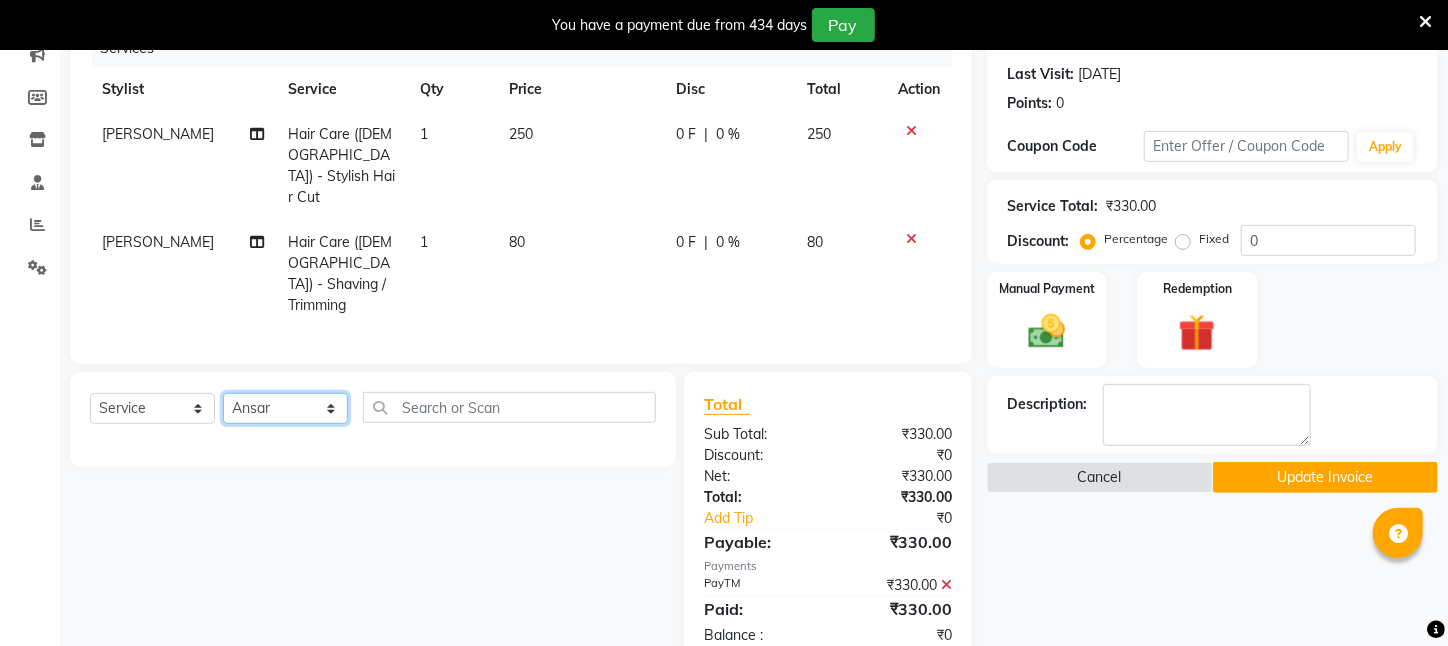 click on "Select Stylist [PERSON_NAME] [PERSON_NAME] DEEPIKA [PERSON_NAME] [PERSON_NAME] kharagpur Mahadev [PERSON_NAME] [PERSON_NAME] NEHA [PERSON_NAME] [PERSON_NAME] [PERSON_NAME] [PERSON_NAME] [PERSON_NAME]" 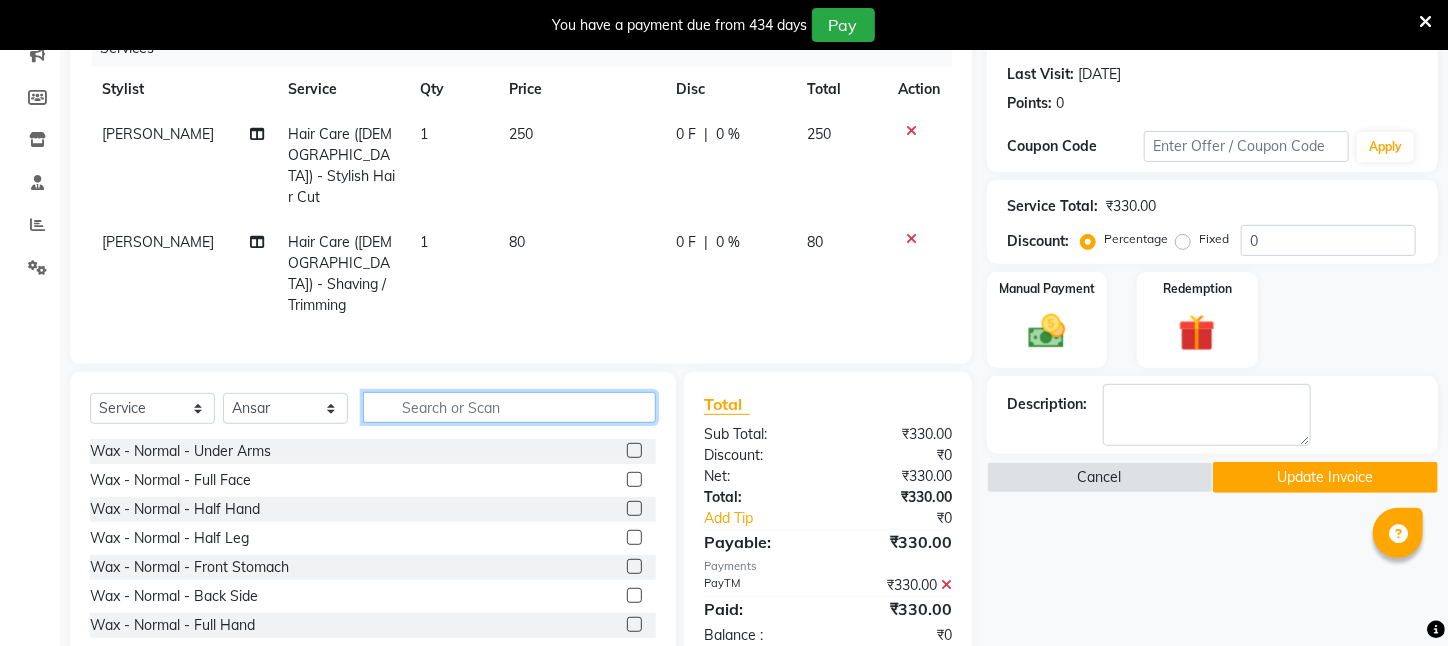 click 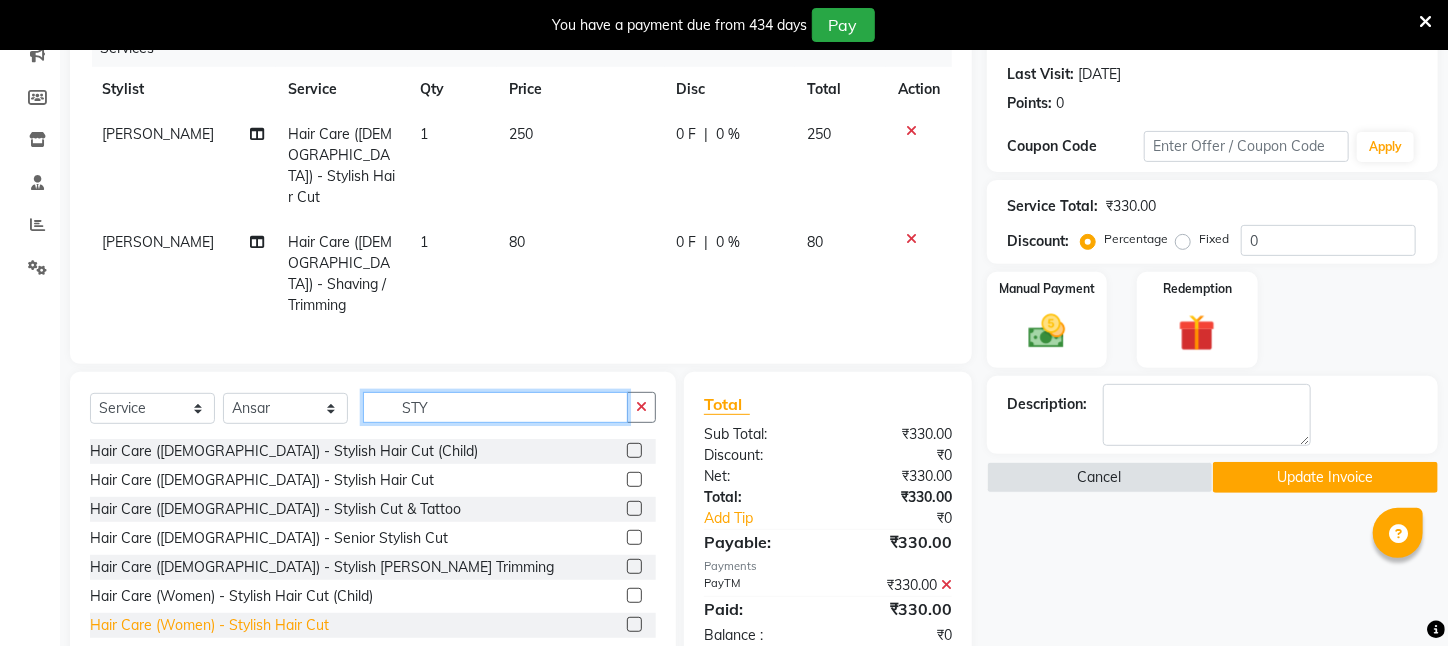 type on "STY" 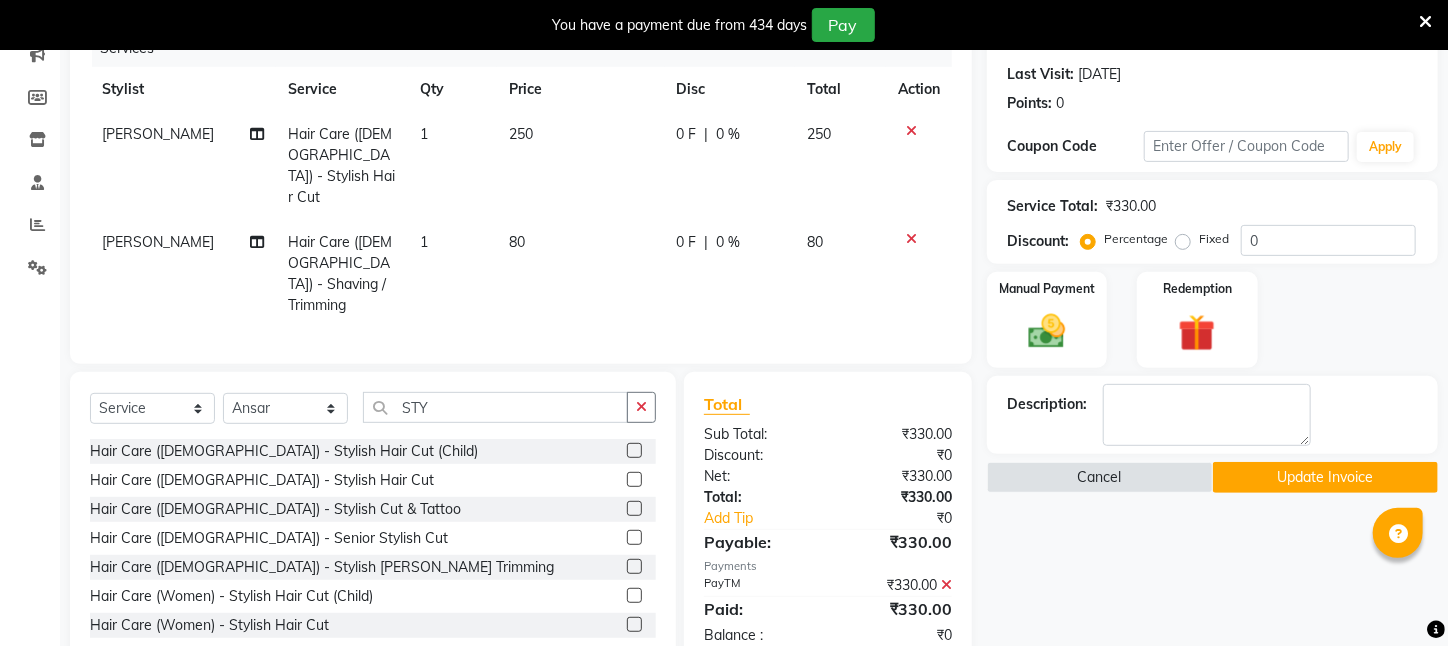drag, startPoint x: 262, startPoint y: 571, endPoint x: 319, endPoint y: 533, distance: 68.50548 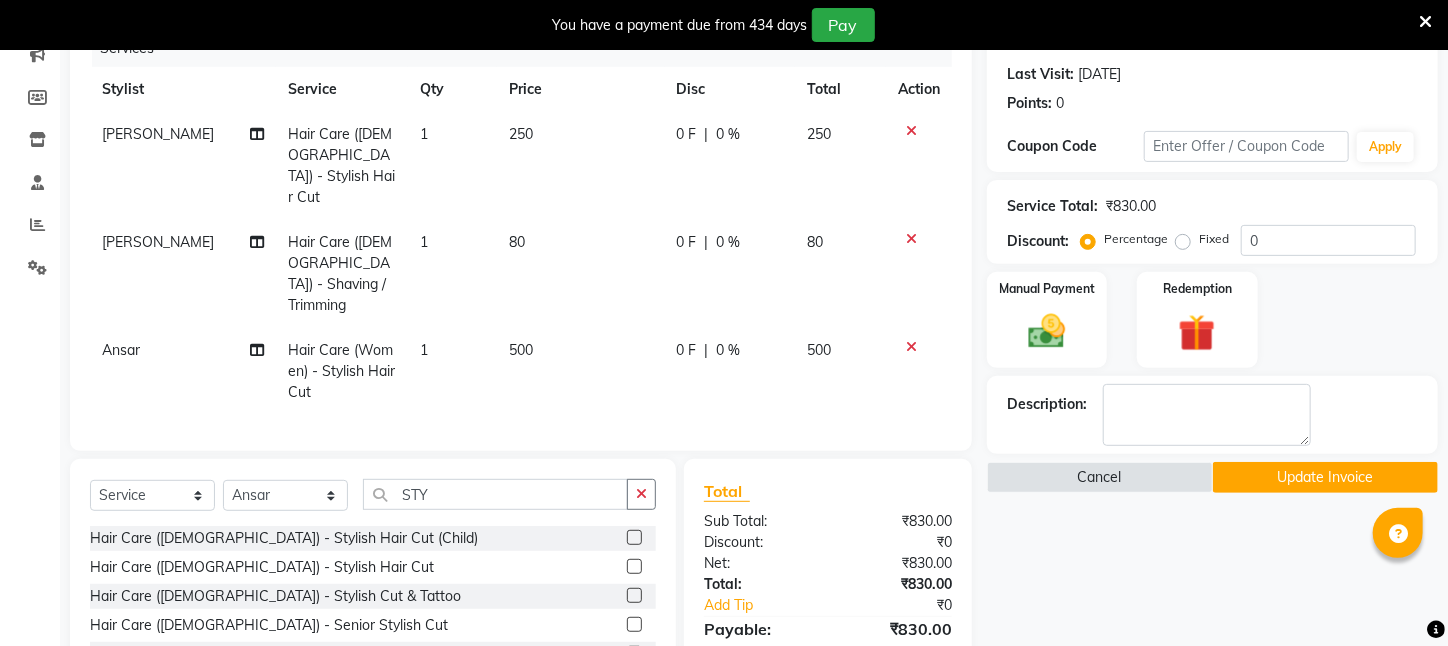 checkbox on "false" 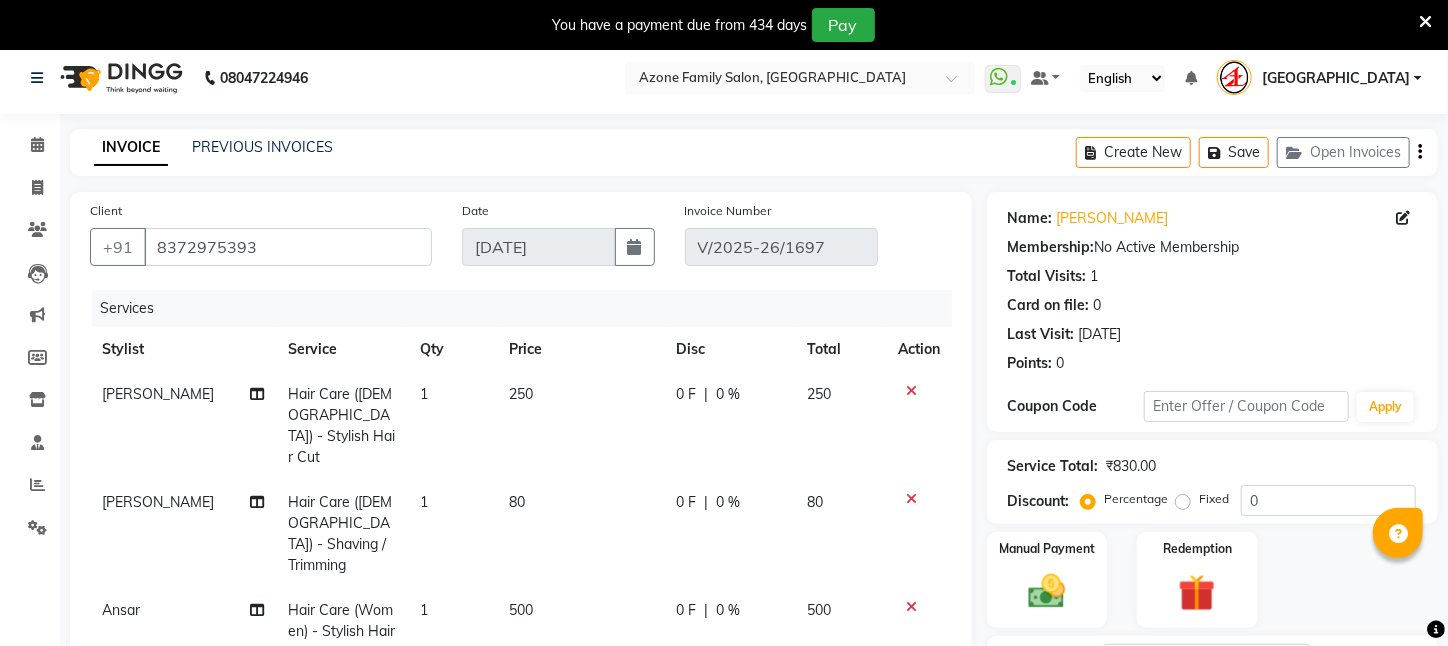 scroll, scrollTop: 0, scrollLeft: 0, axis: both 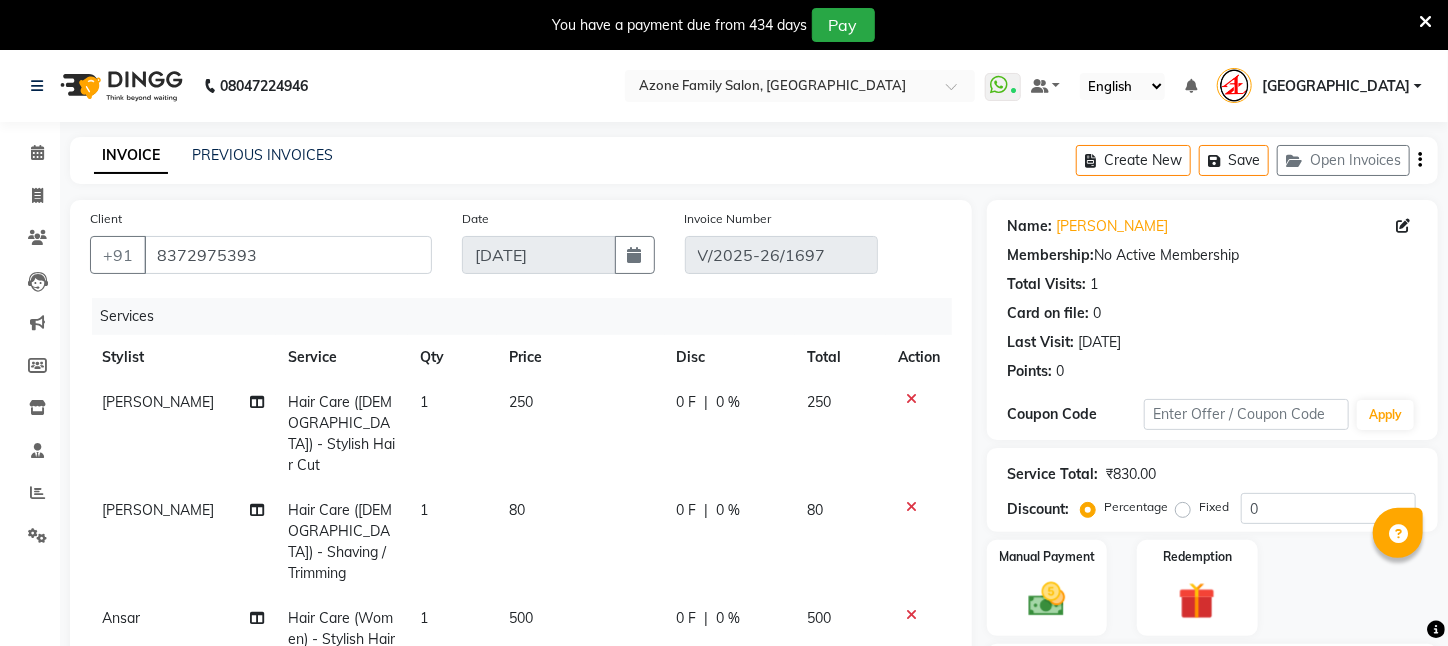 click 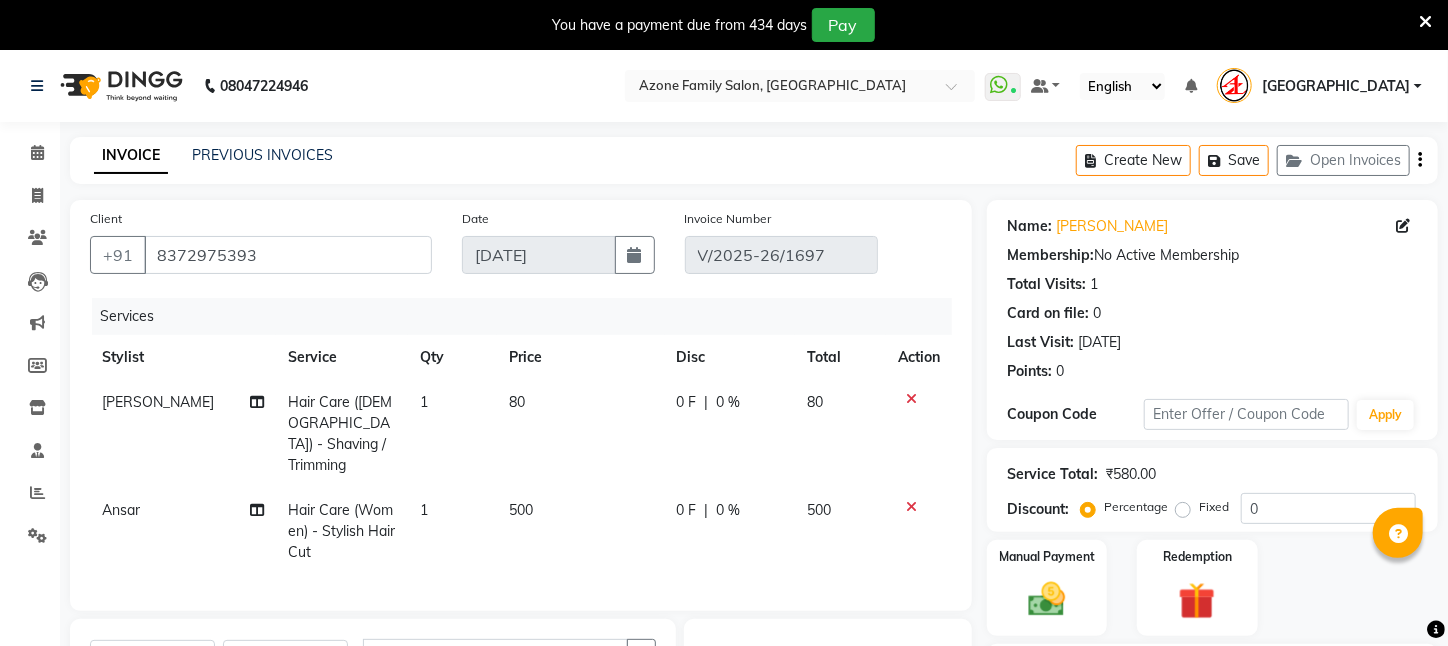 click 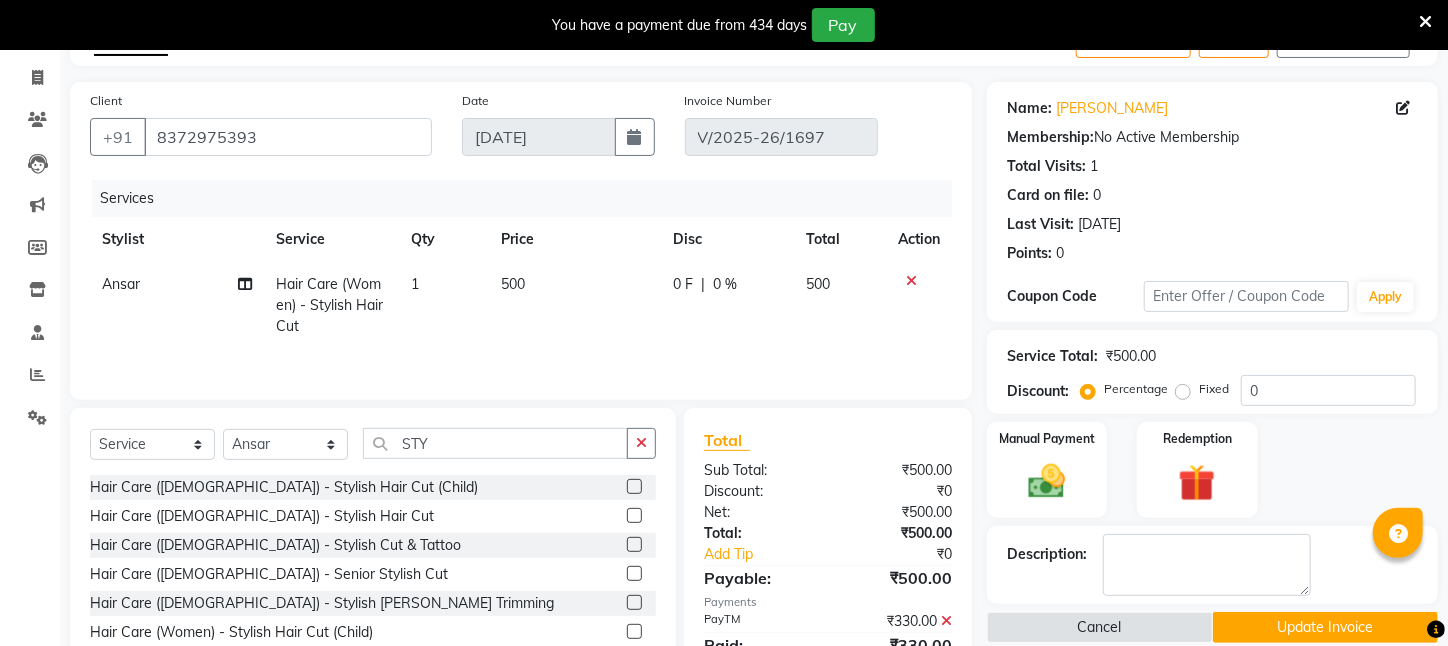 scroll, scrollTop: 204, scrollLeft: 0, axis: vertical 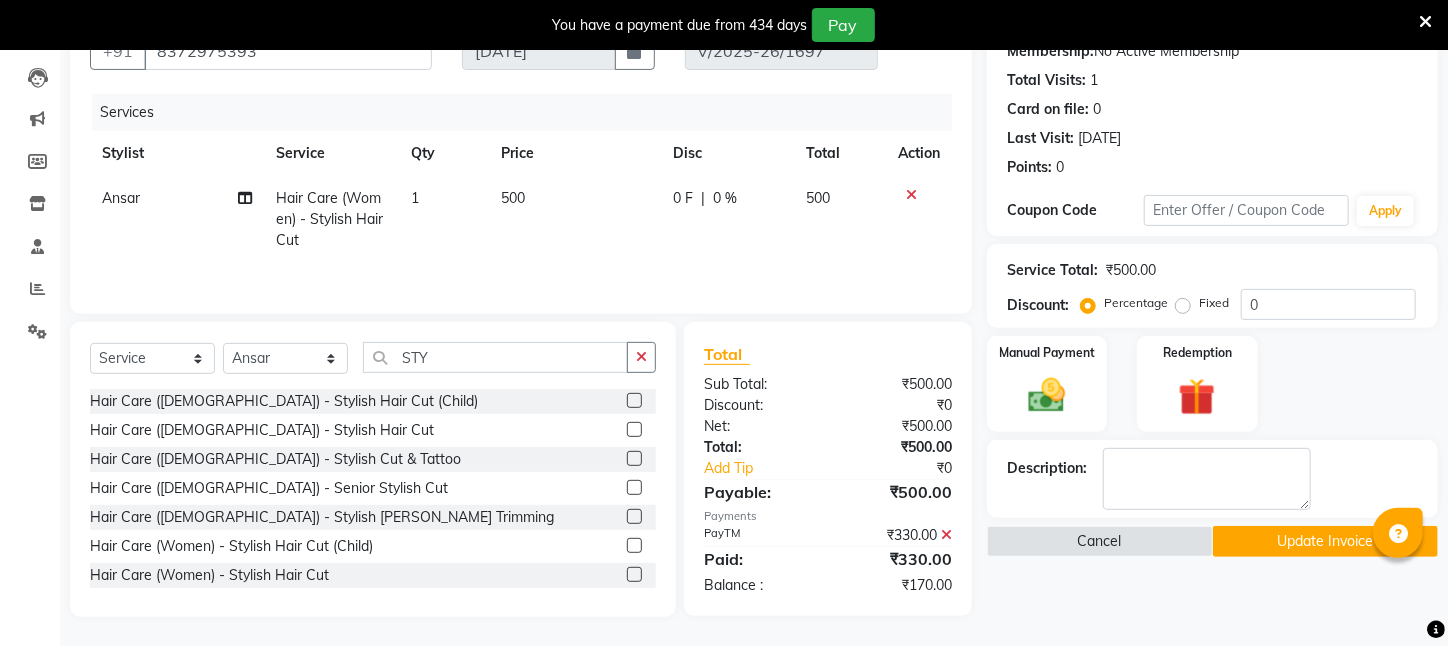 click 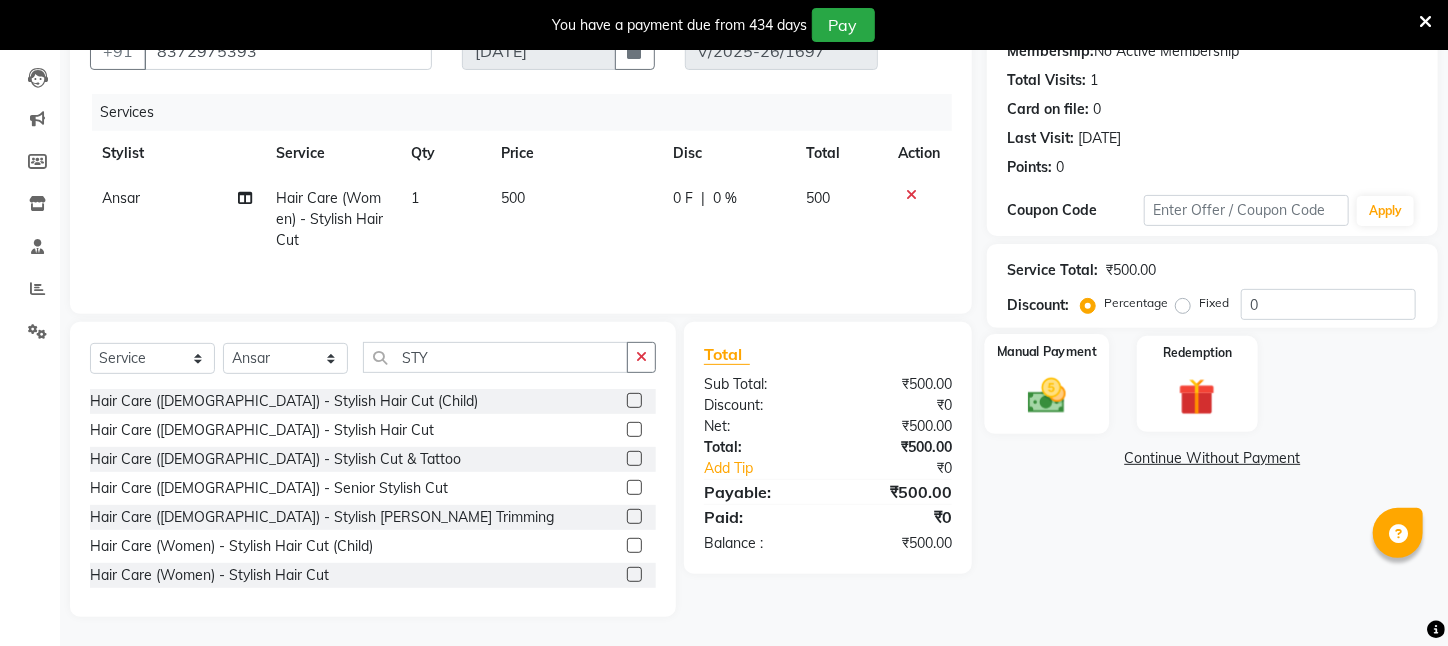 click 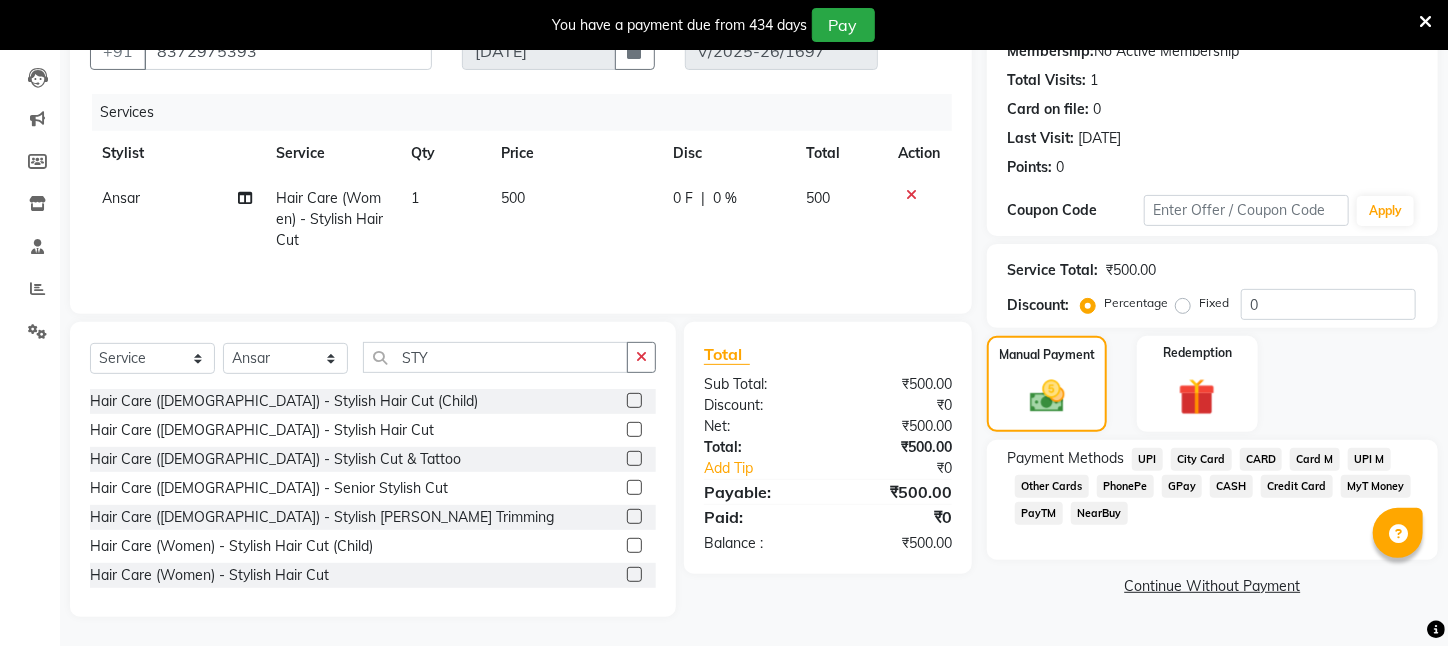 click on "PayTM" 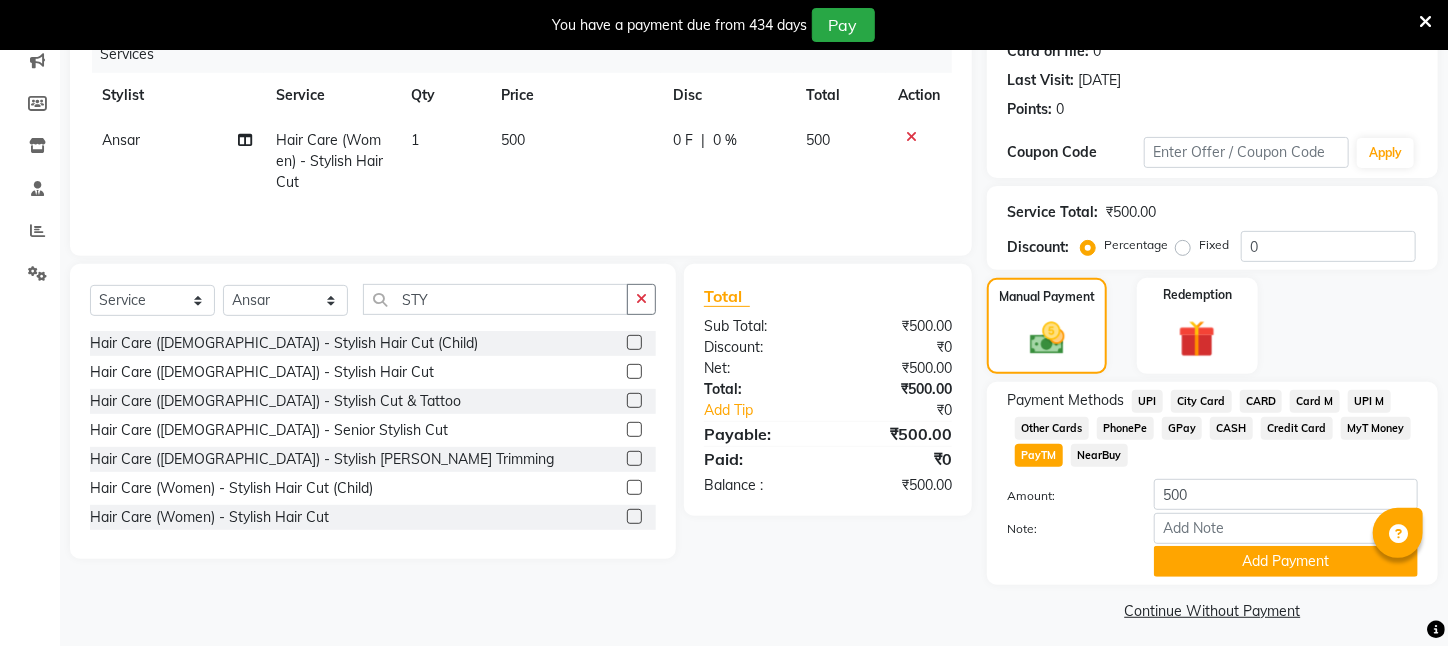 scroll, scrollTop: 293, scrollLeft: 0, axis: vertical 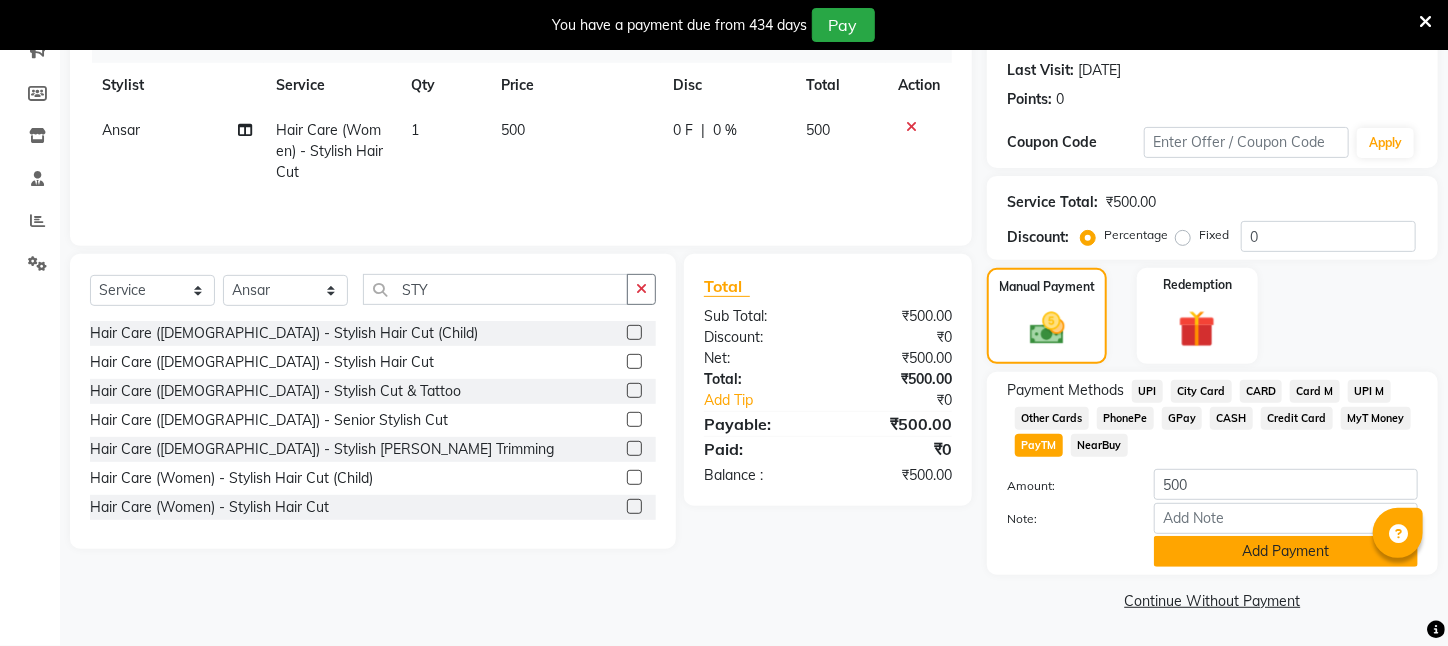 click on "Add Payment" 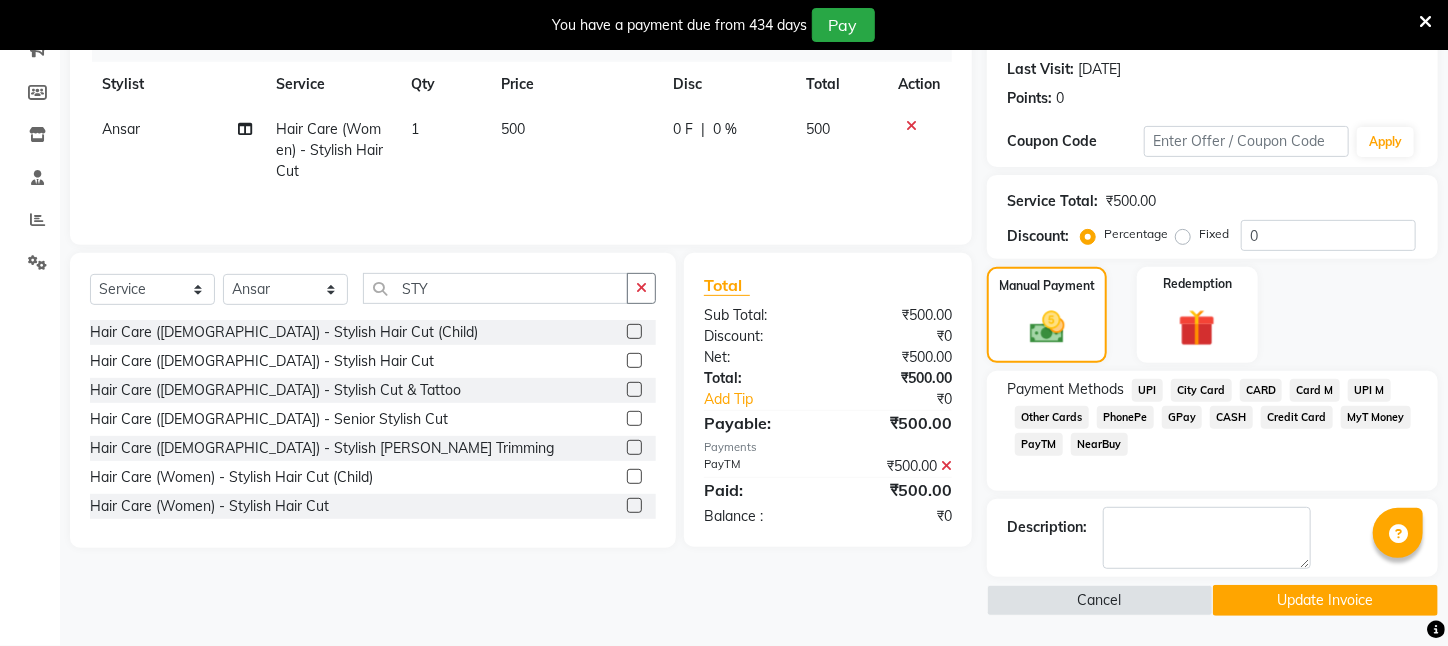 drag, startPoint x: 1267, startPoint y: 606, endPoint x: 1202, endPoint y: 580, distance: 70.00714 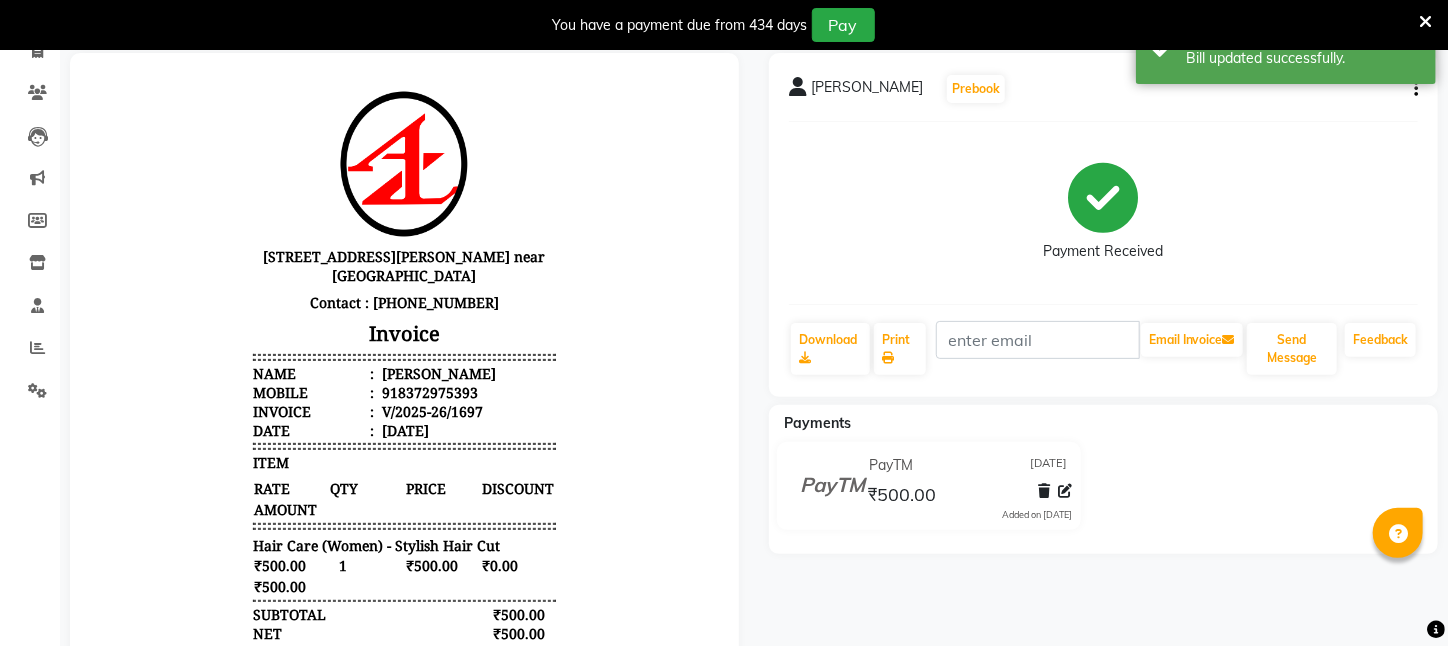 scroll, scrollTop: 0, scrollLeft: 0, axis: both 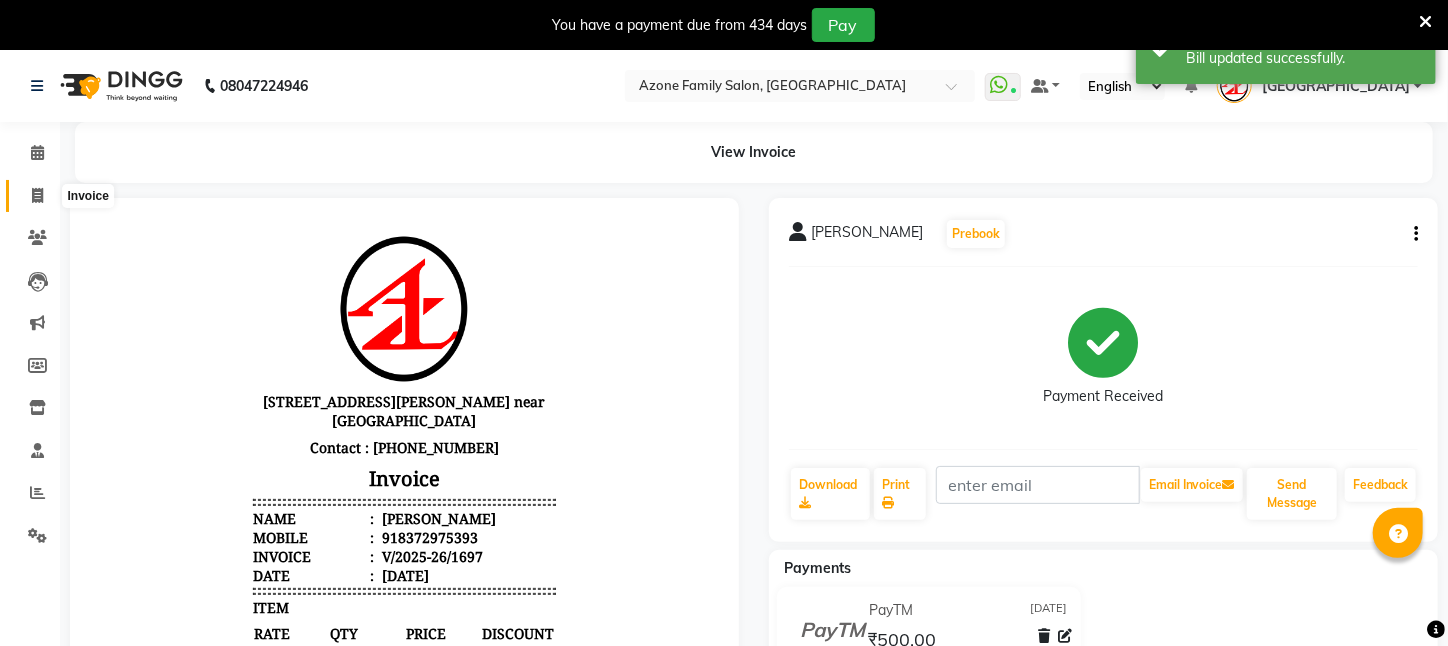 click 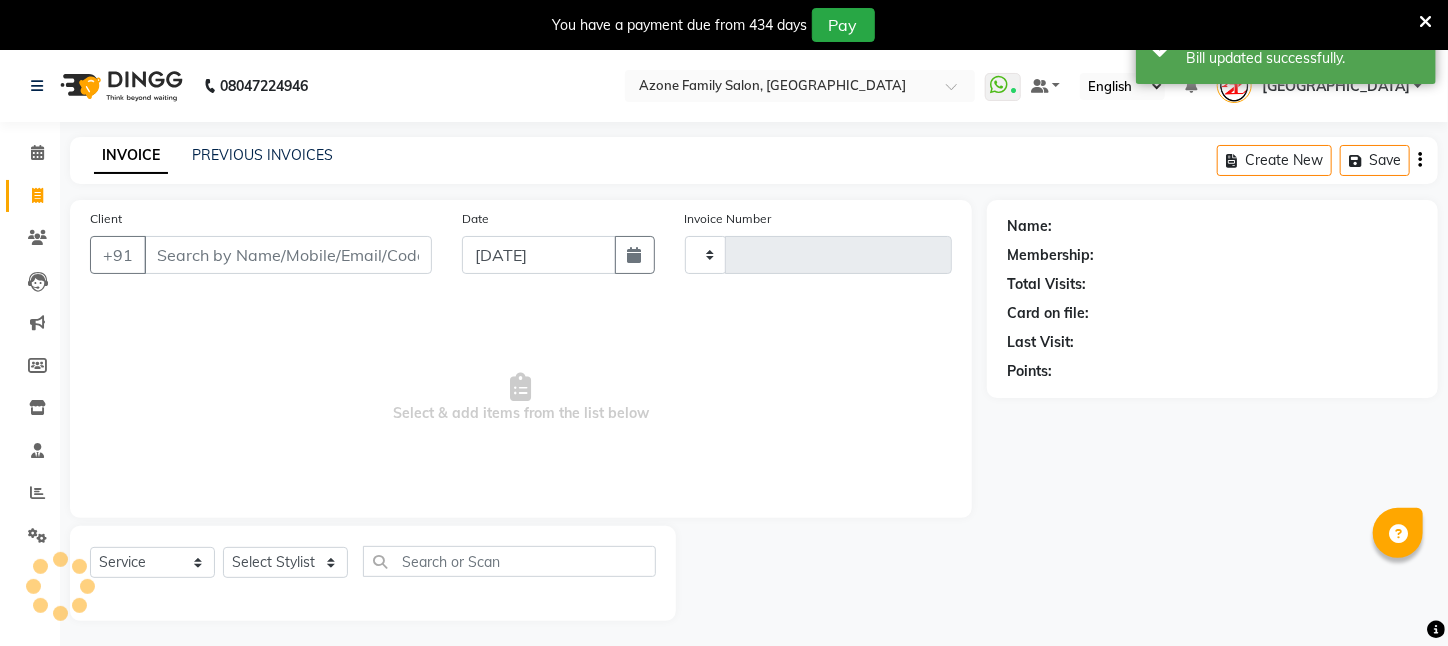 type on "1698" 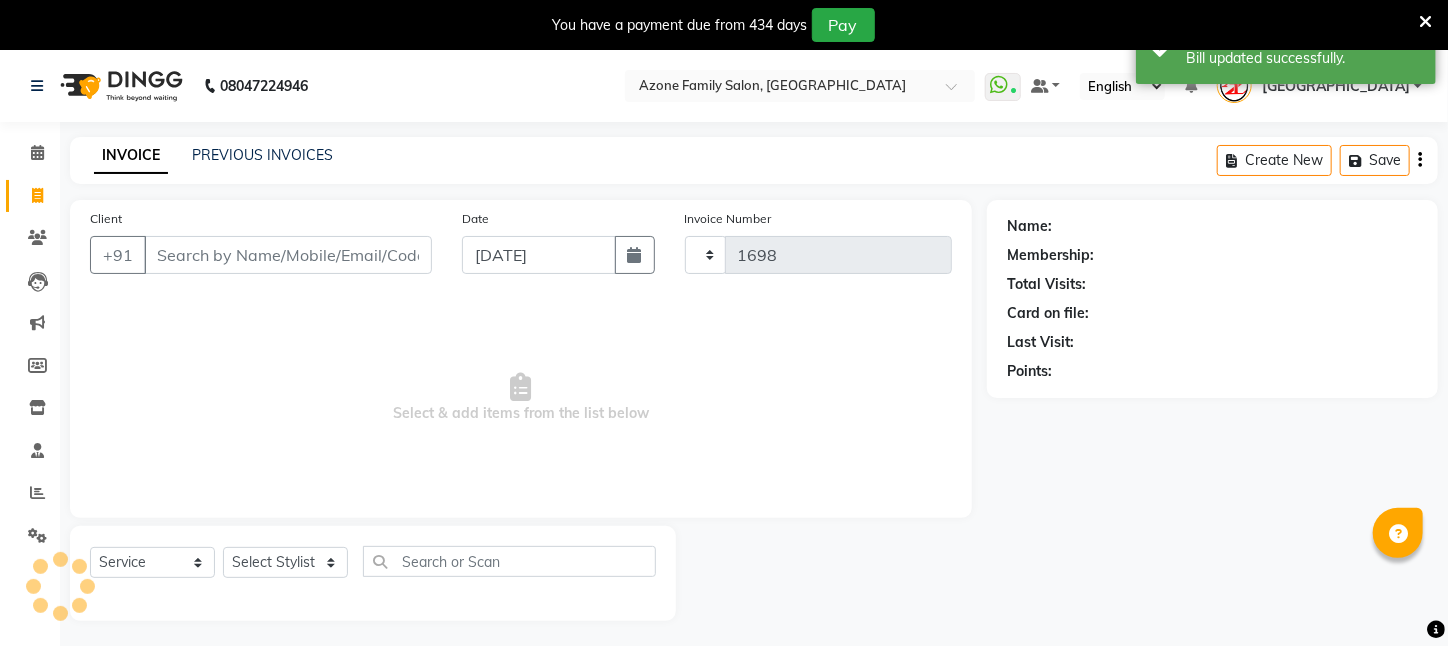 select on "4296" 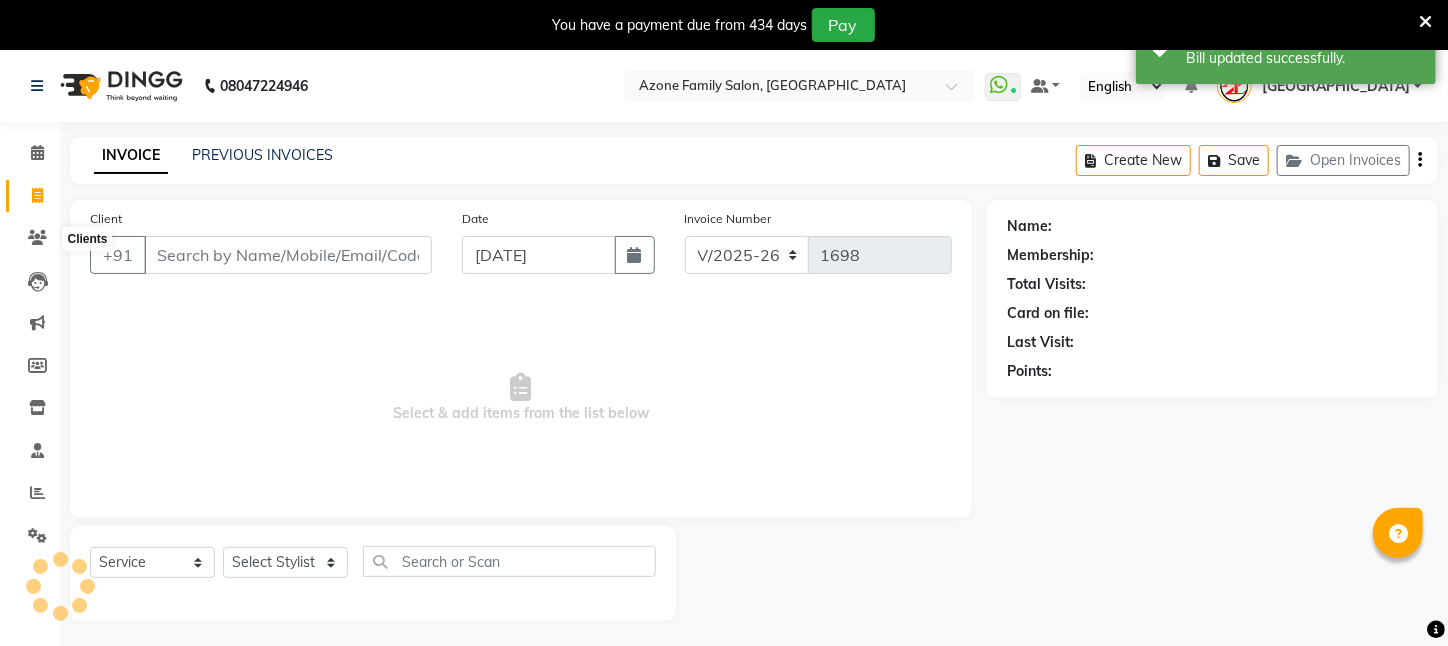 scroll, scrollTop: 50, scrollLeft: 0, axis: vertical 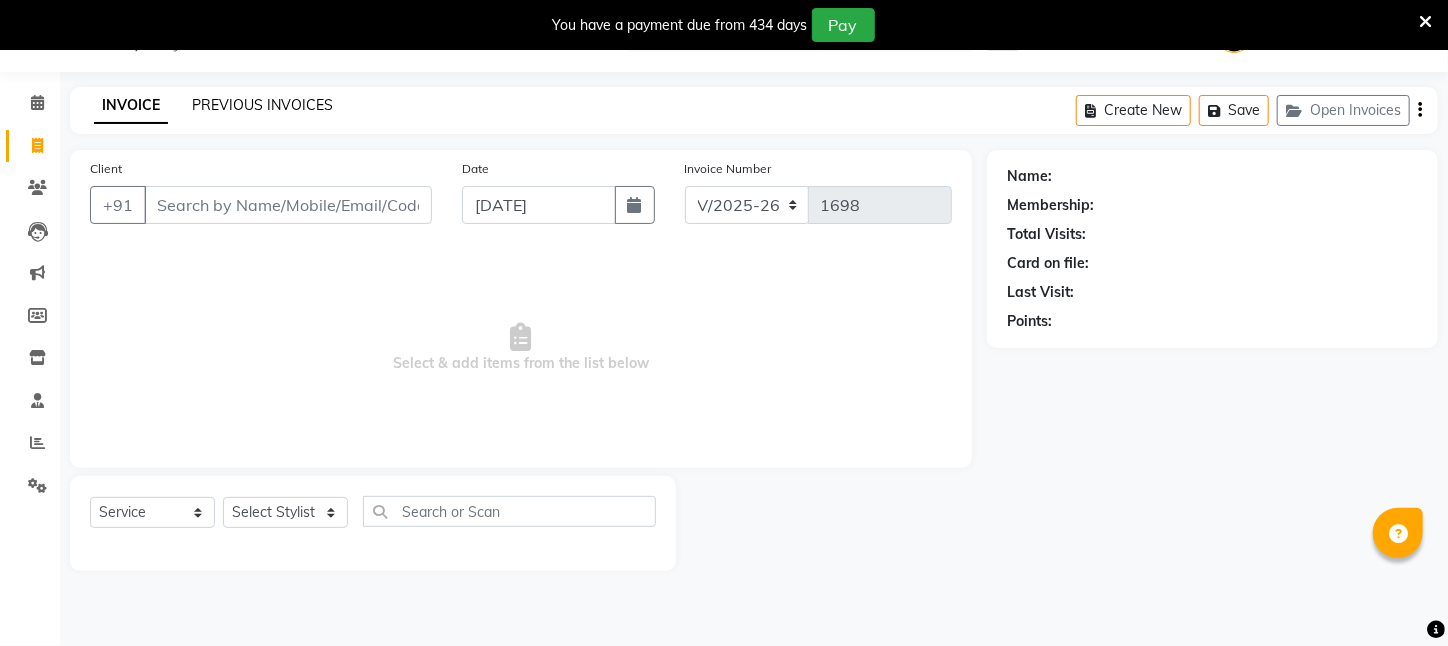 click on "PREVIOUS INVOICES" 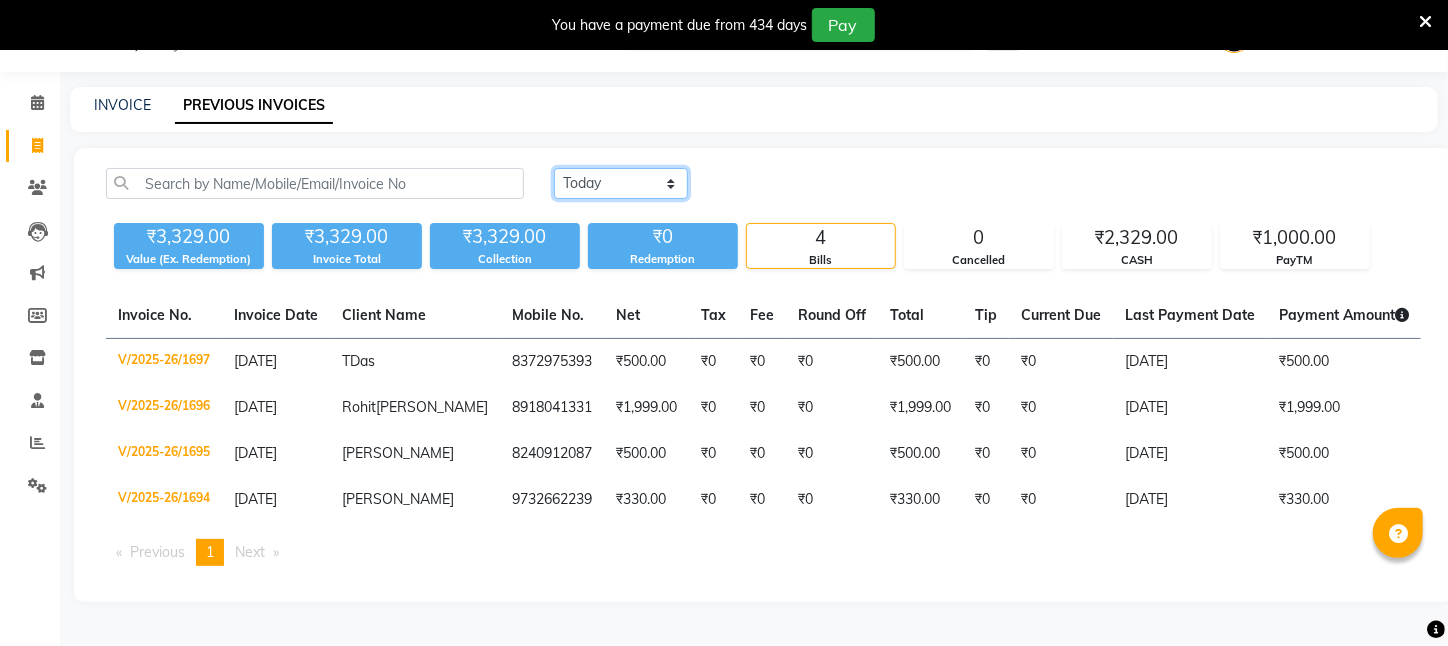 click on "[DATE] [DATE] Custom Range" 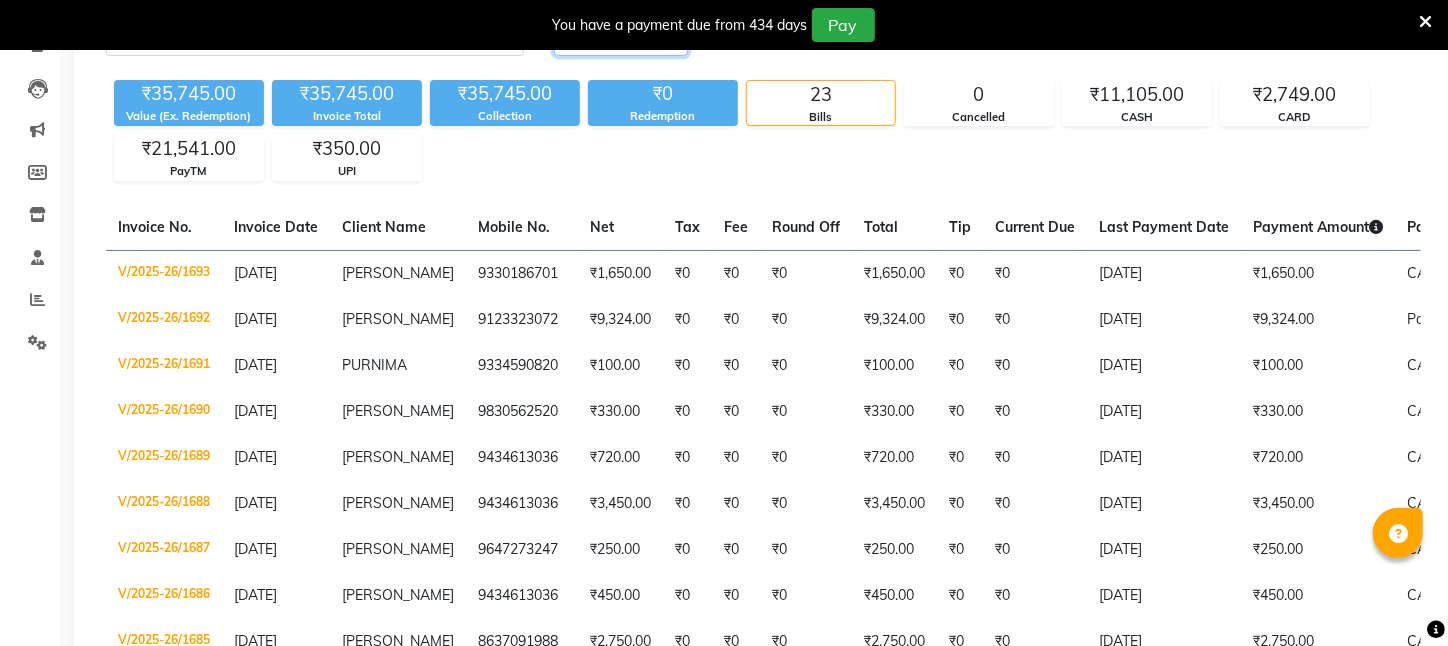 scroll, scrollTop: 200, scrollLeft: 0, axis: vertical 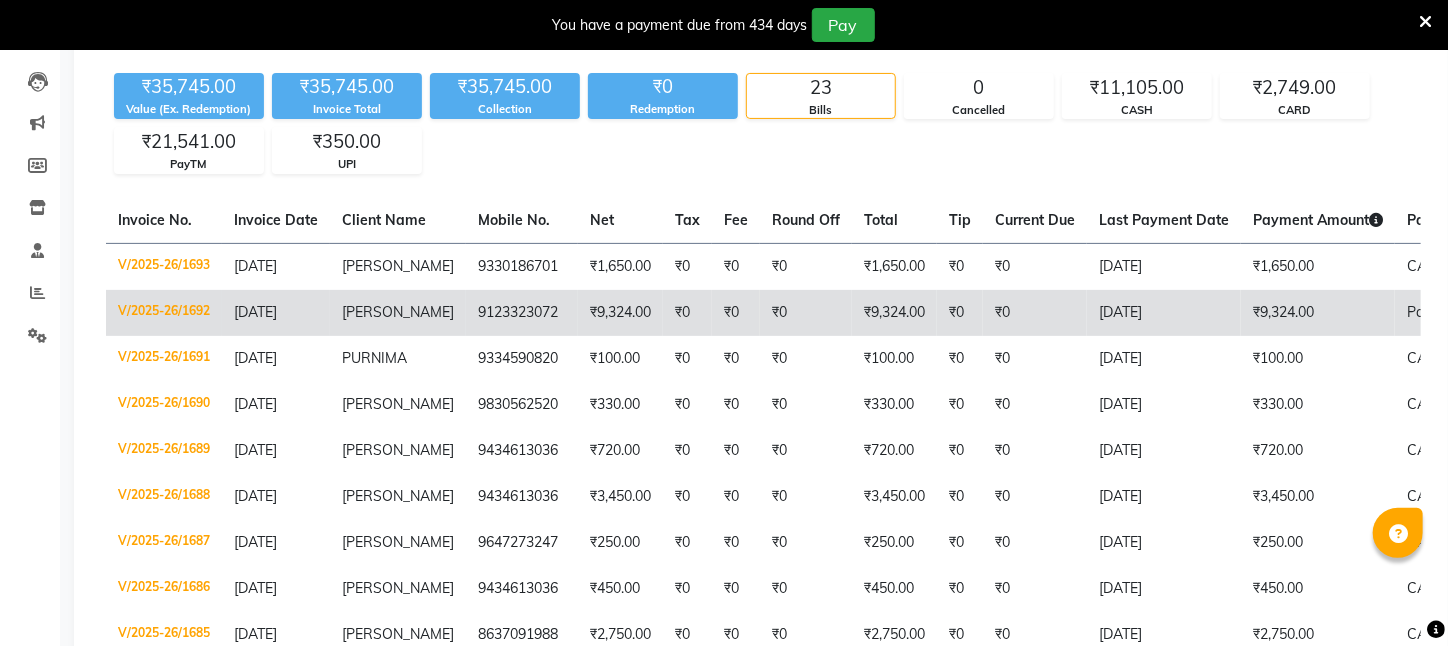 click on "9123323072" 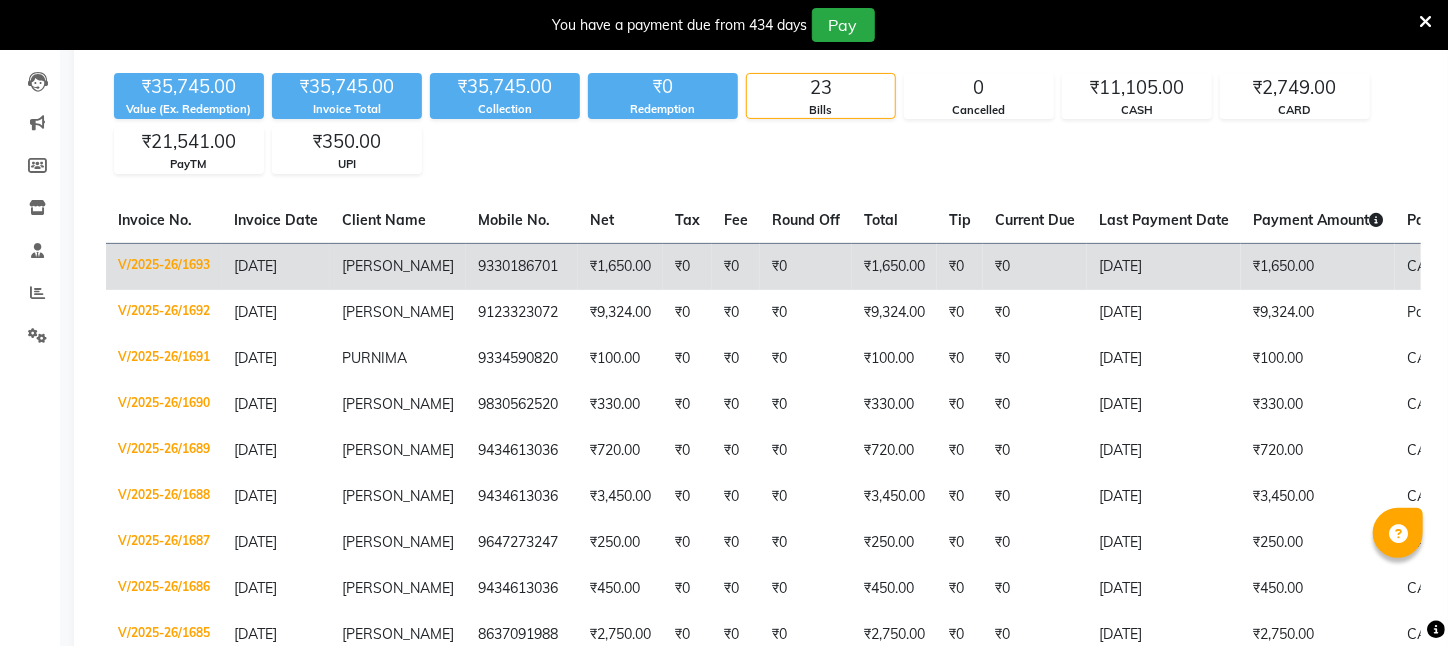 scroll, scrollTop: 0, scrollLeft: 0, axis: both 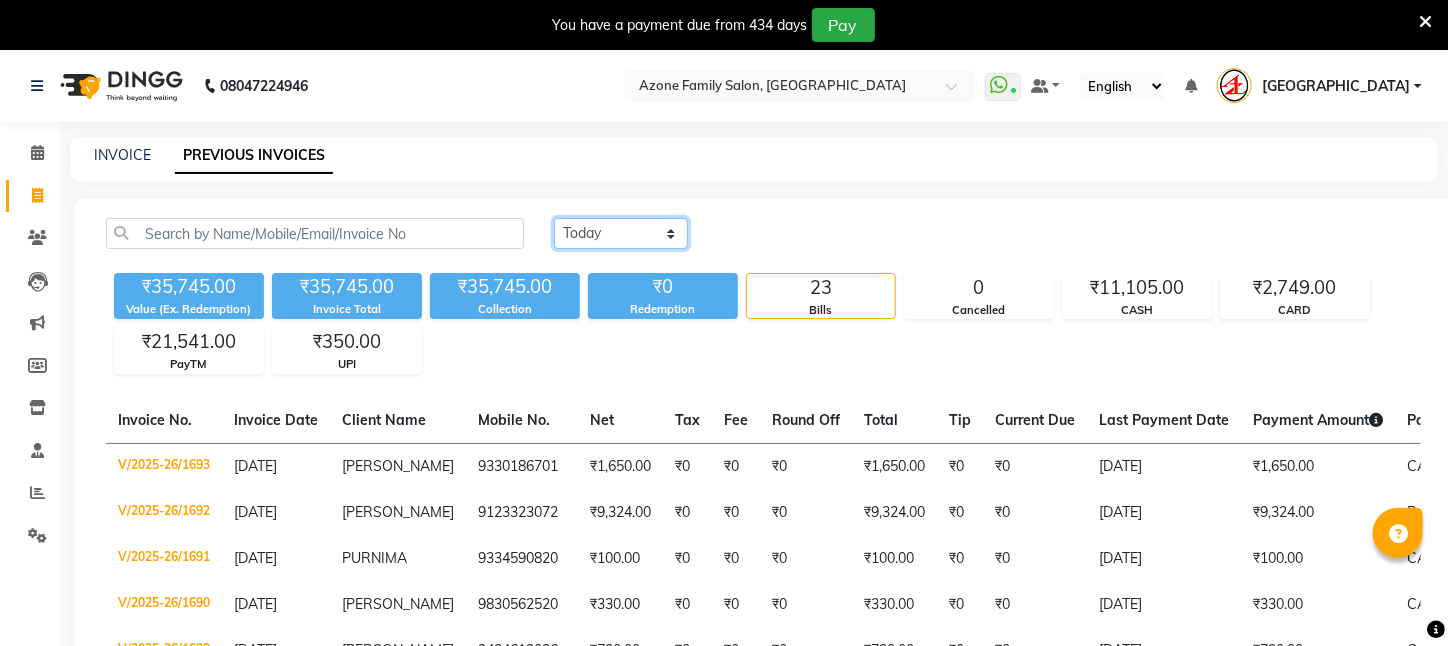 click on "[DATE] [DATE] Custom Range" 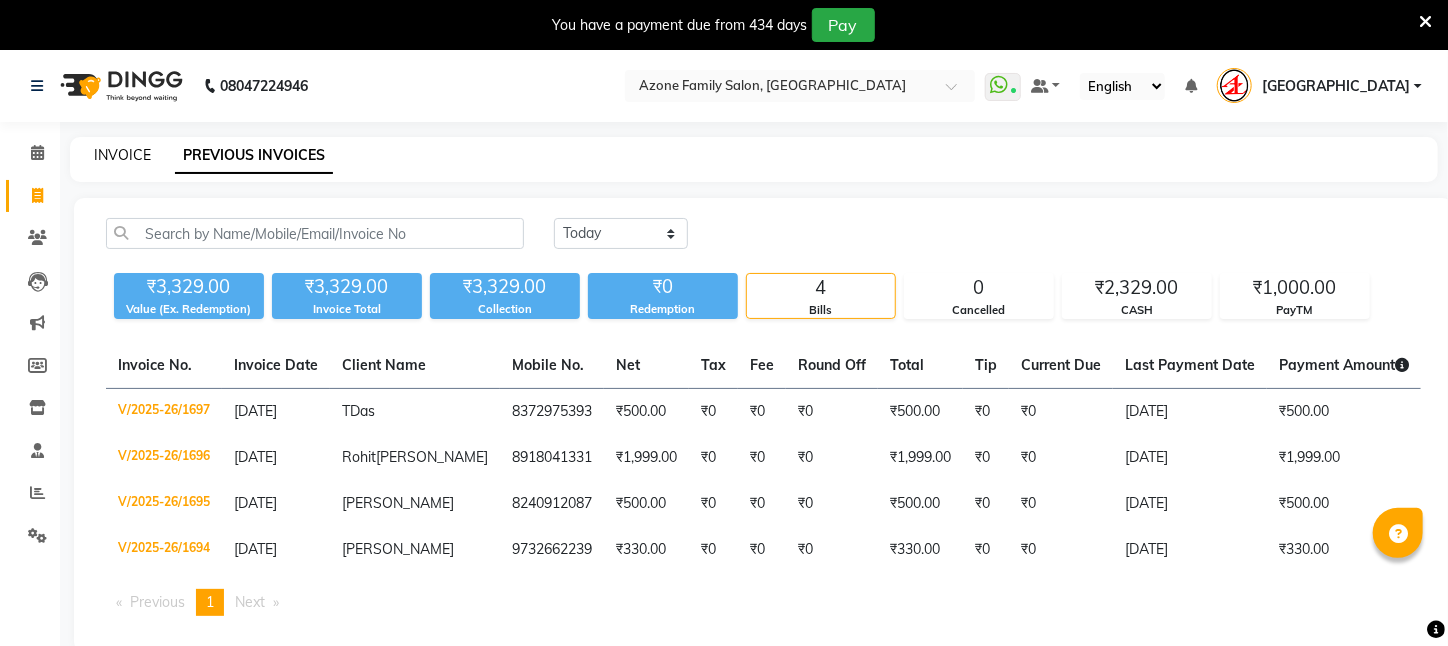 click on "INVOICE" 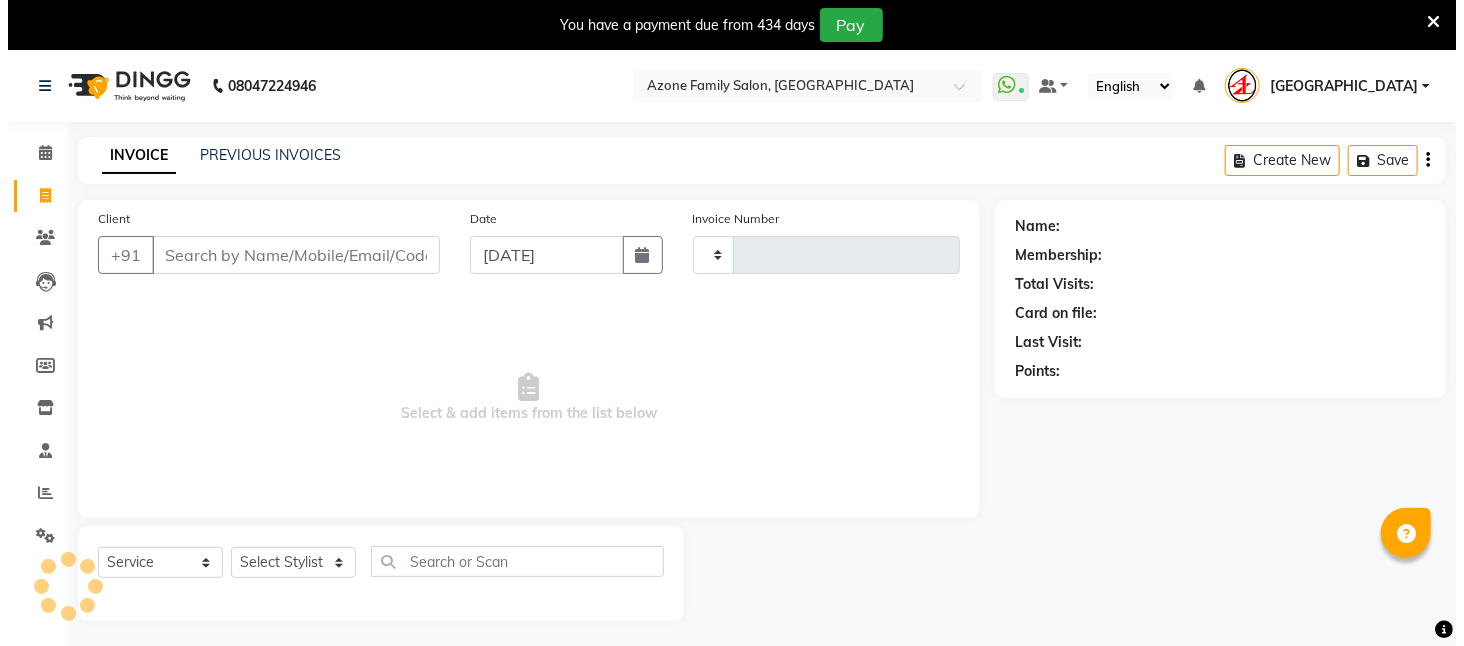 scroll, scrollTop: 50, scrollLeft: 0, axis: vertical 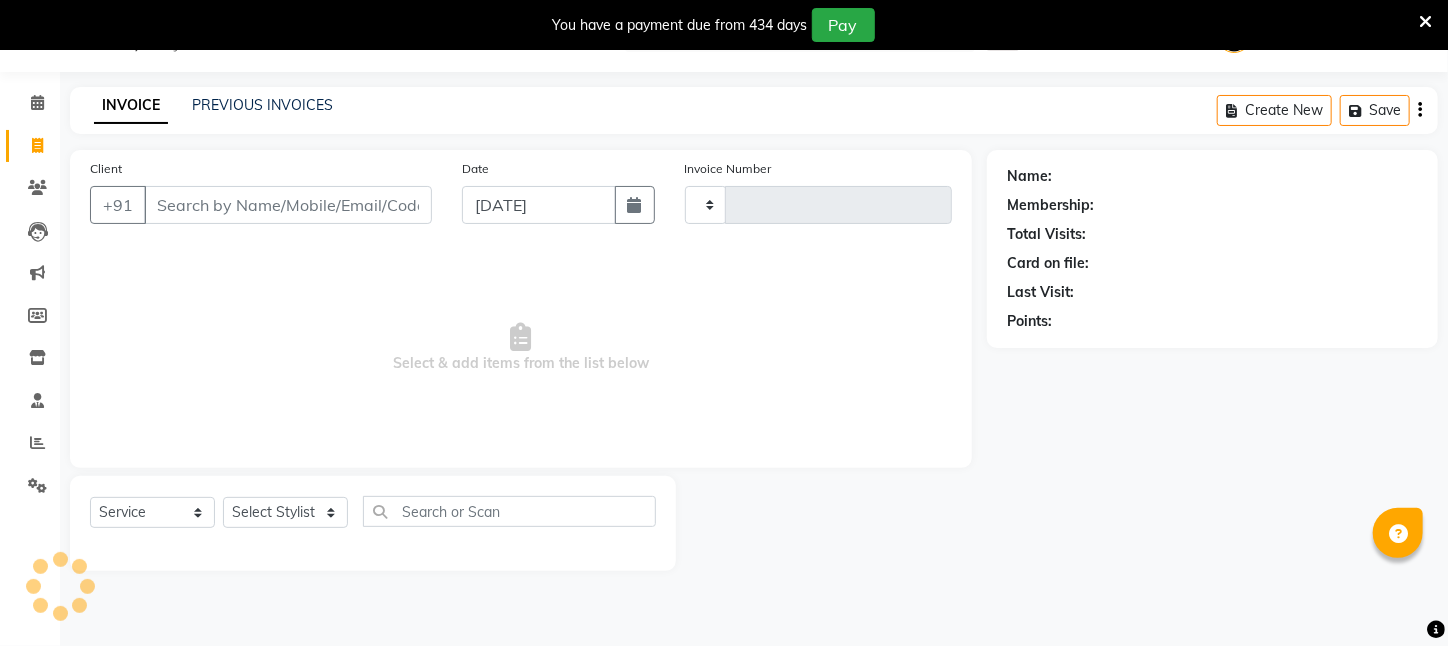 type on "1698" 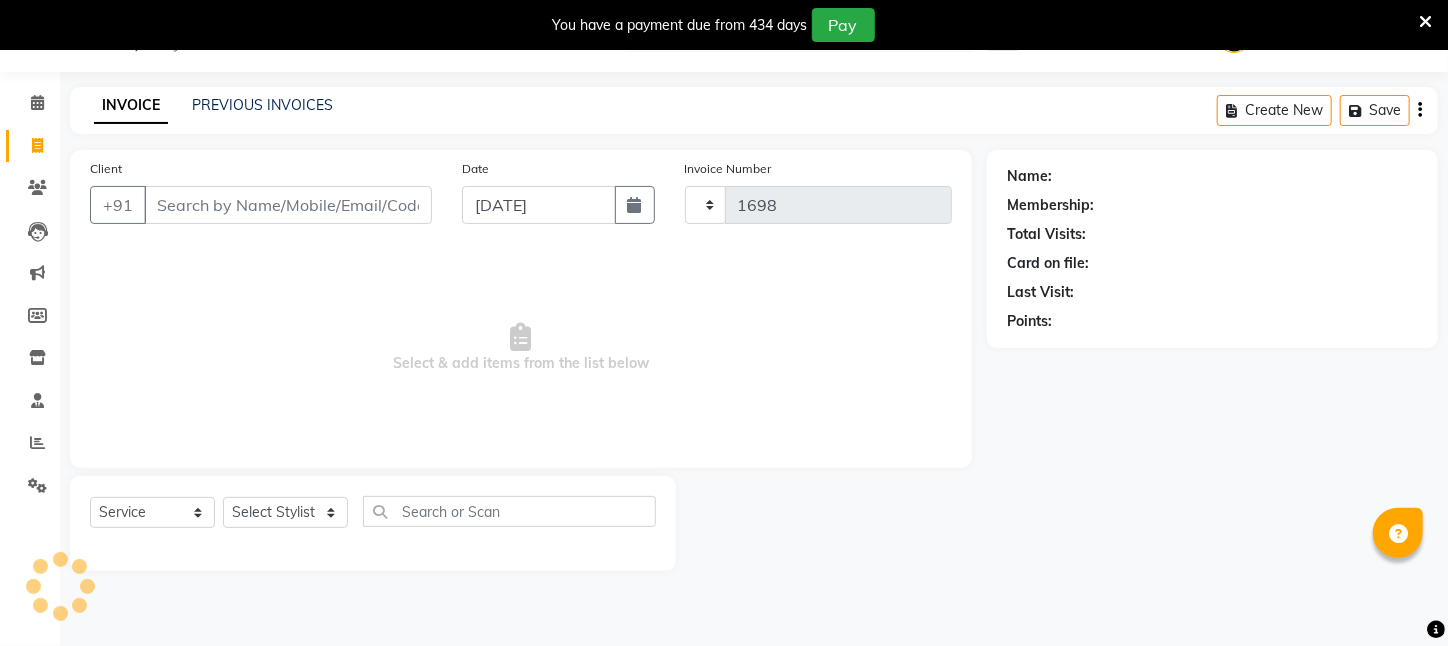 select on "4296" 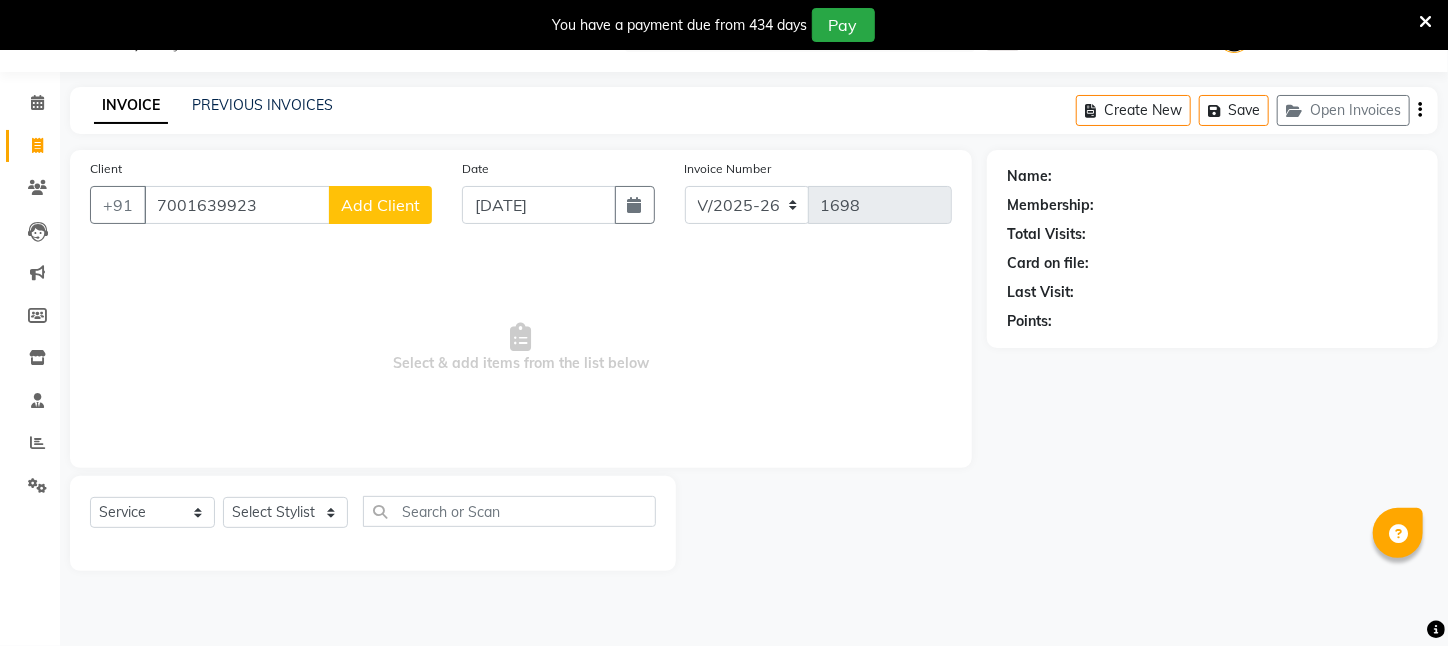 type on "7001639923" 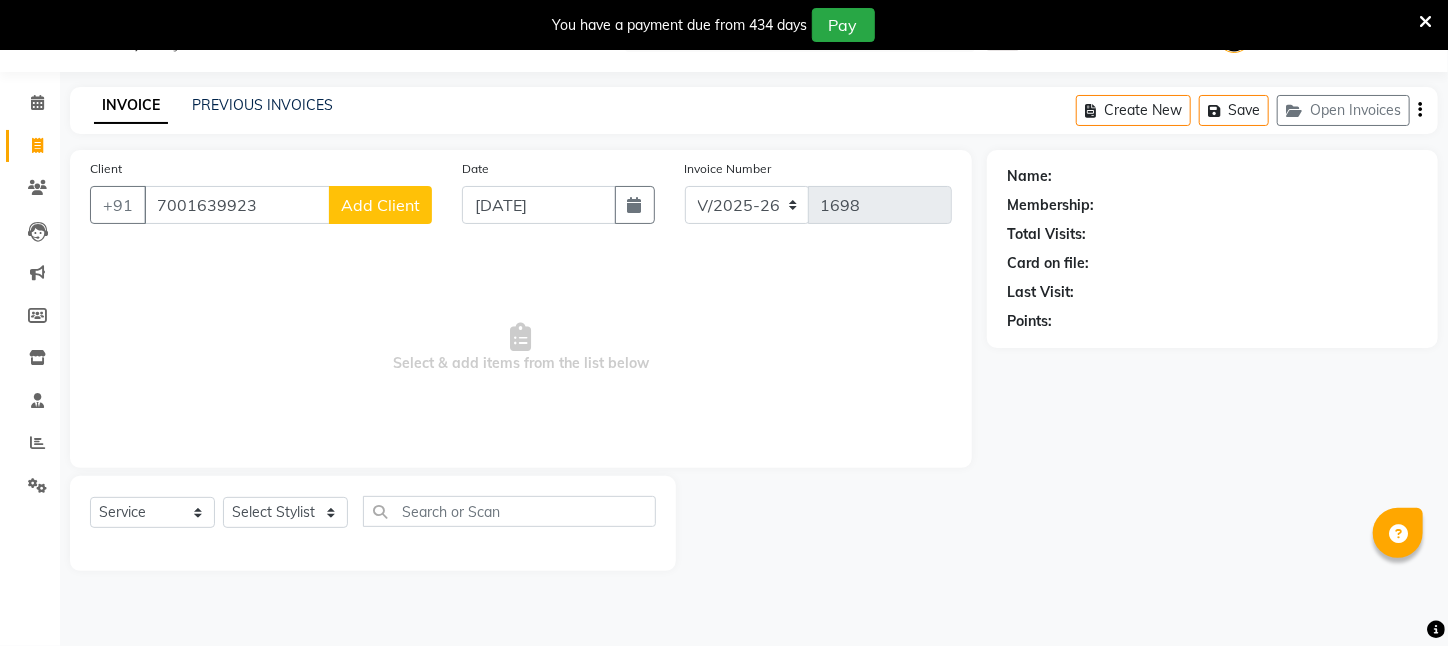 click on "Add Client" 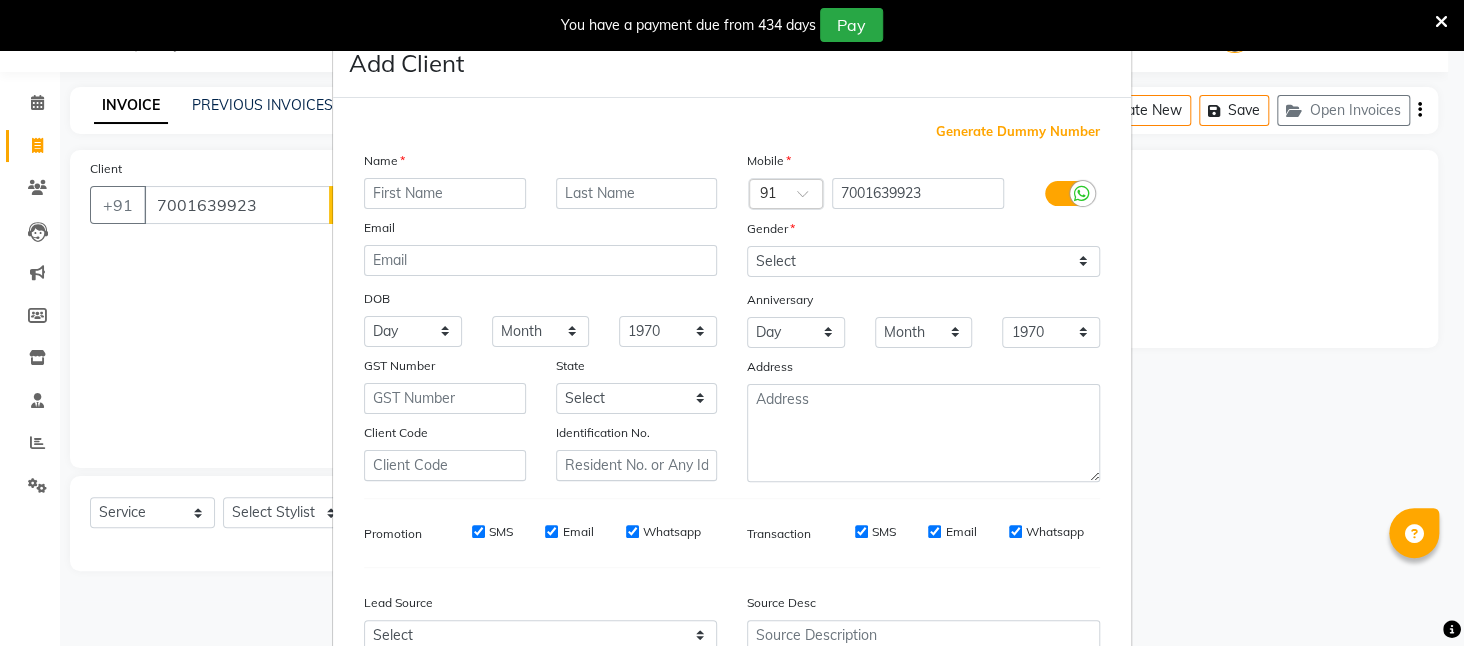 click at bounding box center [445, 193] 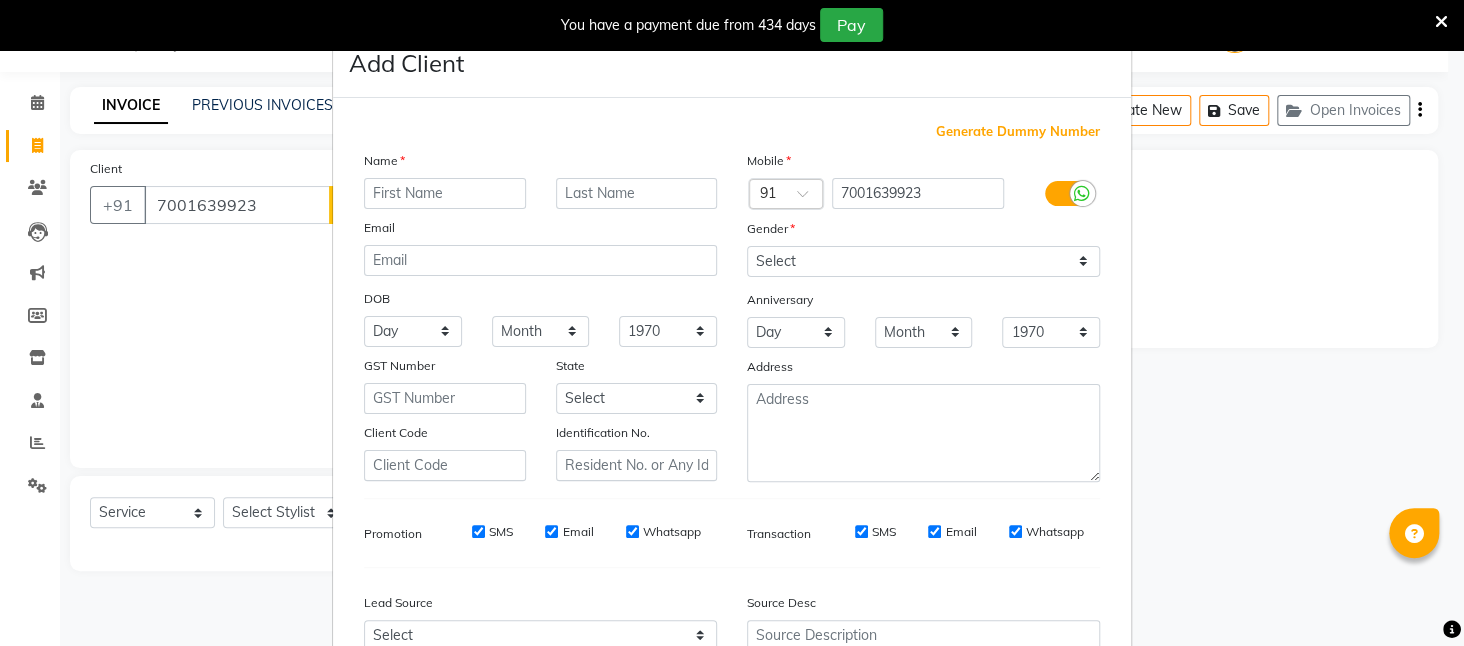 type on "N" 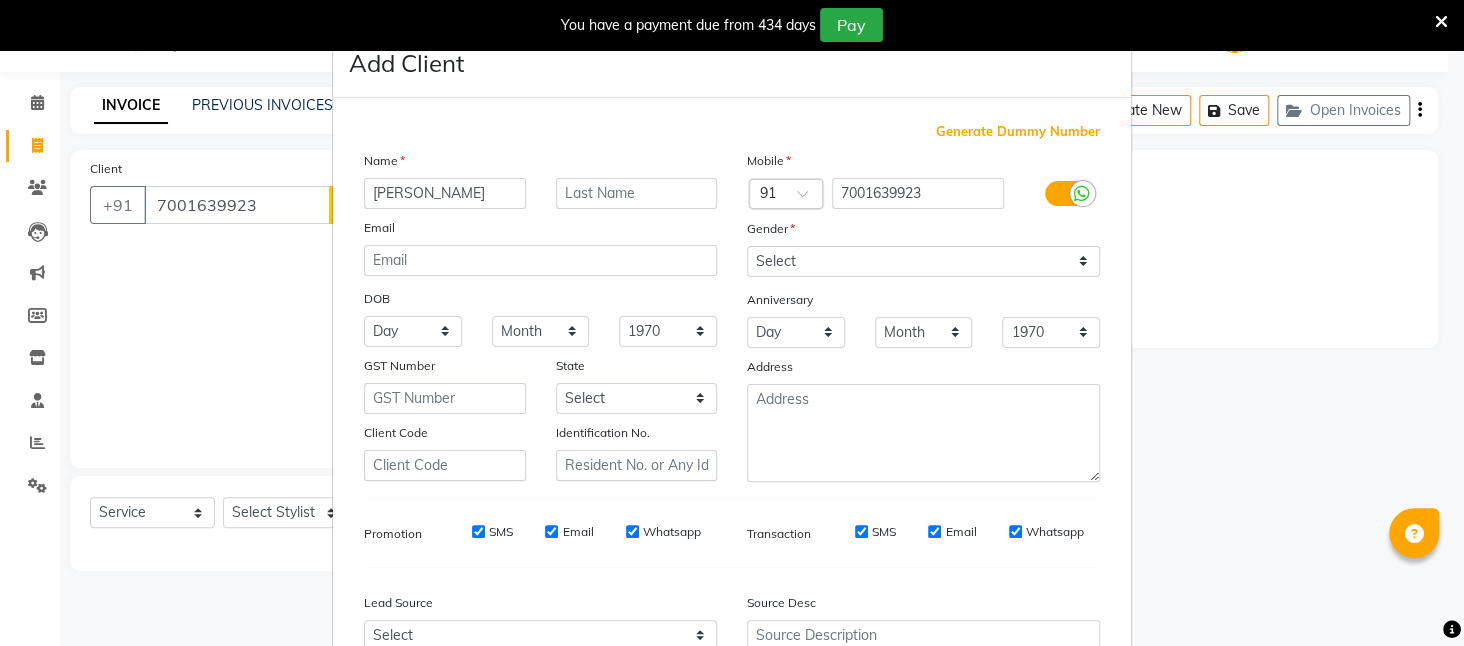 type on "[PERSON_NAME]" 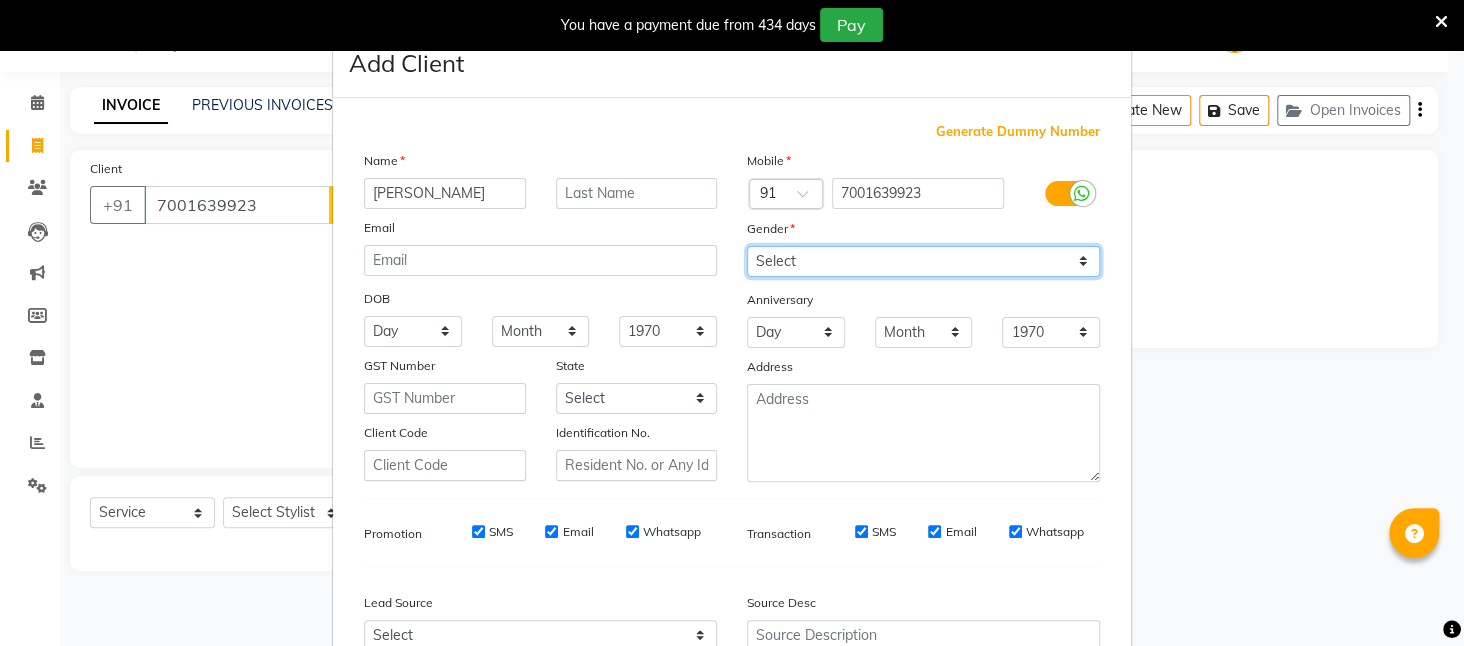 drag, startPoint x: 777, startPoint y: 261, endPoint x: 780, endPoint y: 273, distance: 12.369317 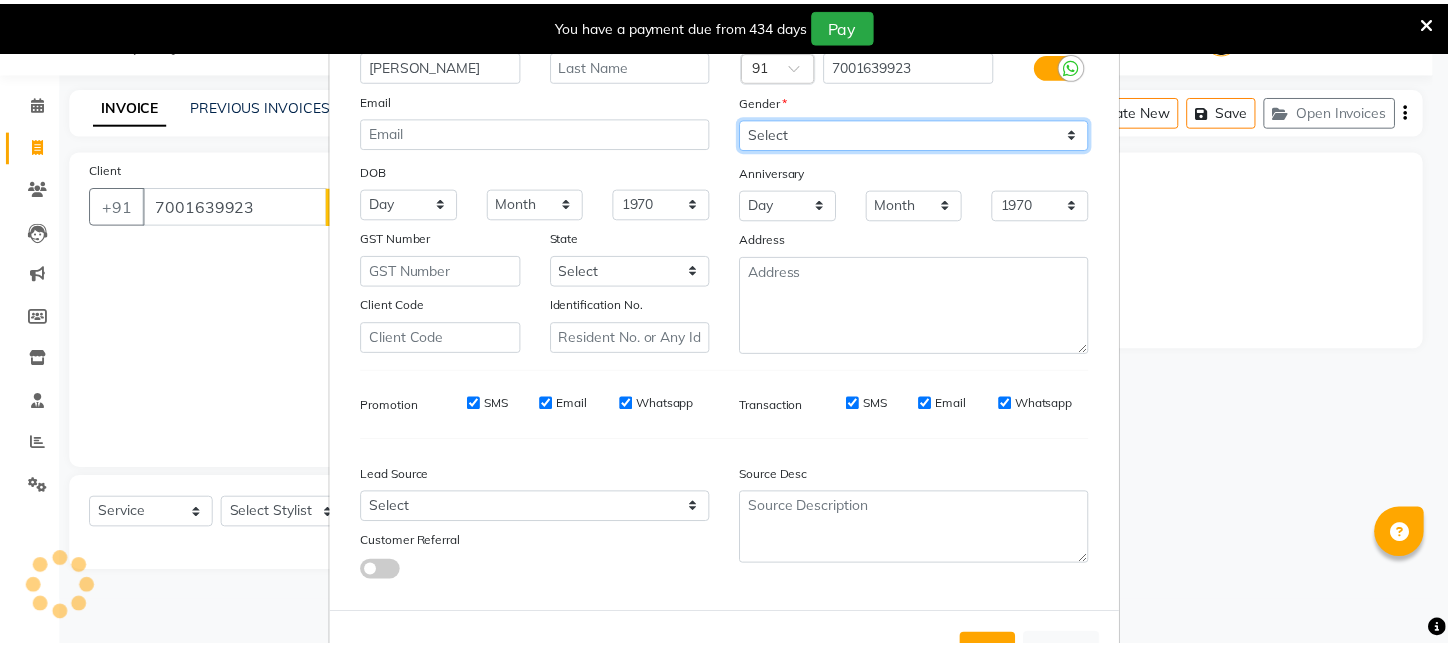 scroll, scrollTop: 202, scrollLeft: 0, axis: vertical 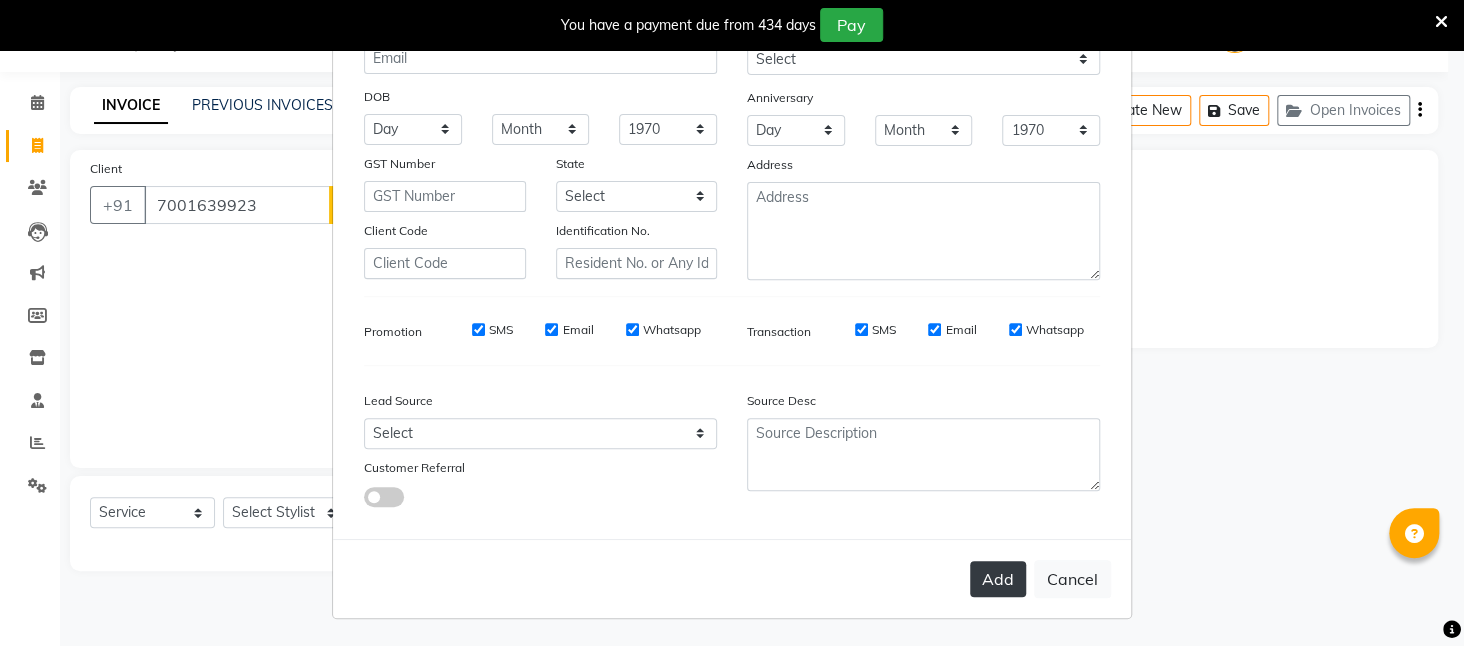click on "Add" at bounding box center [998, 579] 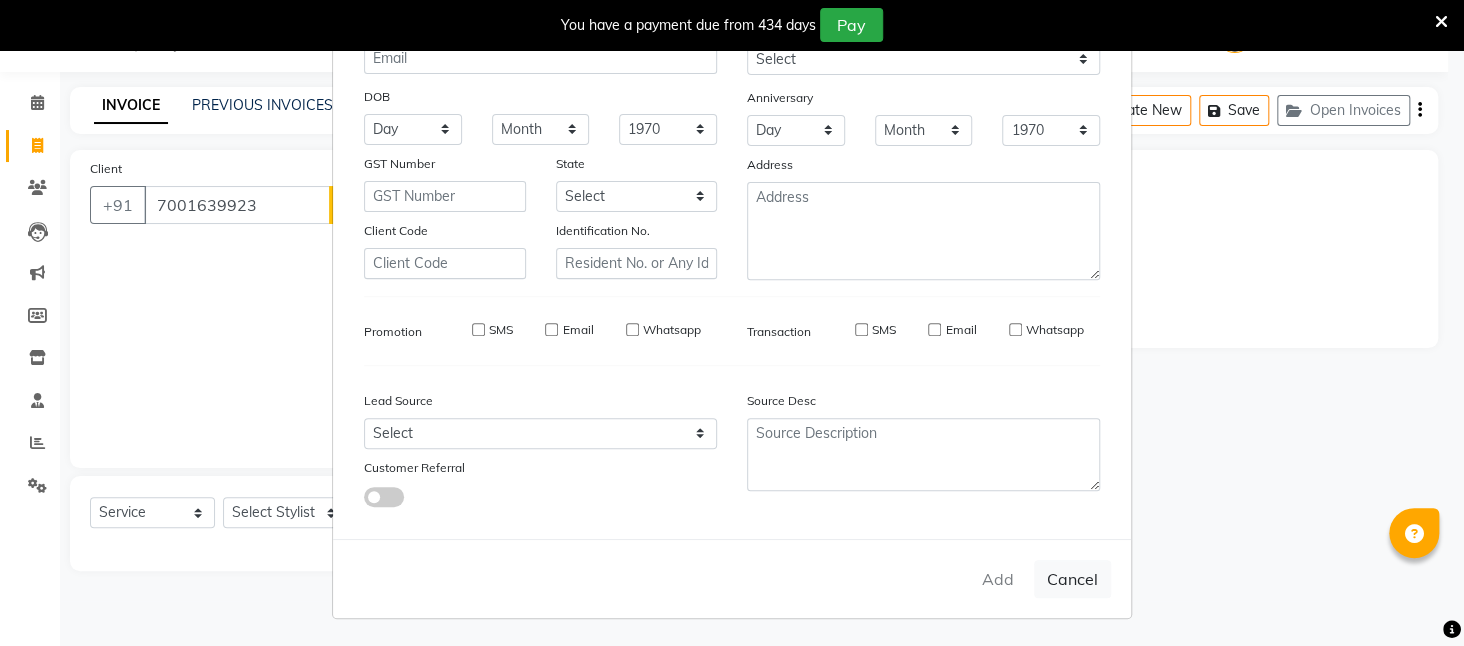 type 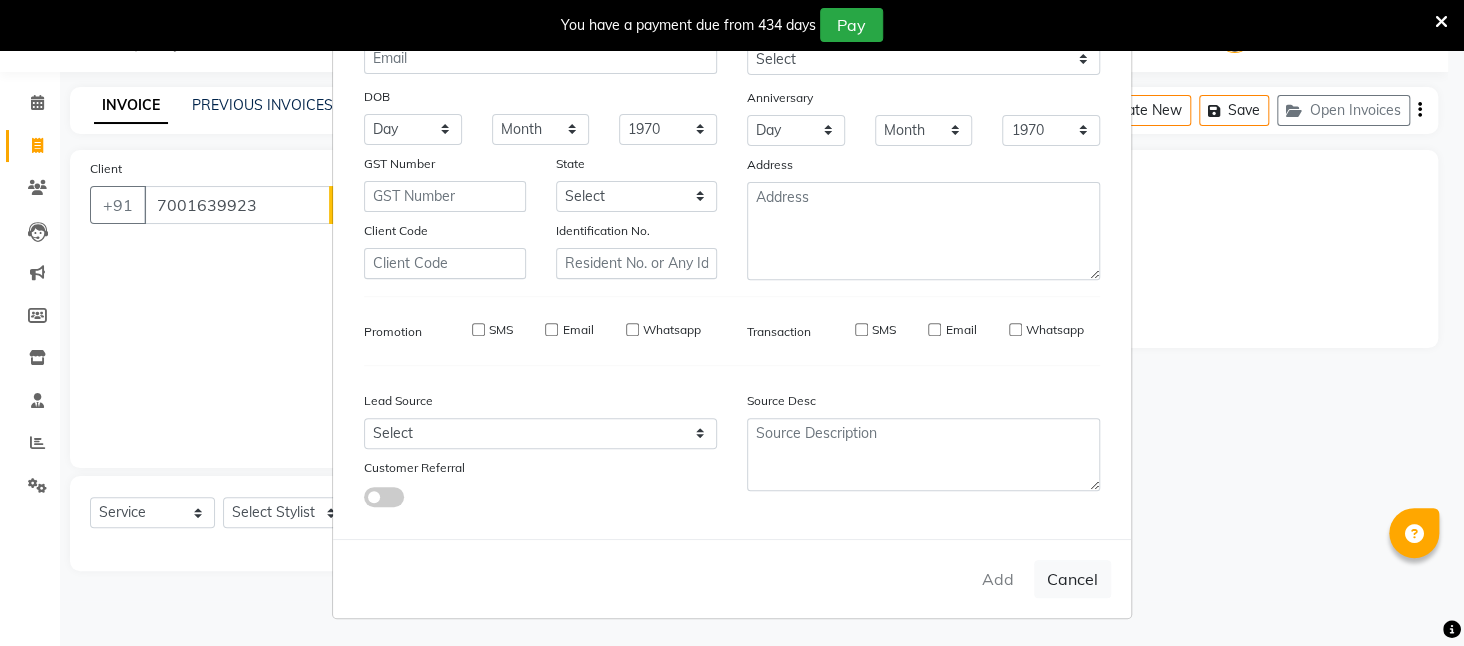 select 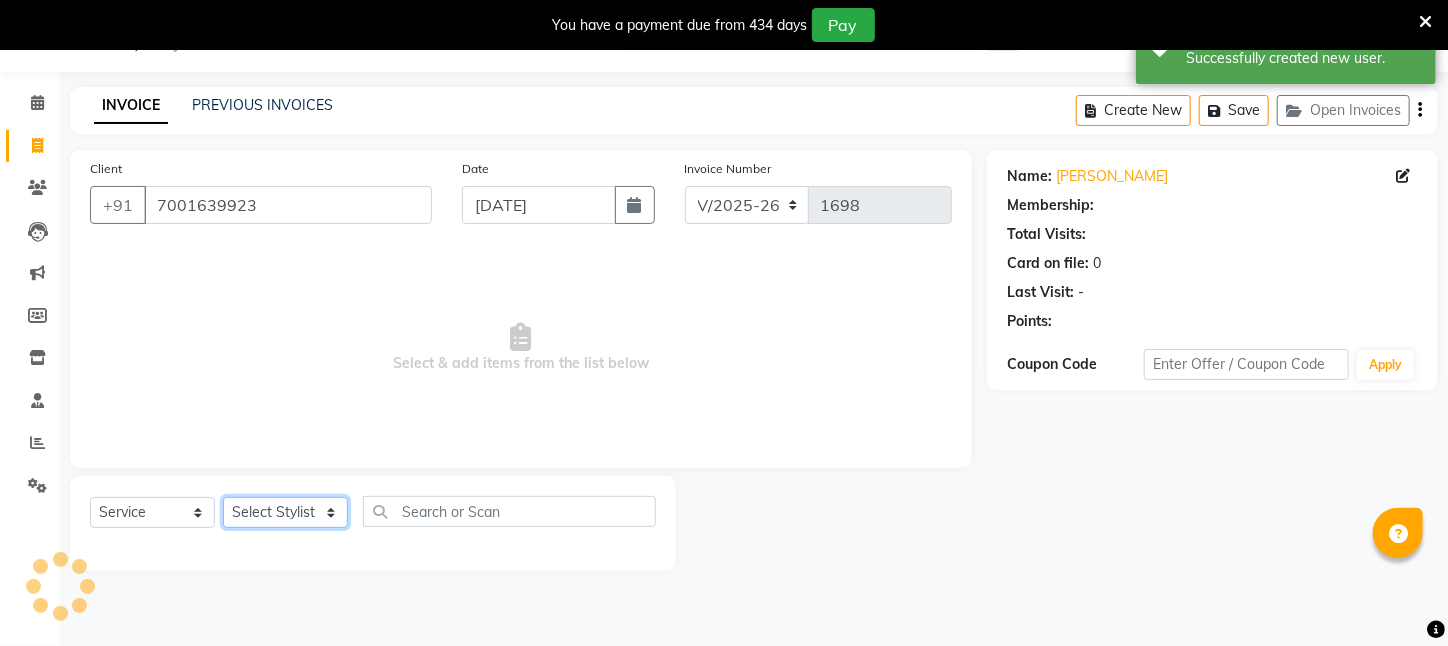 click on "Select Stylist [PERSON_NAME] [PERSON_NAME] DEEPIKA [PERSON_NAME] [PERSON_NAME] kharagpur Mahadev [PERSON_NAME] [PERSON_NAME] NEHA [PERSON_NAME] [PERSON_NAME] [PERSON_NAME] [PERSON_NAME] [PERSON_NAME]" 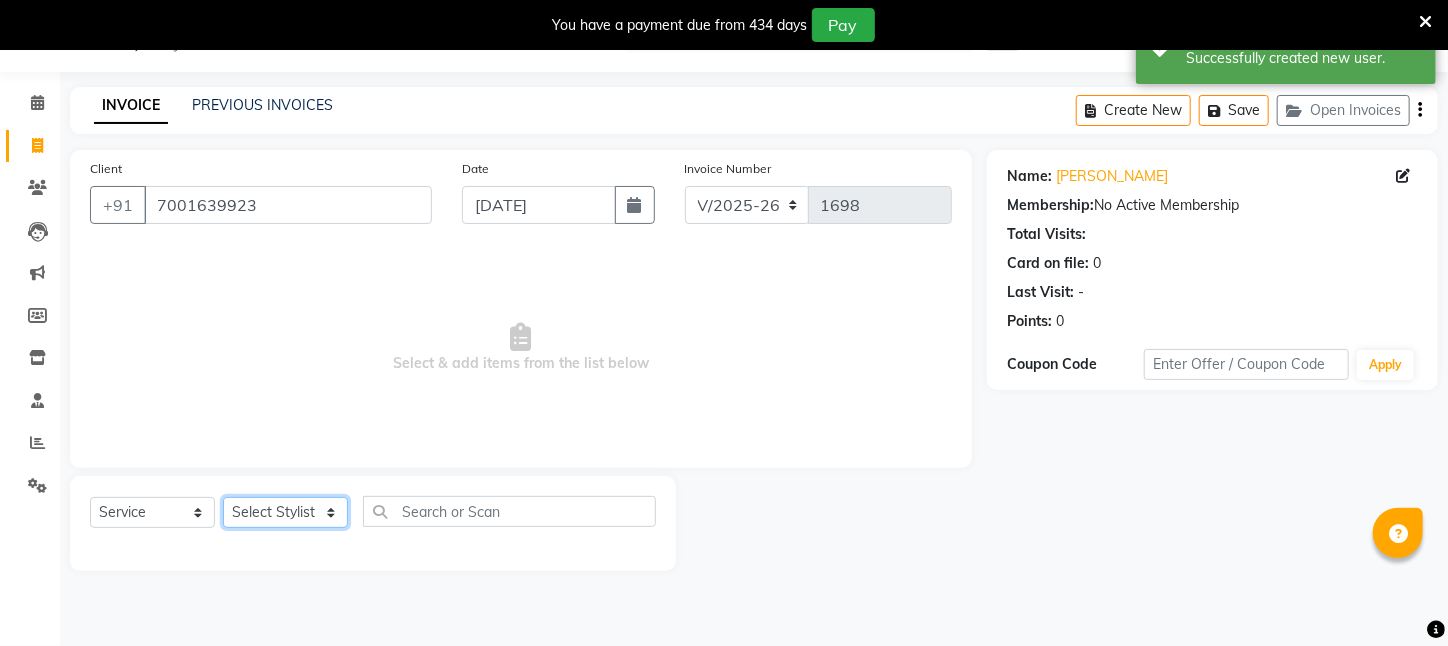 select on "69577" 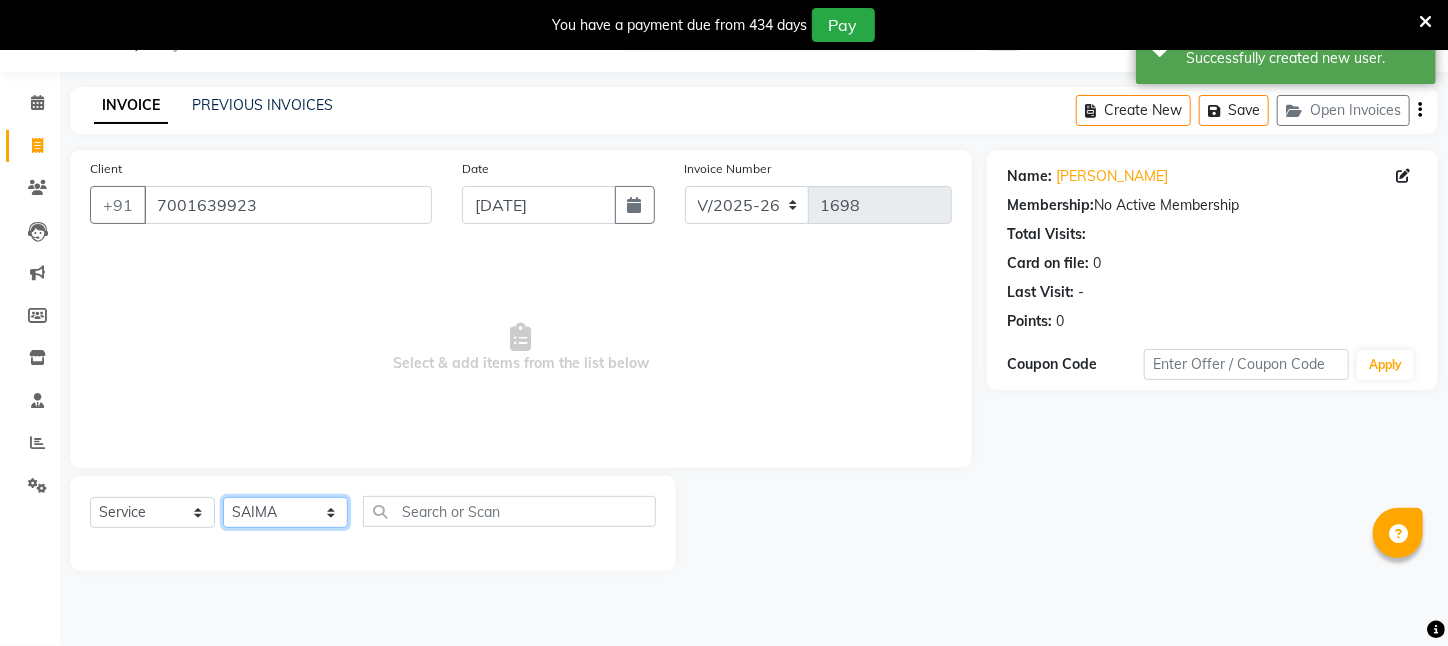 click on "Select Stylist [PERSON_NAME] [PERSON_NAME] DEEPIKA [PERSON_NAME] [PERSON_NAME] kharagpur Mahadev [PERSON_NAME] [PERSON_NAME] NEHA [PERSON_NAME] [PERSON_NAME] [PERSON_NAME] [PERSON_NAME] [PERSON_NAME]" 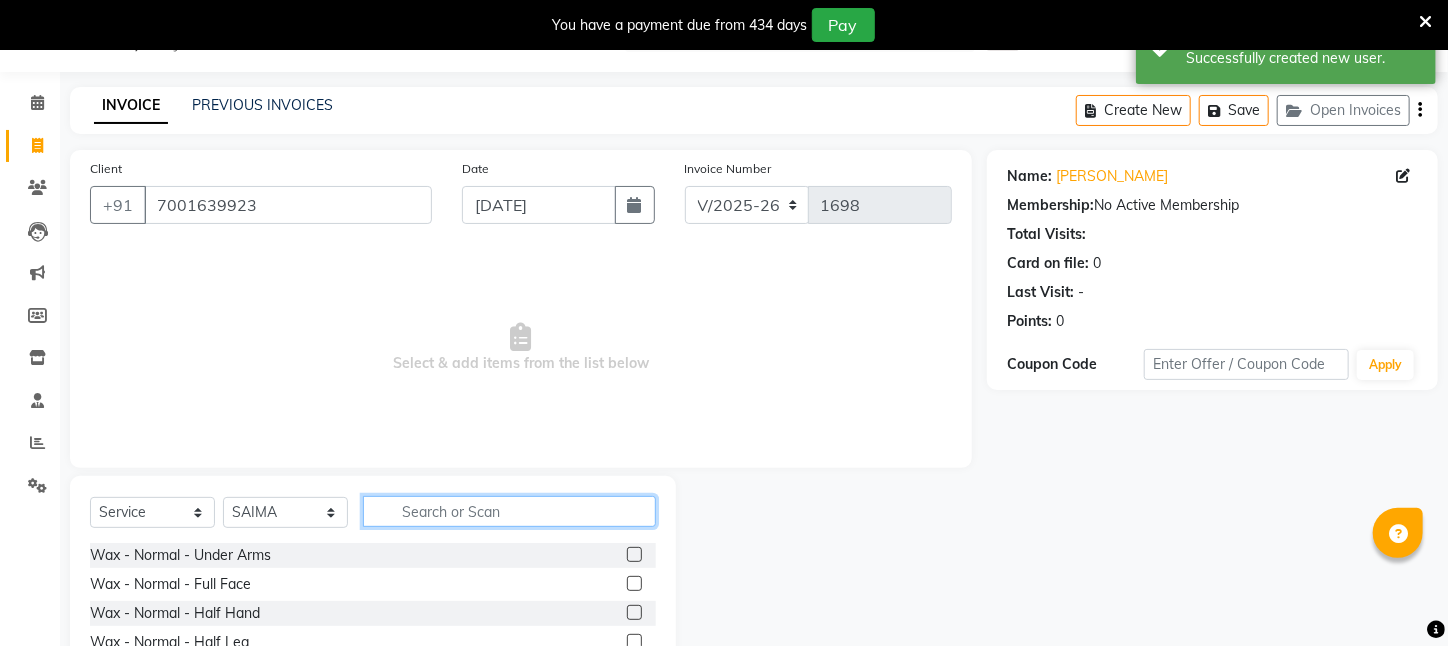 click 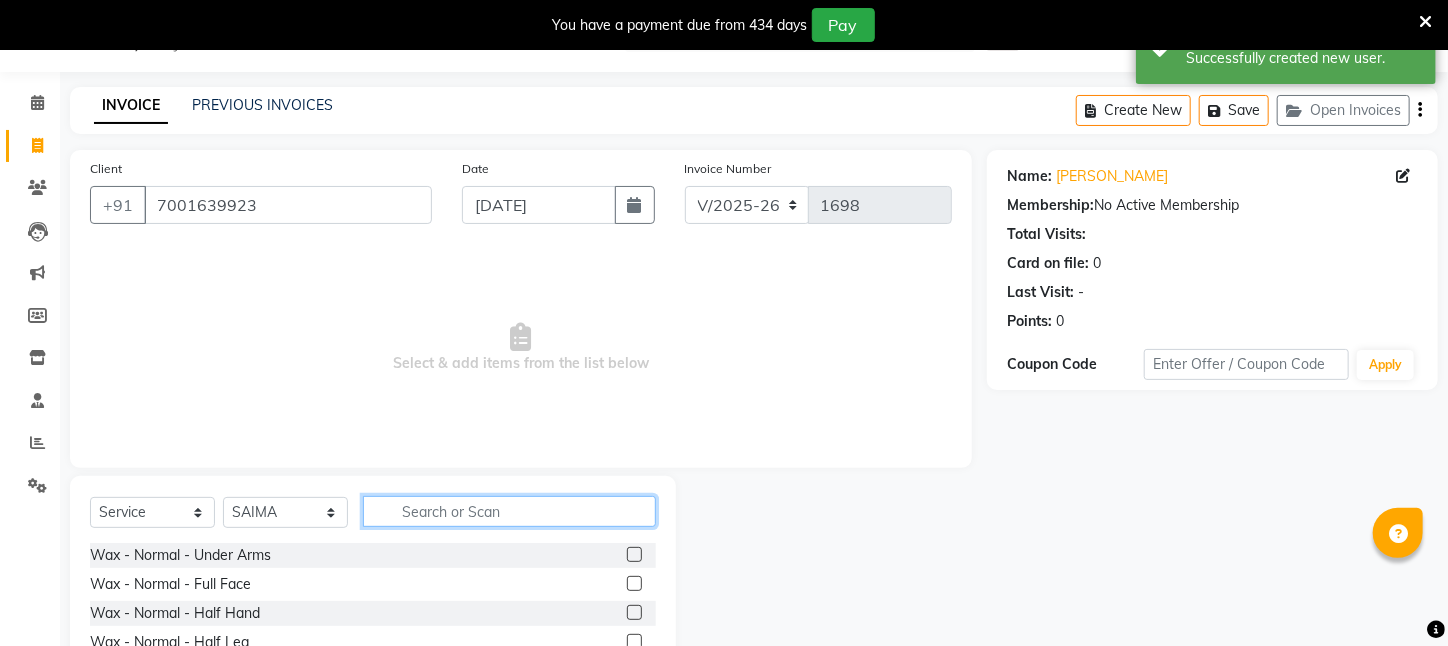 type on "D" 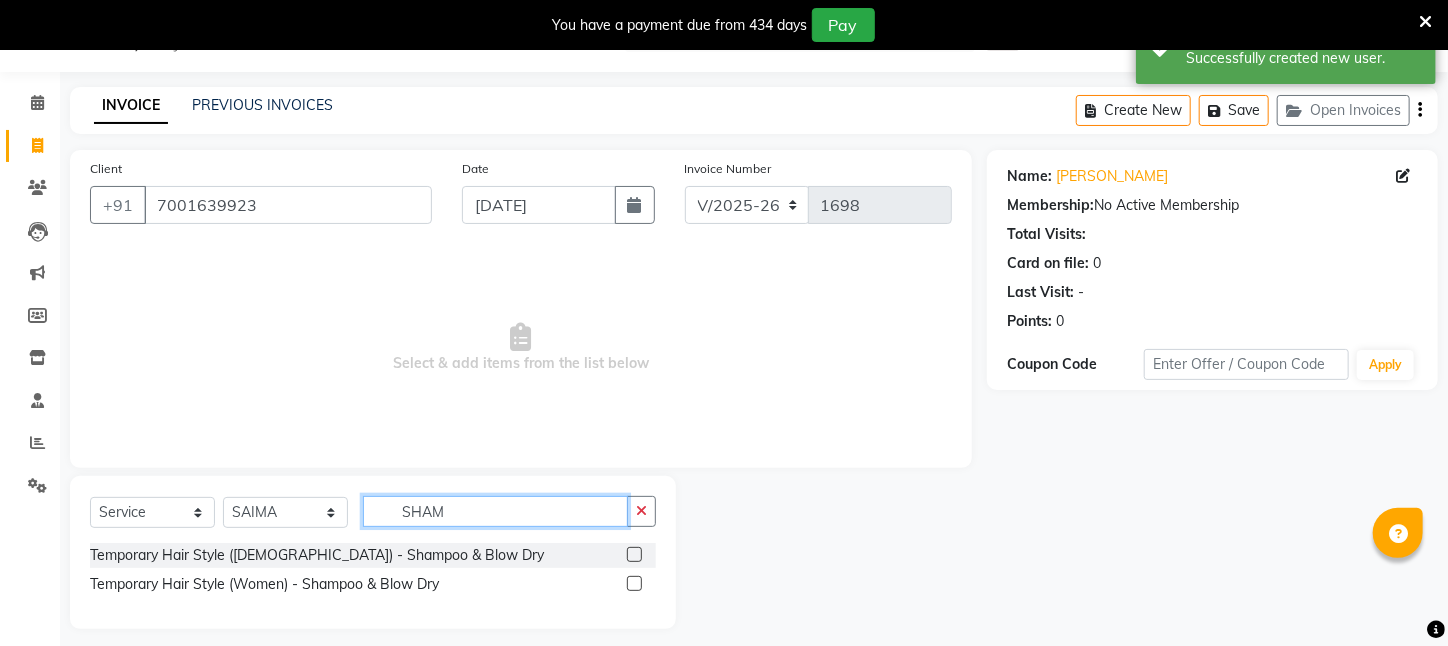 click on "SHAM" 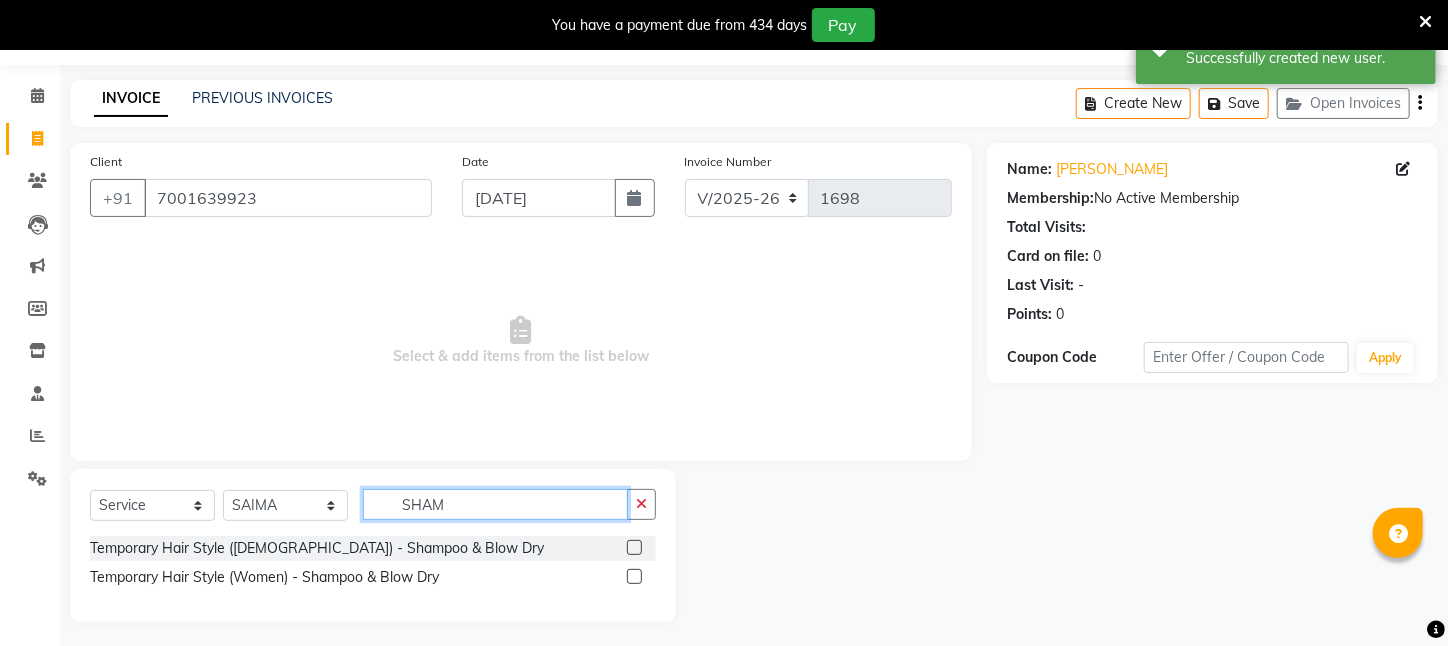 scroll, scrollTop: 62, scrollLeft: 0, axis: vertical 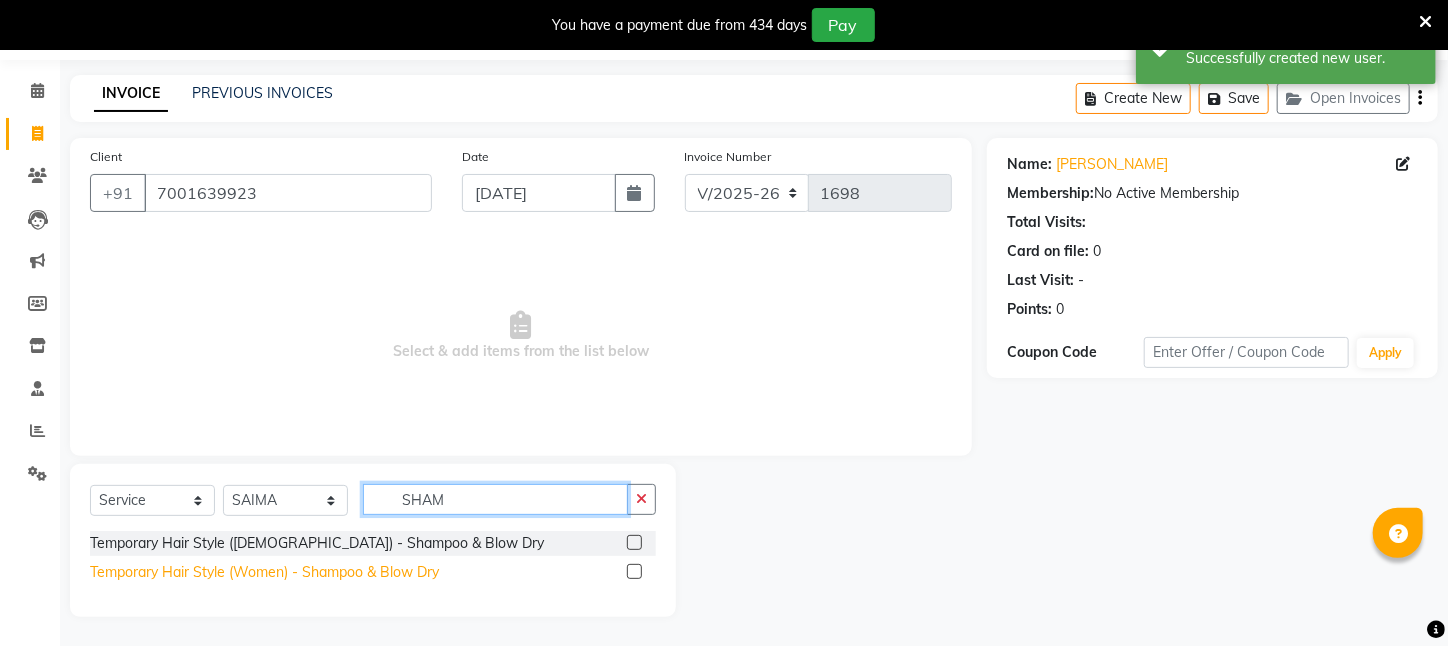 type on "SHAM" 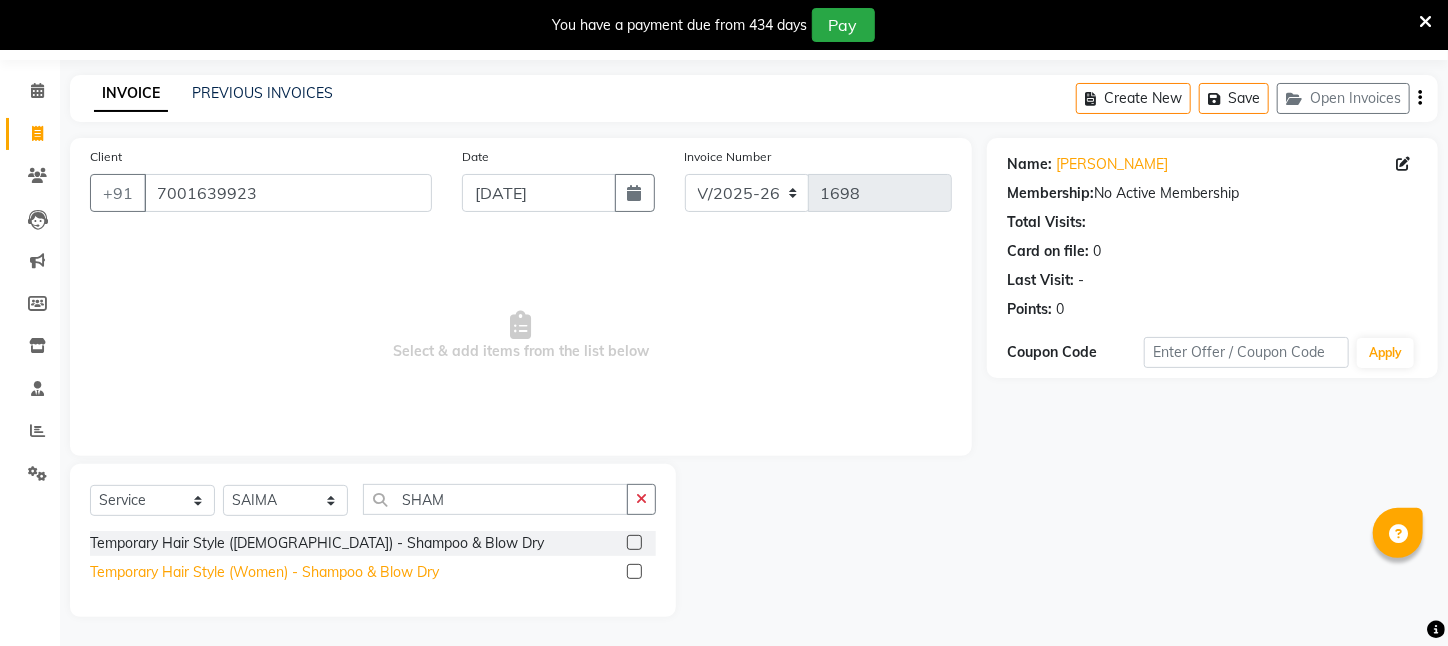 click on "Temporary Hair Style (Women)   -   Shampoo & Blow Dry" 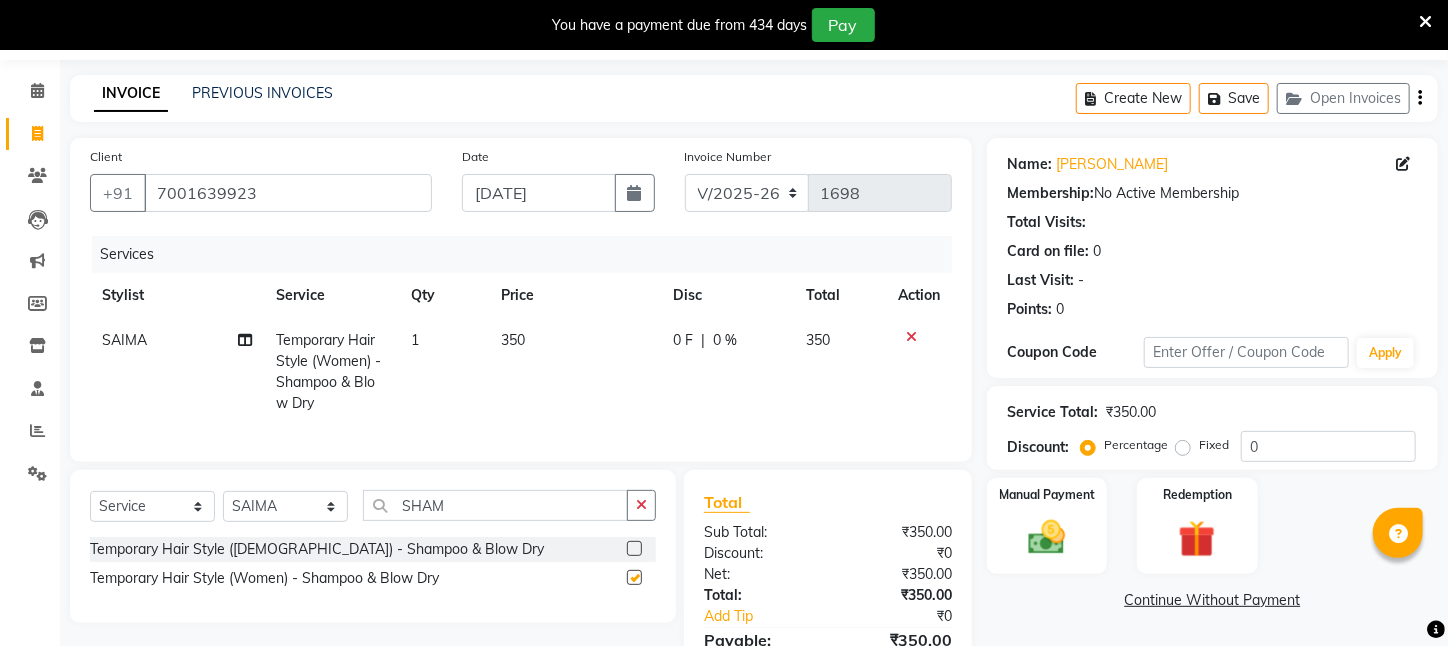 checkbox on "false" 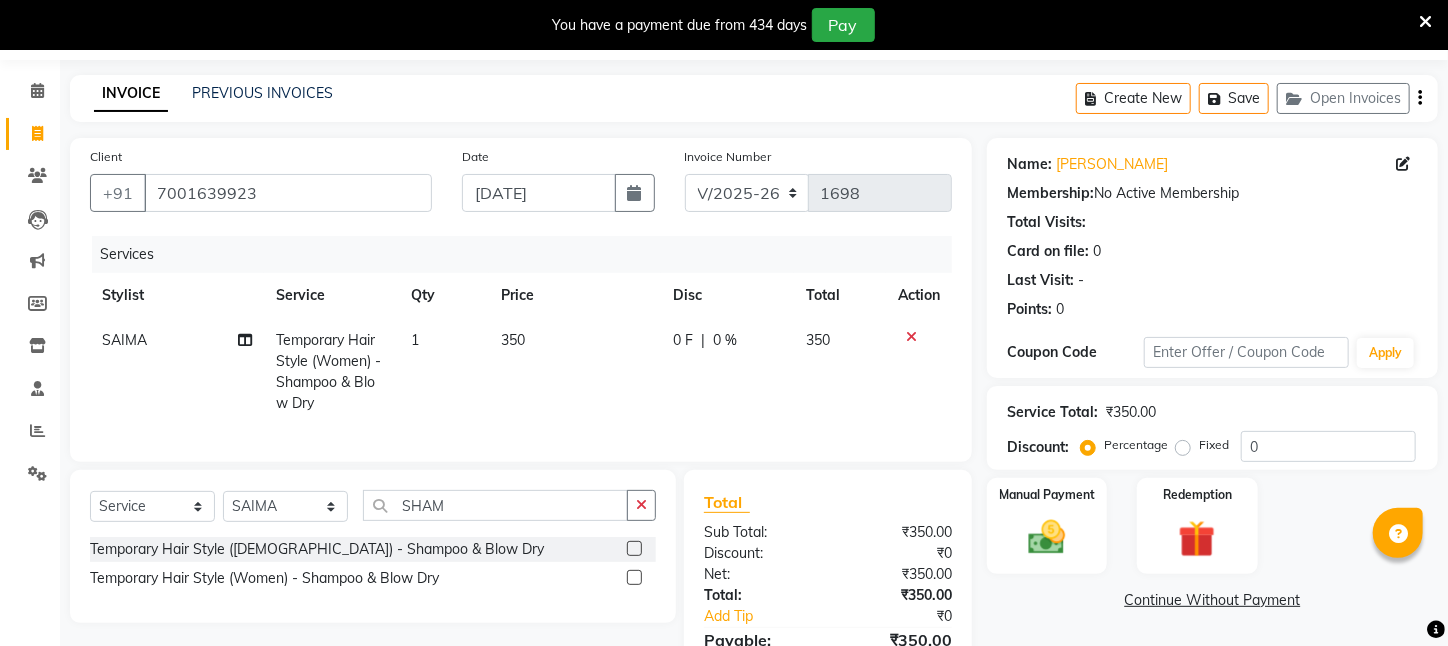 click on "350" 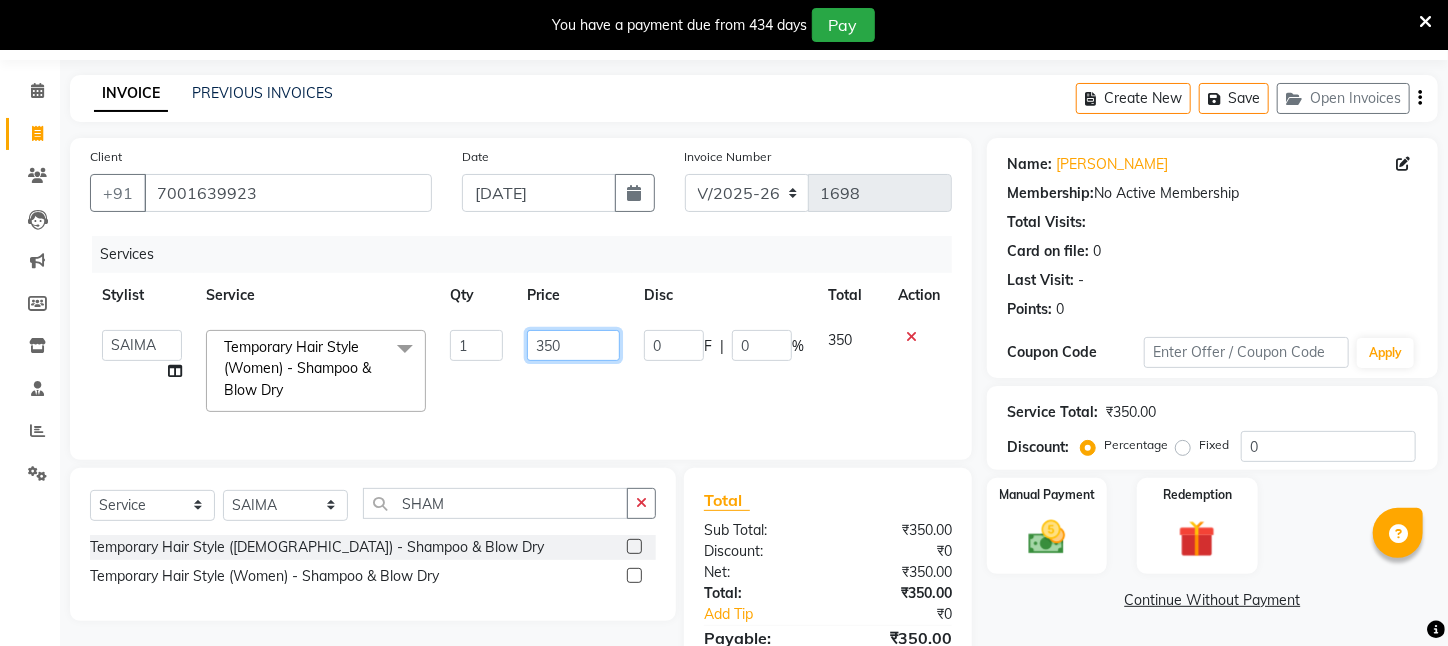drag, startPoint x: 580, startPoint y: 344, endPoint x: 365, endPoint y: 357, distance: 215.39267 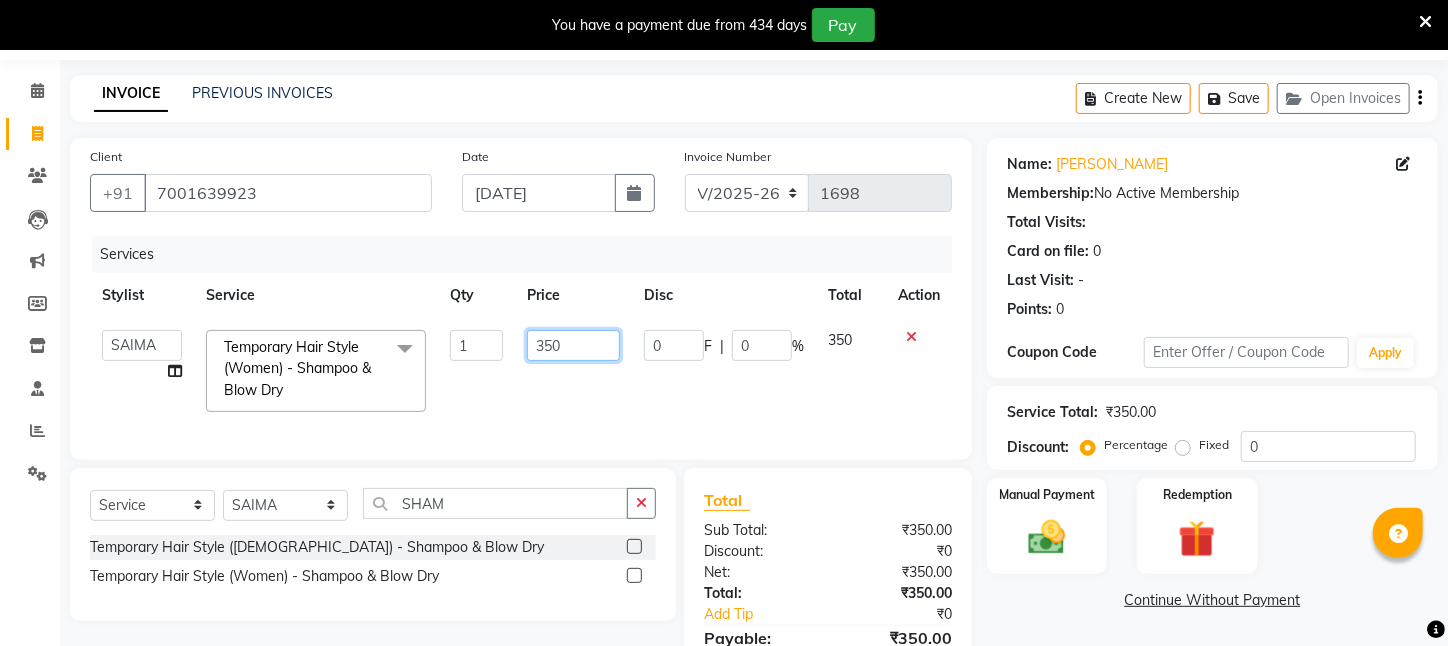 click on "[PERSON_NAME]   [PERSON_NAME]   DEEPIKA   [PERSON_NAME]   [PERSON_NAME]   kharagpur   Mahadev [PERSON_NAME]   [PERSON_NAME]   NEHA   [PERSON_NAME]   [PERSON_NAME]   [PERSON_NAME]   [PERSON_NAME]   [PERSON_NAME]  Temporary Hair Style (Women)   -   Shampoo & Blow Dry  x Wax - Normal    -   Under Arms Wax - Normal    -   Full Face Wax - Normal    -   Half Hand Wax - Normal    -   Half Leg Wax - Normal    -   Front Stomach Wax - Normal    -   Back Side Wax - Normal    -   Full Hand Wax - Normal    -   Full Leg Wax - Normal    -   Brazilian Wax Wax - Normal    -   Full Body Wax Mole Remove HEAD MASSAGE  DERMA SAGE LOTUS FACIAL THRENDING [DEMOGRAPHIC_DATA] CHIN THREDING [DEMOGRAPHIC_DATA] CHIK SPELTEN HAIR CUT WOMEN ICE CREAM PADICURE  ICE CREAM MANICURE cv anti angine facial SEA BUTTER TREATMENT spelteen cut  CV PIGMENTATION BRIGHTENING FACIAL [DEMOGRAPHIC_DATA] FULL BODY TRIMING HAIR SPA COMBO OFFER FACIAL COMBO OFFER FACE MASSAGE COMBO OFFER CLEANUP OFFER CHIN WOMEN WAX [MEDICAL_DATA] remoVE HAIR WIG SERVICE CUTTING COMBO OFFER [DEMOGRAPHIC_DATA] HAIR CUT/SPA/DETAN/FACIAL/BREAD [DEMOGRAPHIC_DATA] HALF HAND DE TAN" 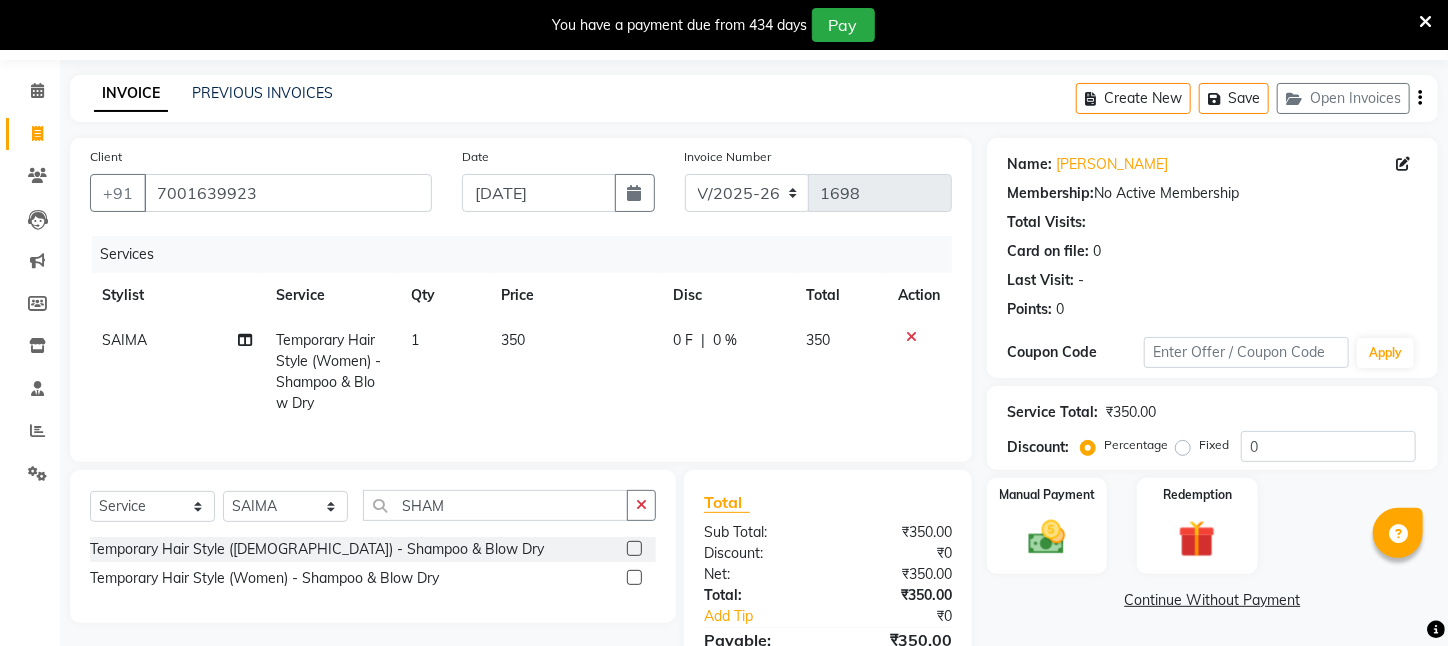 click on "1" 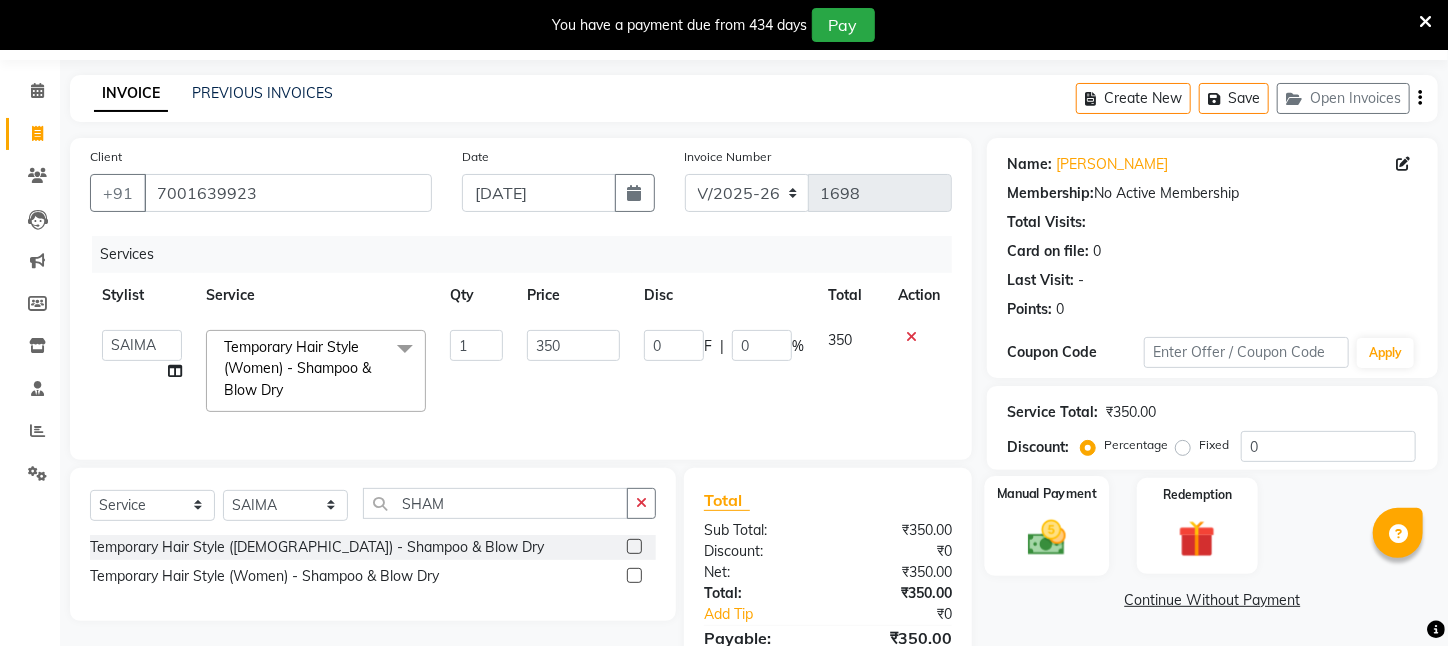 click 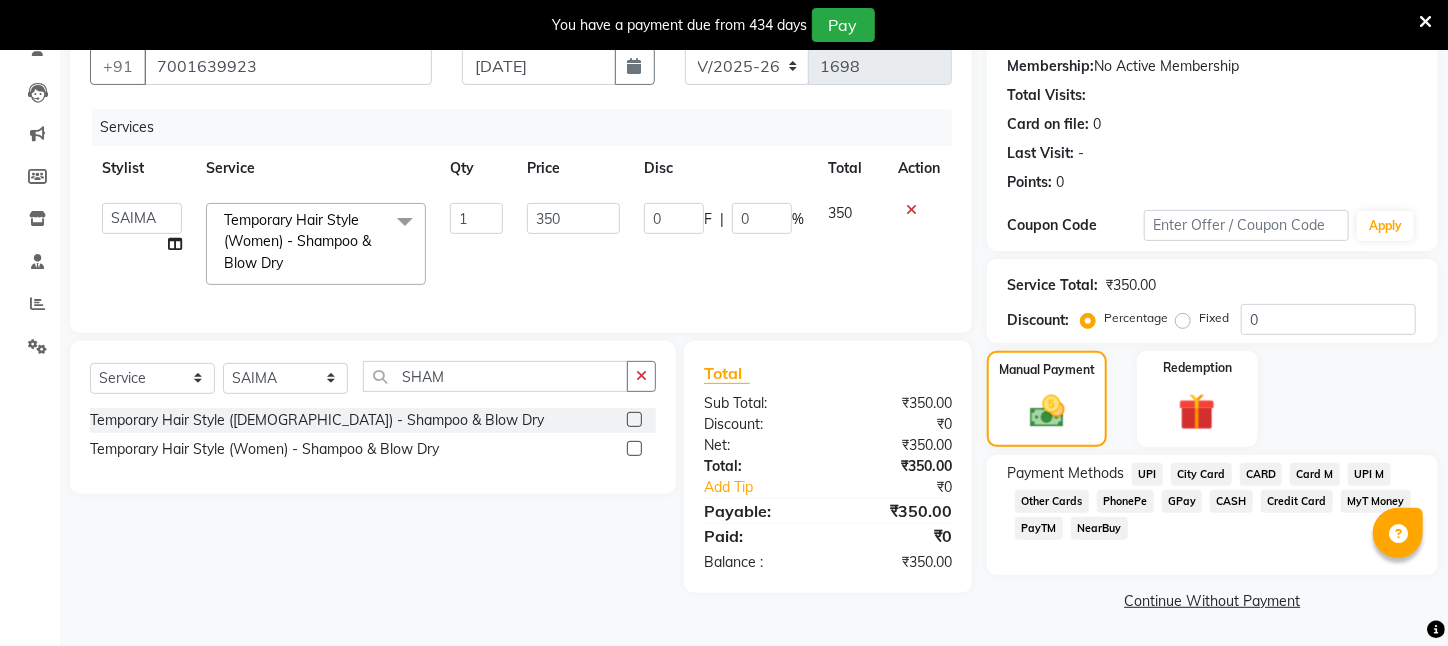 click on "PayTM" 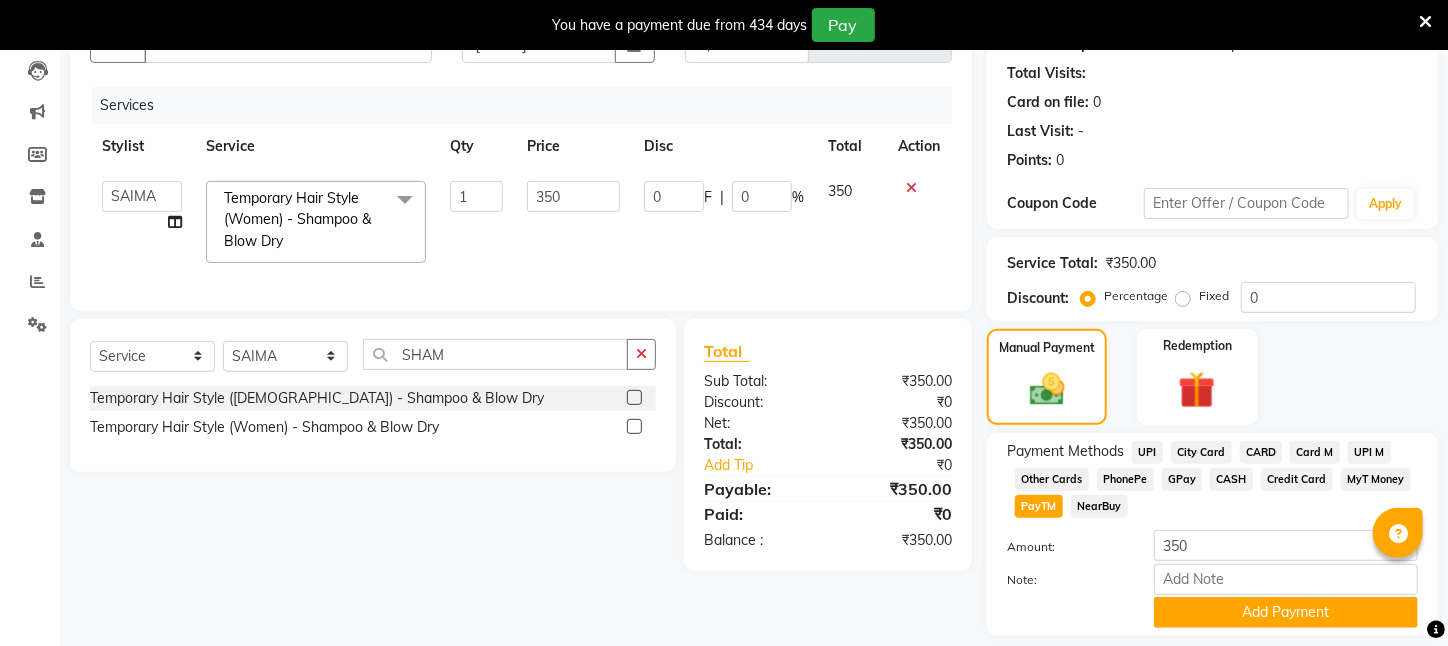 scroll, scrollTop: 293, scrollLeft: 0, axis: vertical 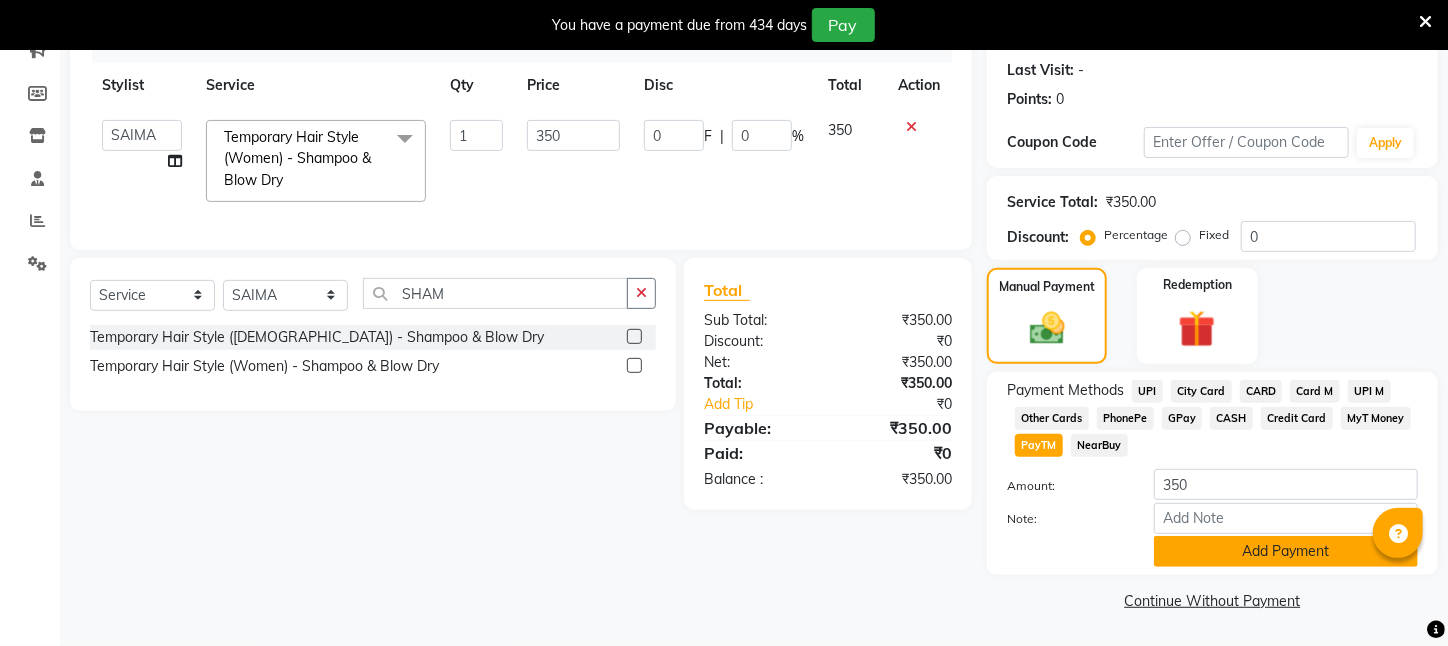 click on "Add Payment" 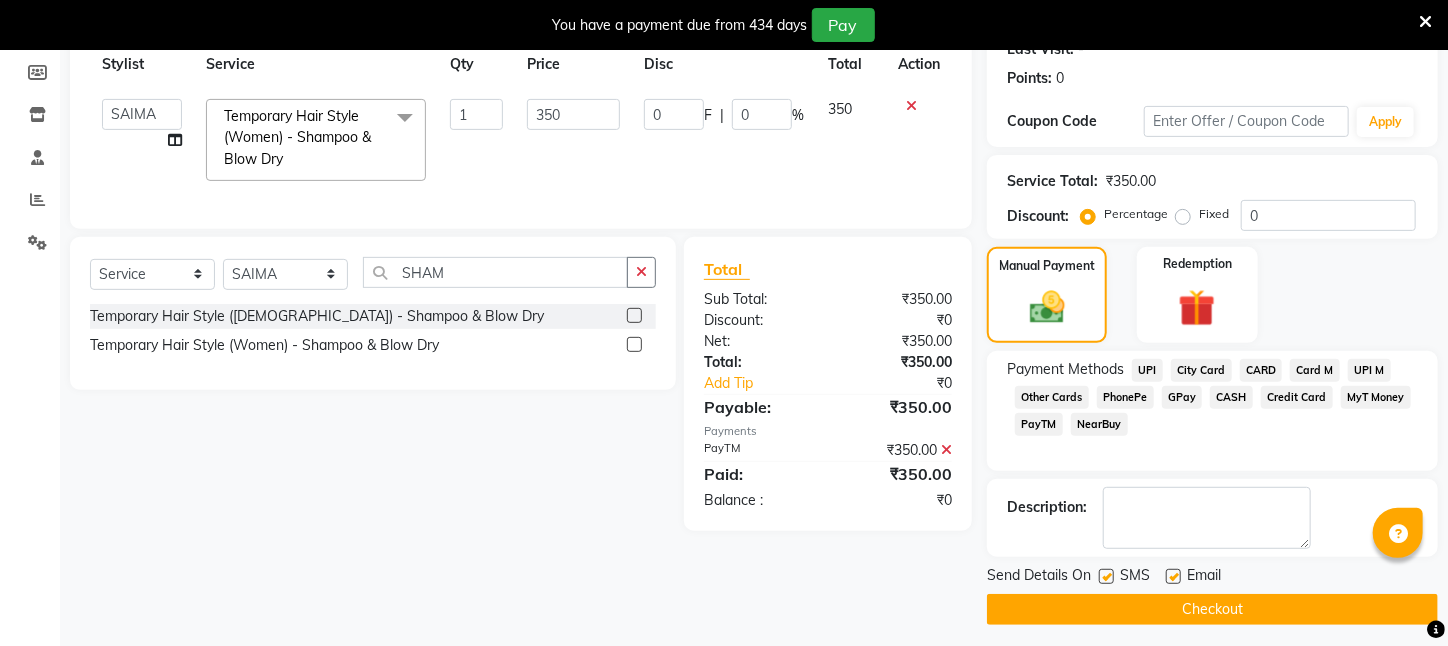 click on "Checkout" 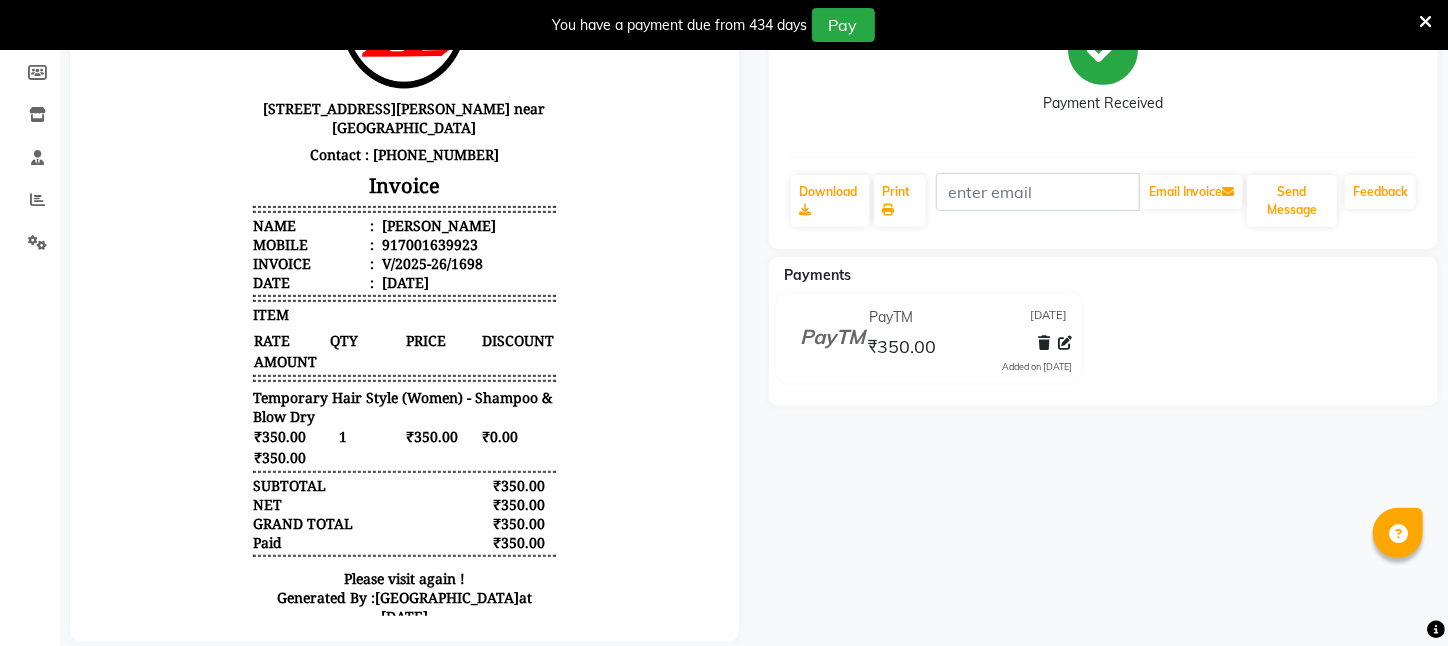 scroll, scrollTop: 0, scrollLeft: 0, axis: both 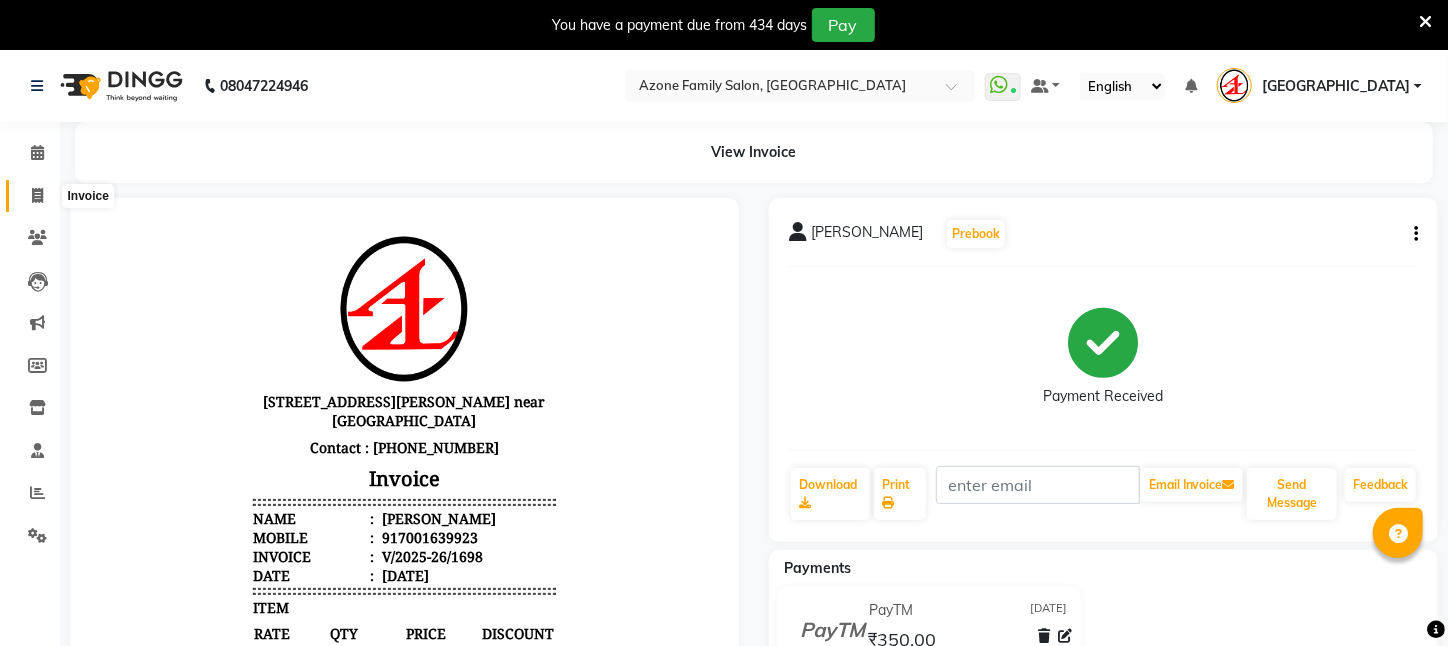 click 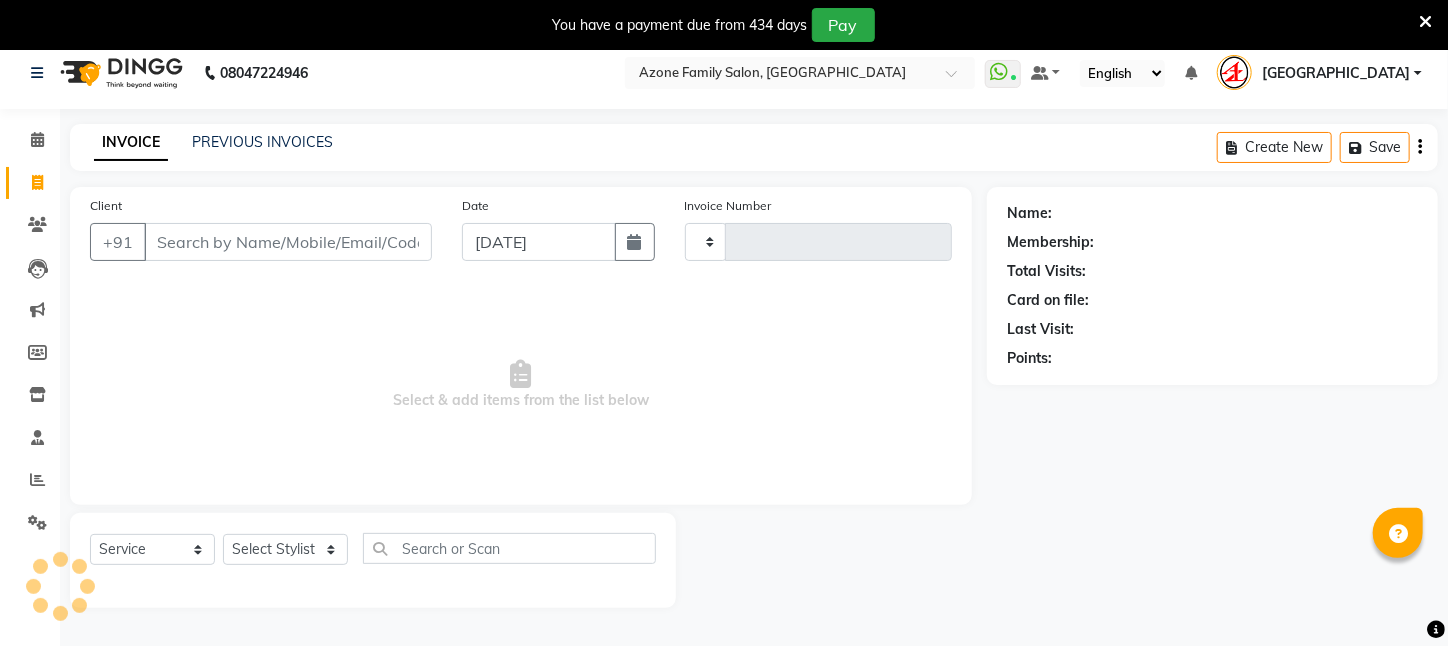 scroll, scrollTop: 50, scrollLeft: 0, axis: vertical 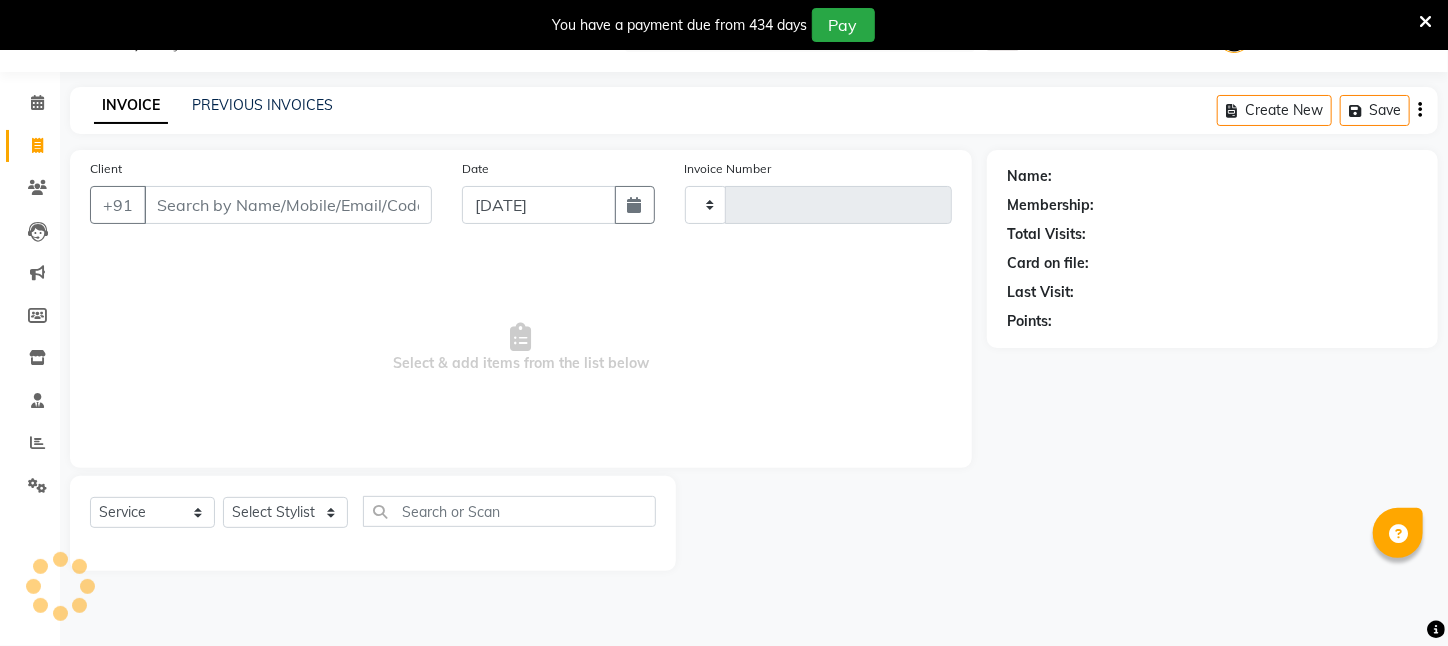 type on "1699" 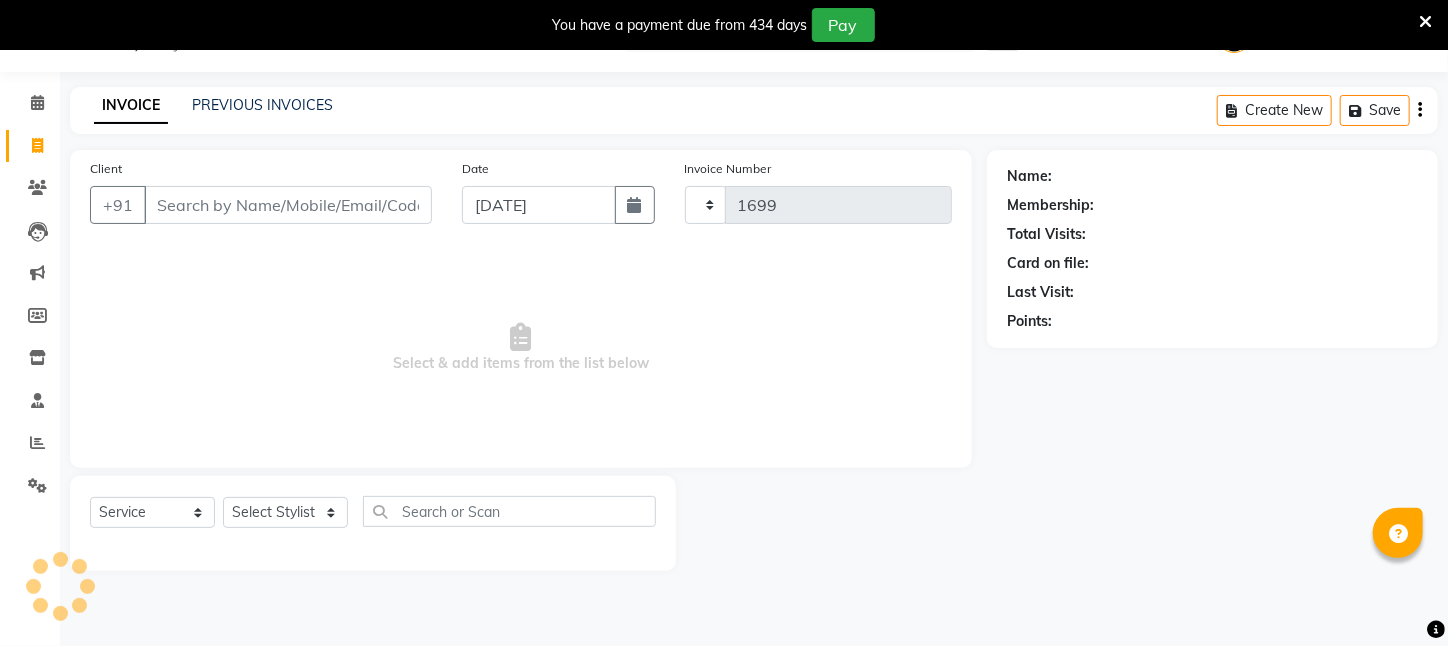 select on "4296" 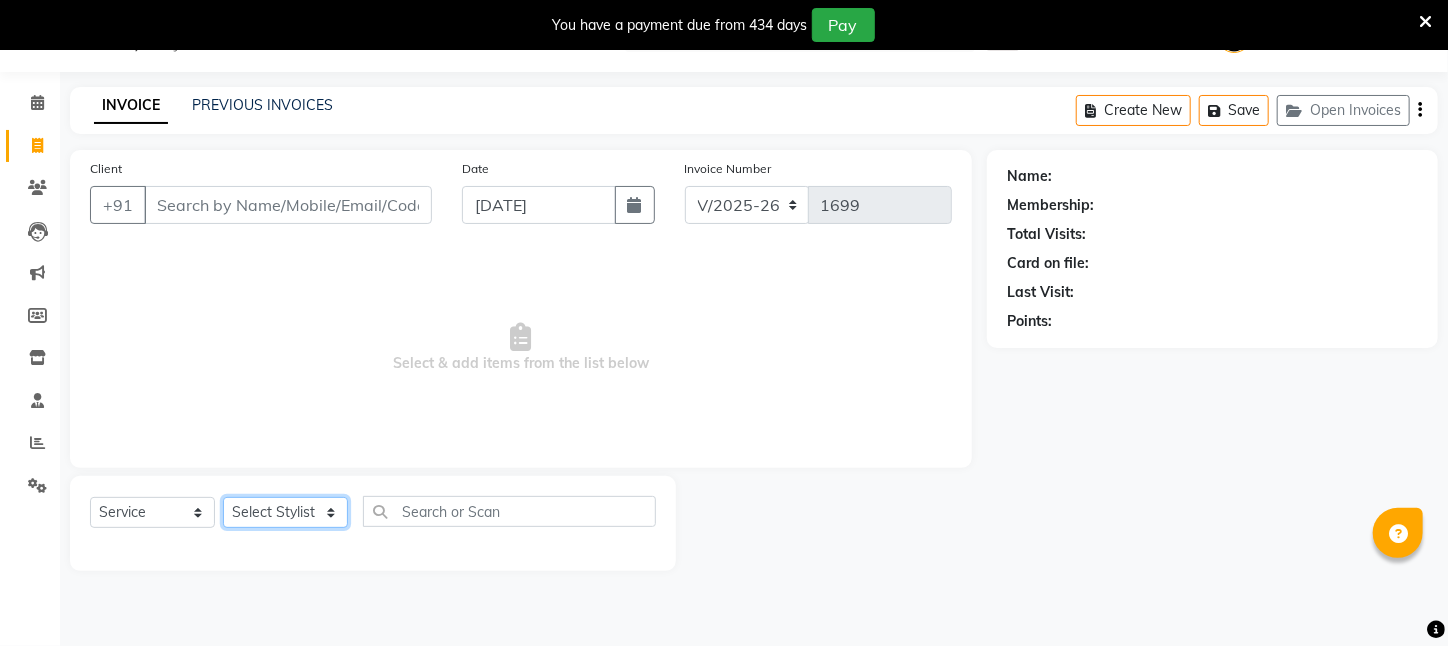 click on "Select Stylist [PERSON_NAME] [PERSON_NAME] DEEPIKA [PERSON_NAME] [PERSON_NAME] kharagpur Mahadev [PERSON_NAME] [PERSON_NAME] NEHA [PERSON_NAME] [PERSON_NAME] [PERSON_NAME] [PERSON_NAME] [PERSON_NAME]" 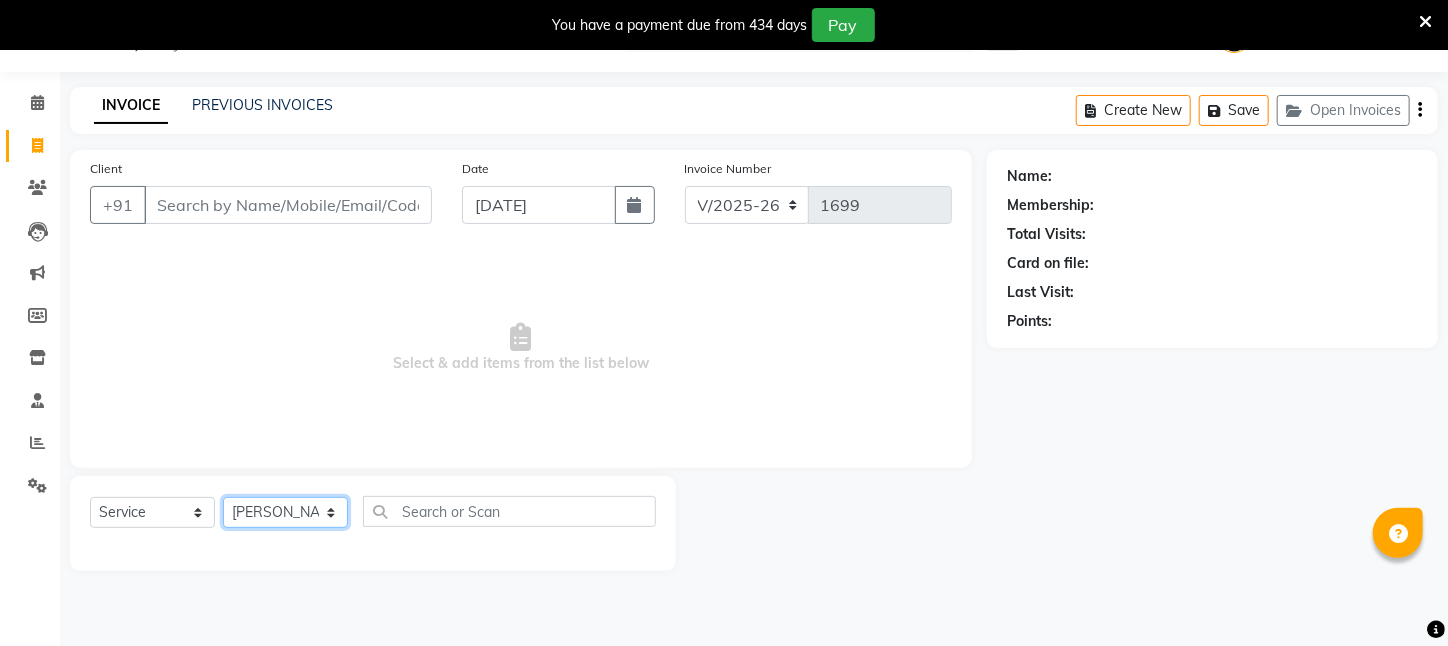 click on "Select Stylist [PERSON_NAME] [PERSON_NAME] DEEPIKA [PERSON_NAME] [PERSON_NAME] kharagpur Mahadev [PERSON_NAME] [PERSON_NAME] NEHA [PERSON_NAME] [PERSON_NAME] [PERSON_NAME] [PERSON_NAME] [PERSON_NAME]" 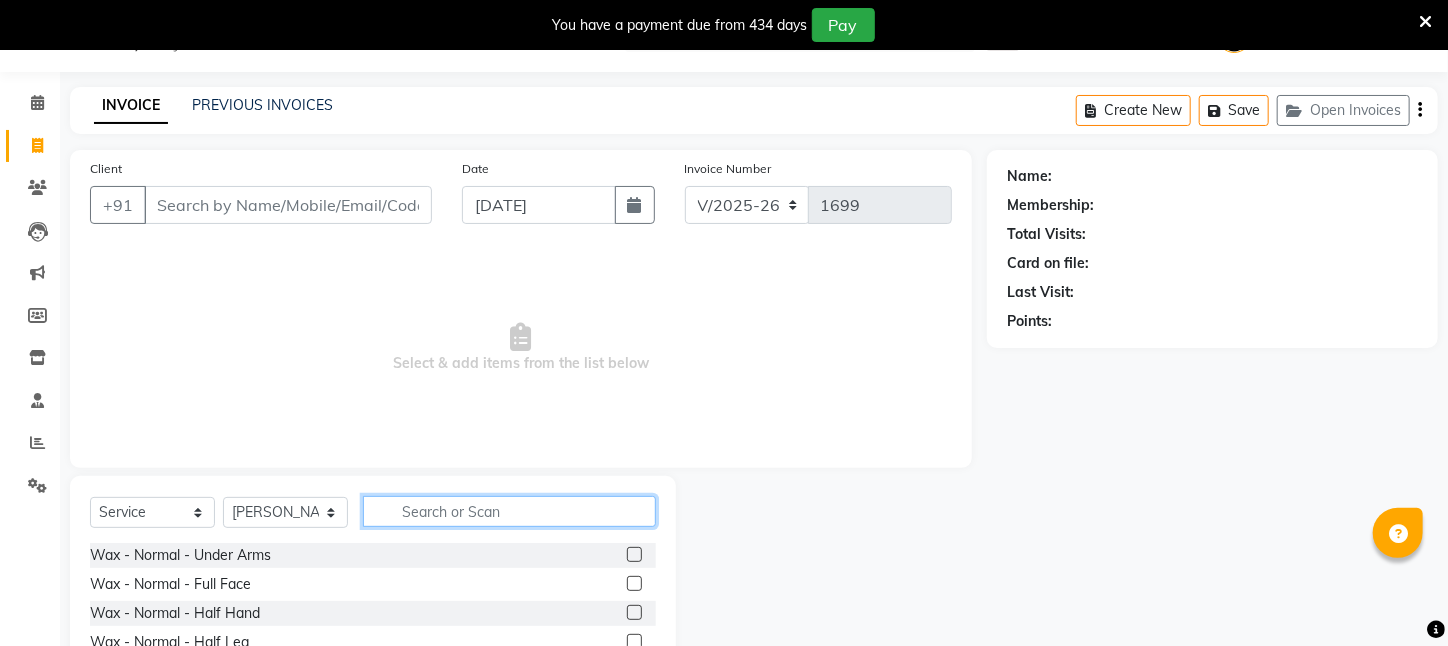 click 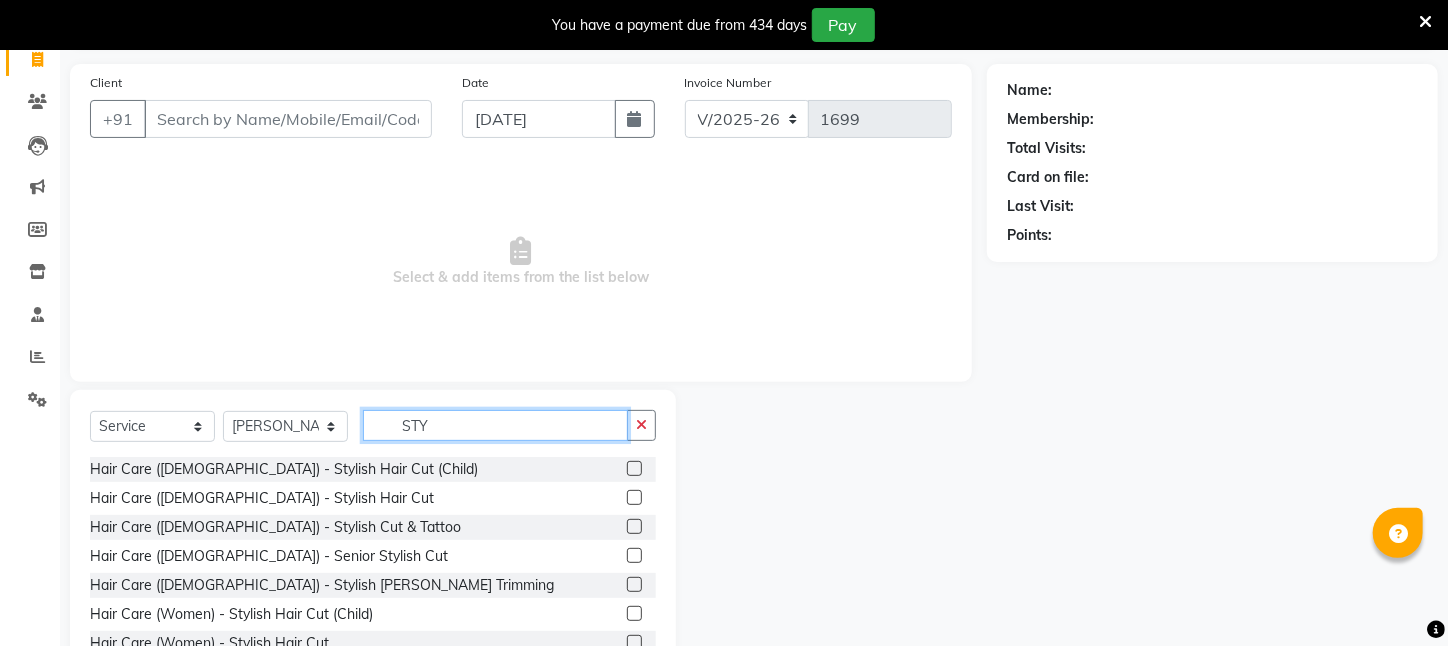 scroll, scrollTop: 204, scrollLeft: 0, axis: vertical 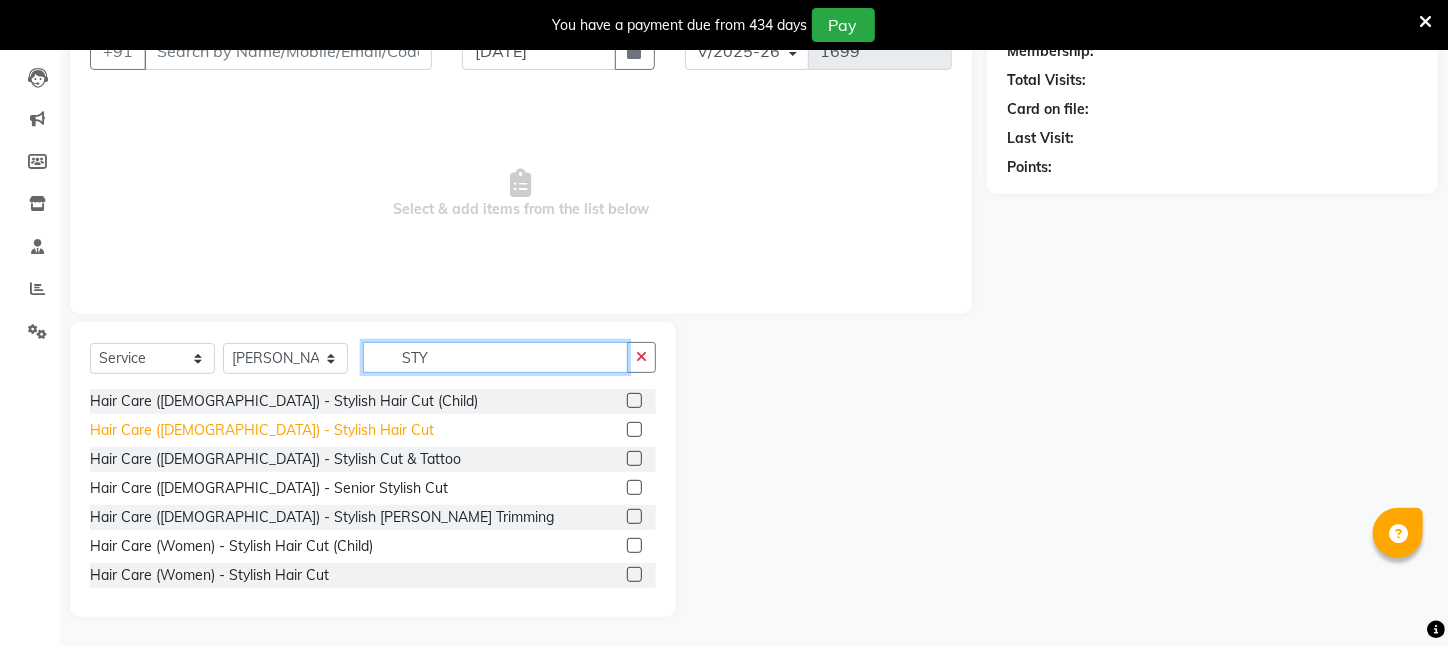 type on "STY" 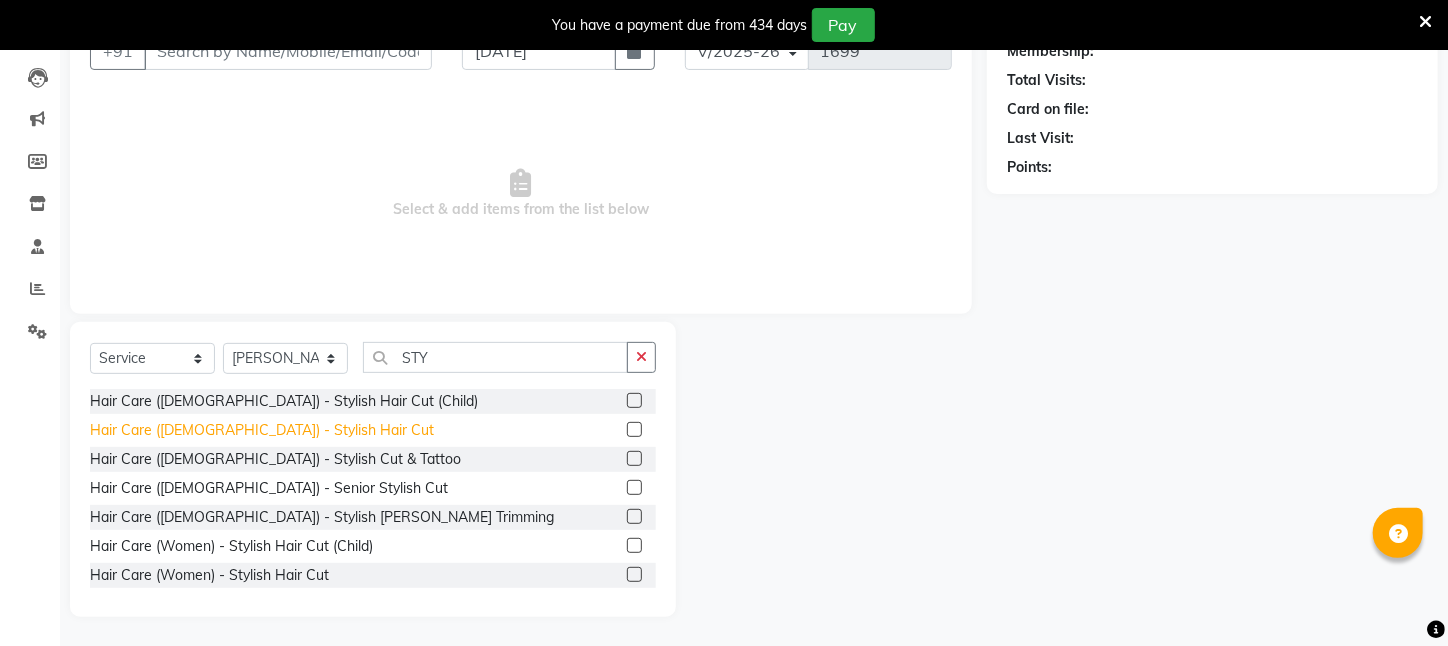 click on "Hair Care ([DEMOGRAPHIC_DATA])   -   Stylish Hair Cut" 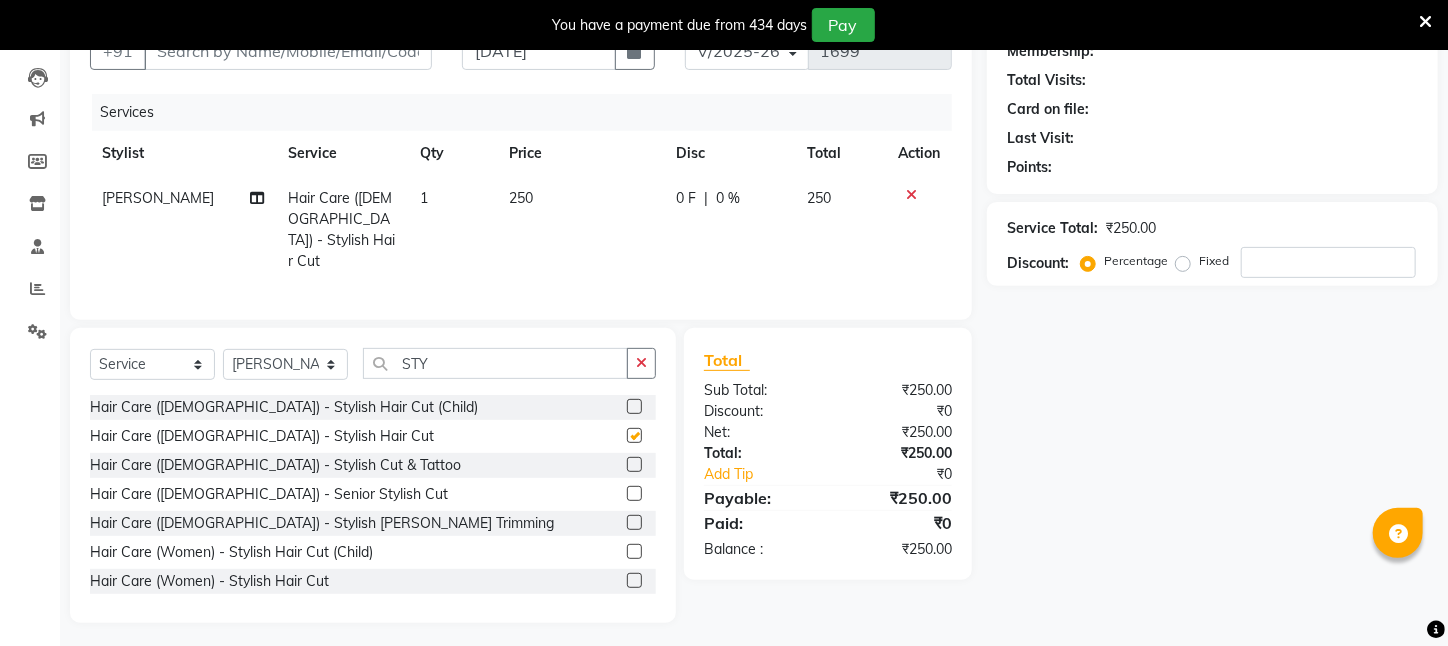 checkbox on "false" 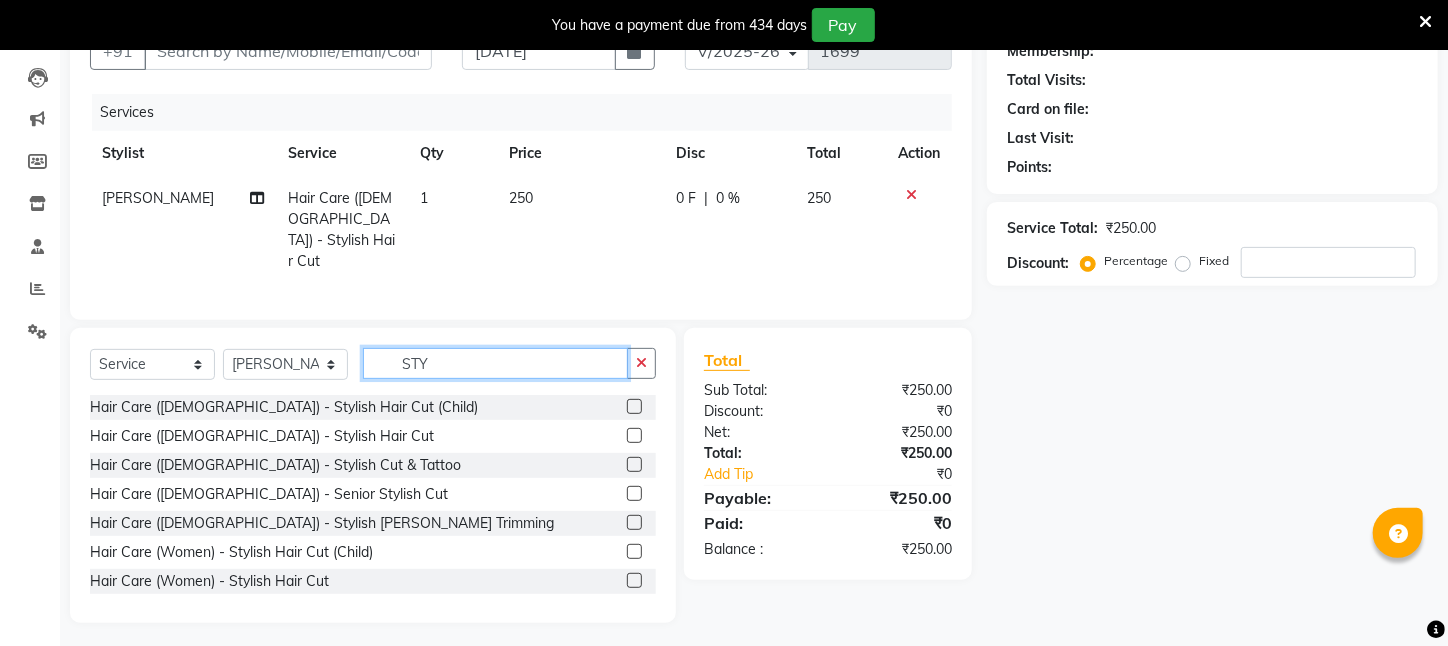 click on "STY" 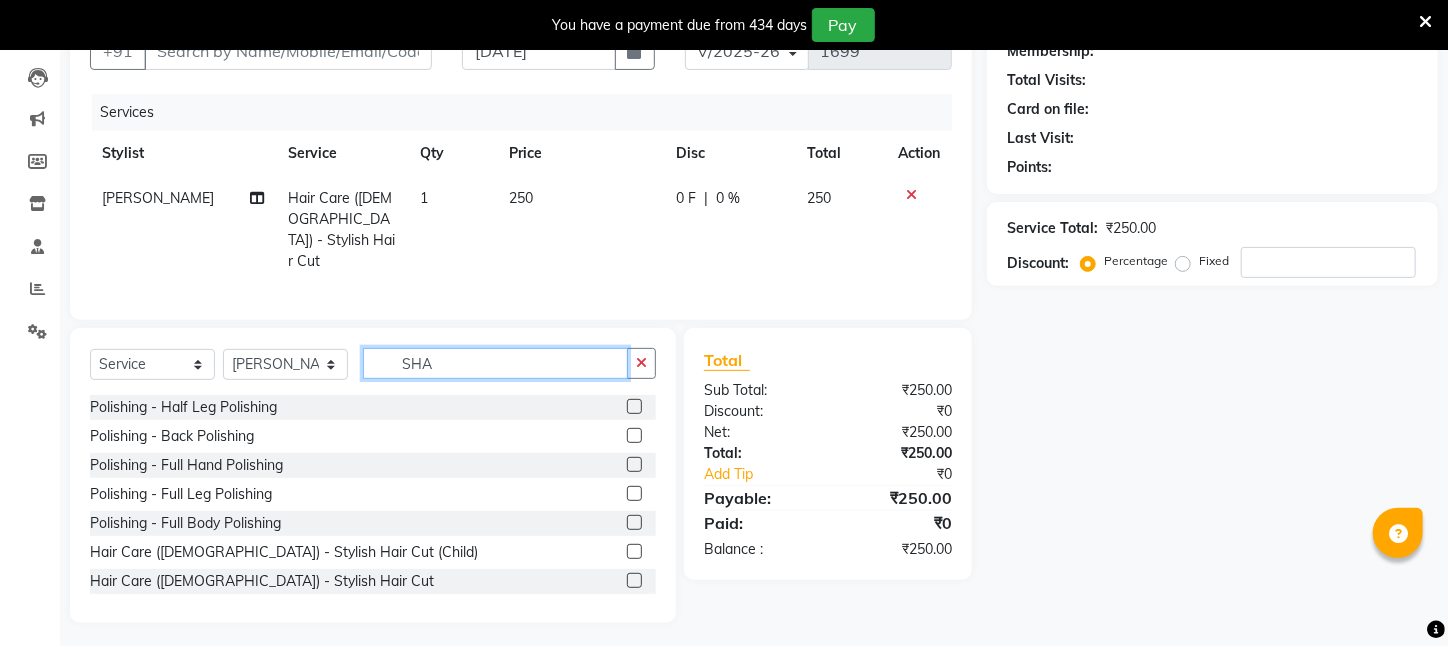 scroll, scrollTop: 161, scrollLeft: 0, axis: vertical 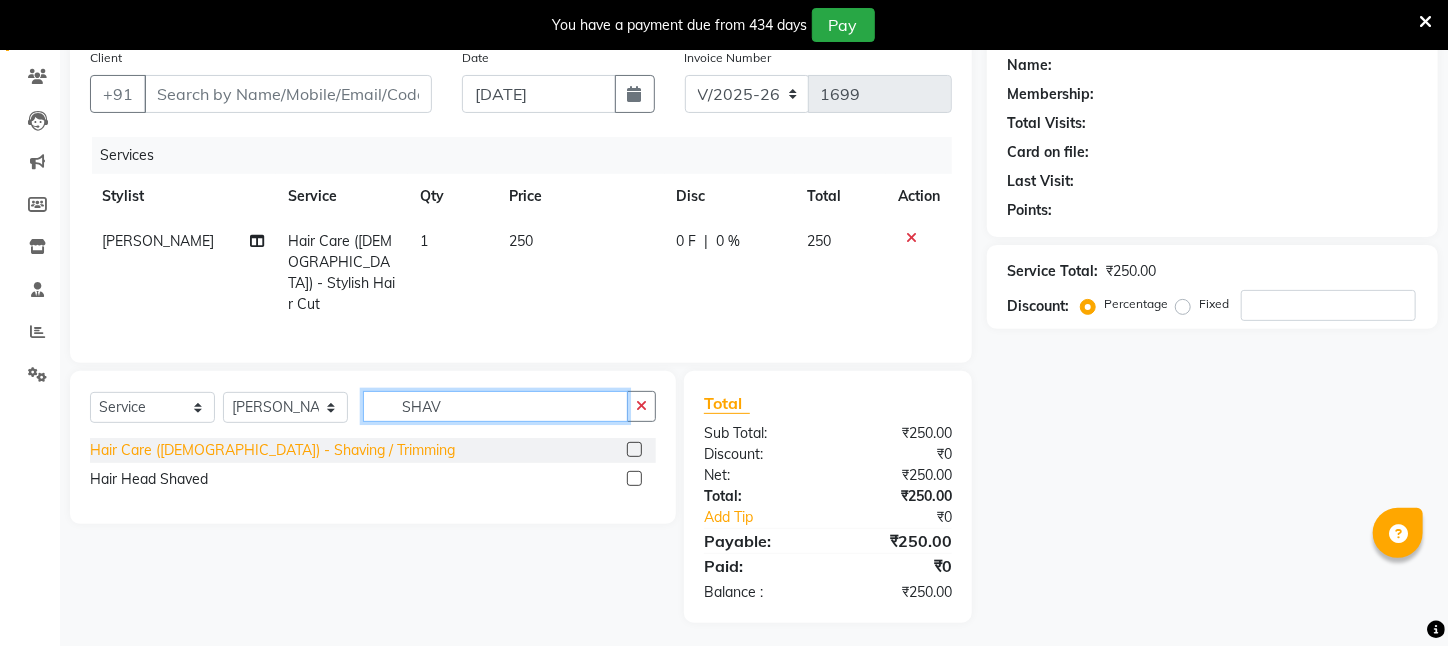 type on "SHAV" 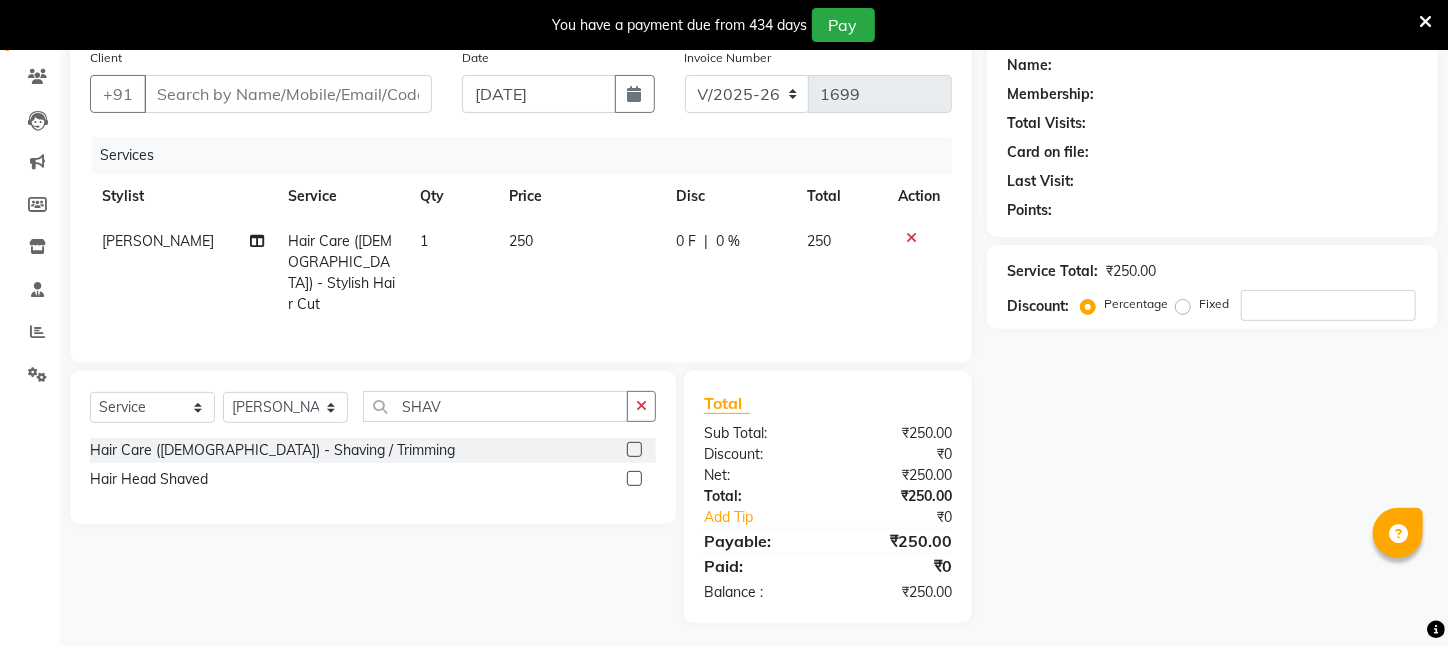 drag, startPoint x: 315, startPoint y: 443, endPoint x: 528, endPoint y: 225, distance: 304.78354 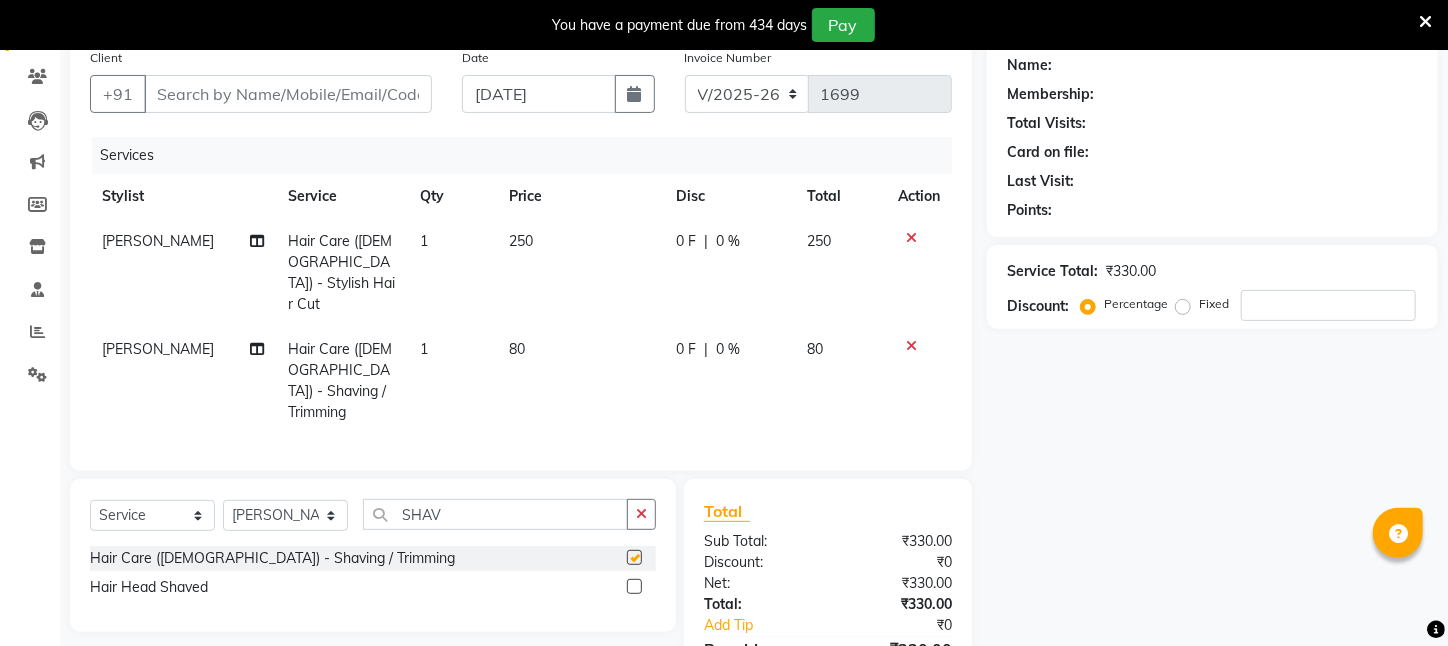 checkbox on "false" 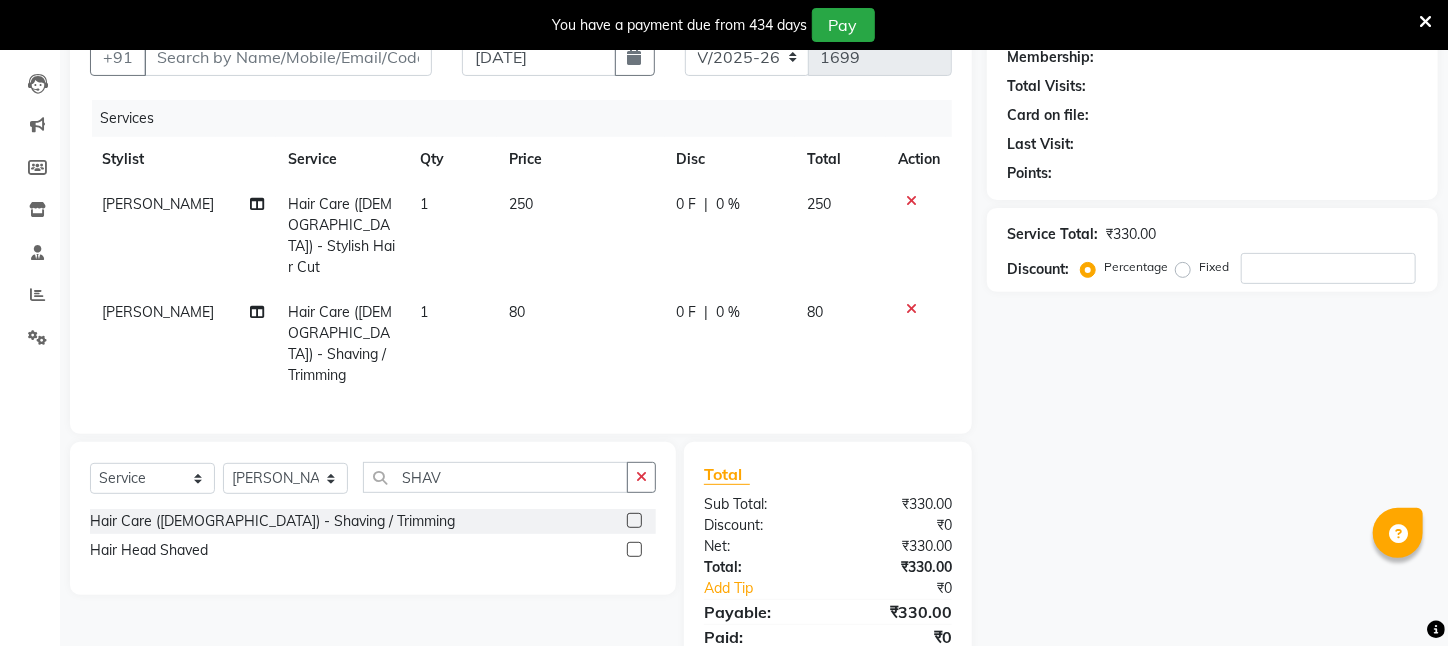scroll, scrollTop: 227, scrollLeft: 0, axis: vertical 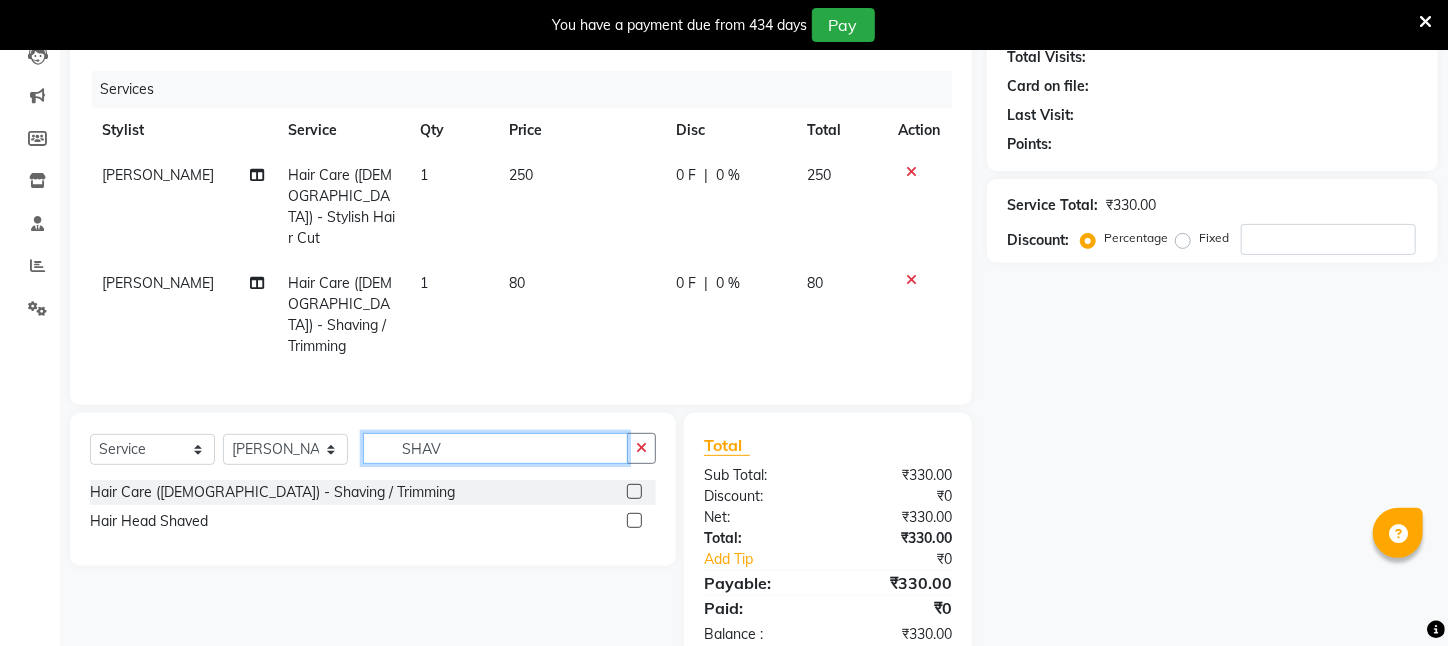 drag, startPoint x: 478, startPoint y: 385, endPoint x: 246, endPoint y: 369, distance: 232.55107 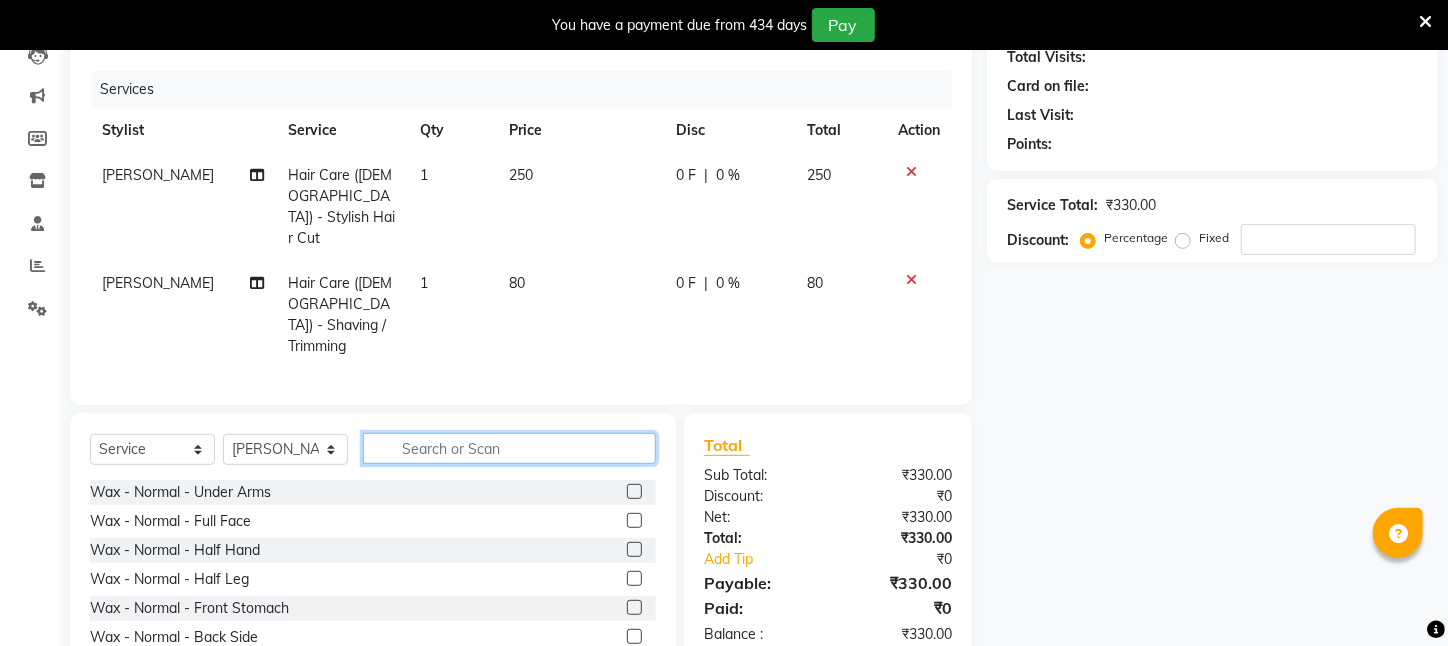 type 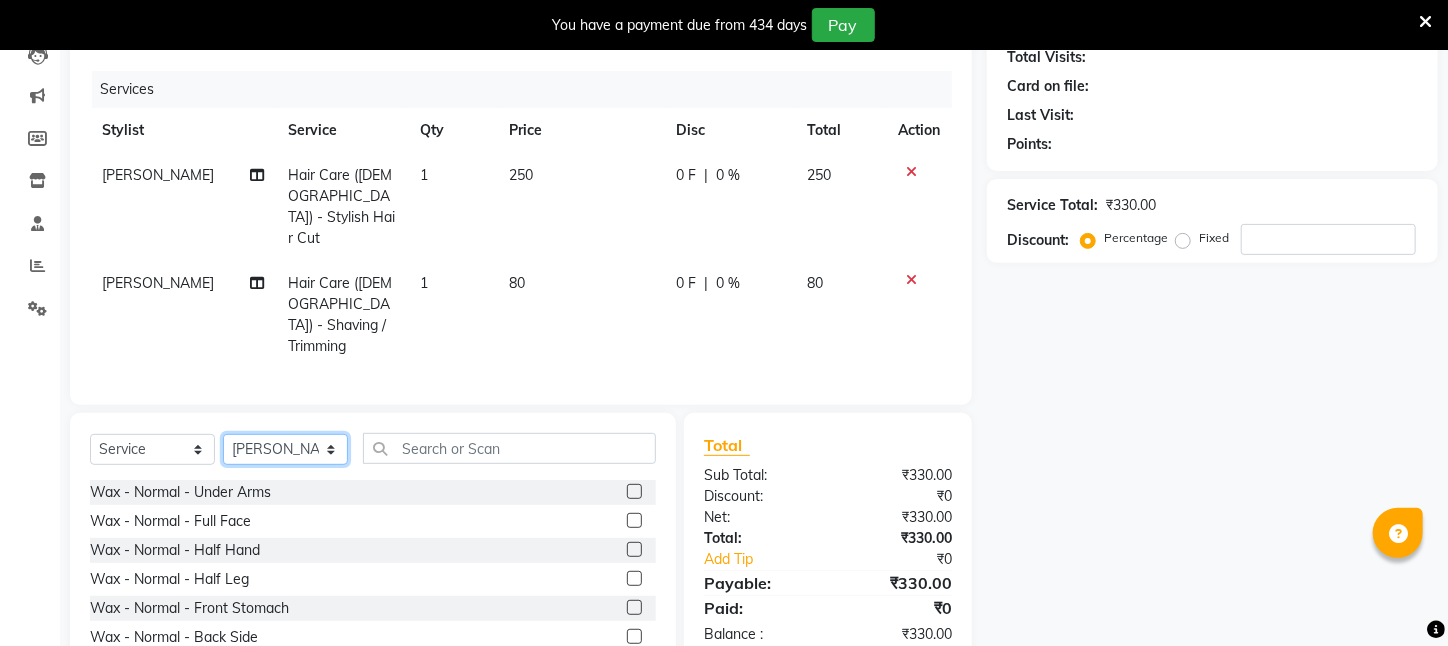 click on "Select Stylist [PERSON_NAME] [PERSON_NAME] DEEPIKA [PERSON_NAME] [PERSON_NAME] kharagpur Mahadev [PERSON_NAME] [PERSON_NAME] NEHA [PERSON_NAME] [PERSON_NAME] [PERSON_NAME] [PERSON_NAME] [PERSON_NAME]" 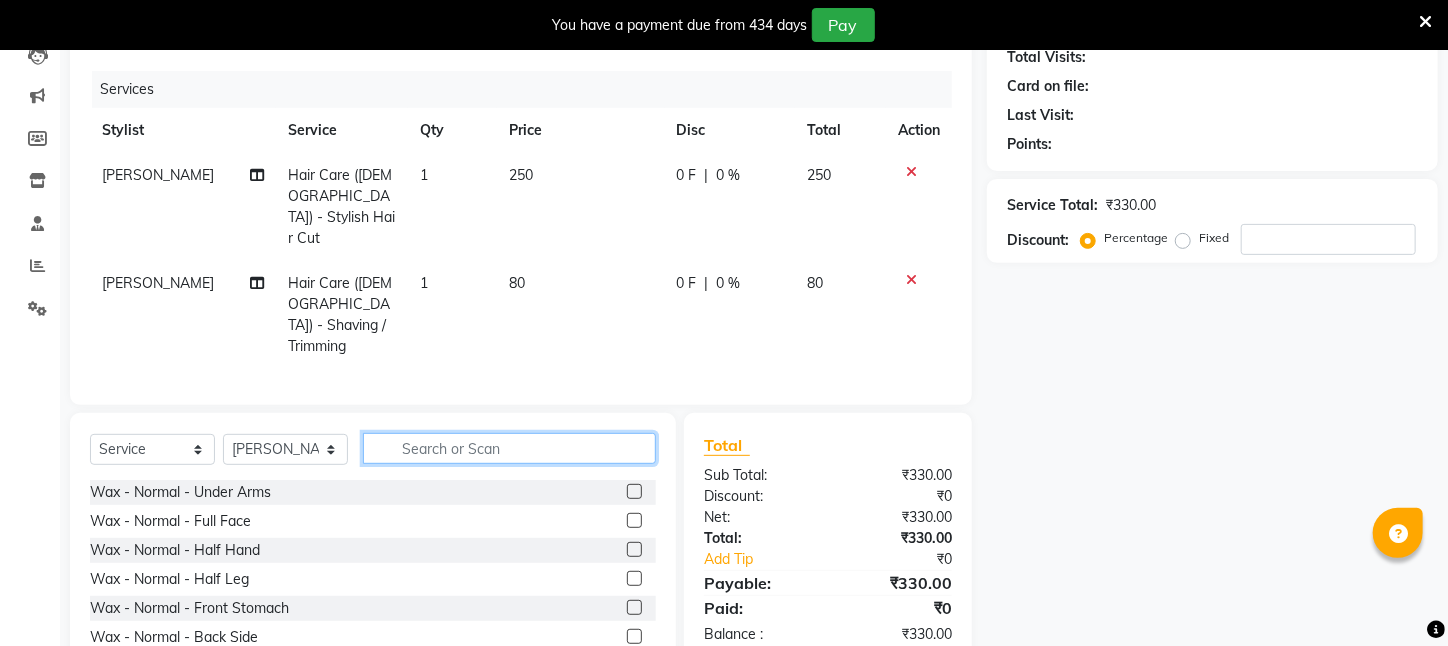 click 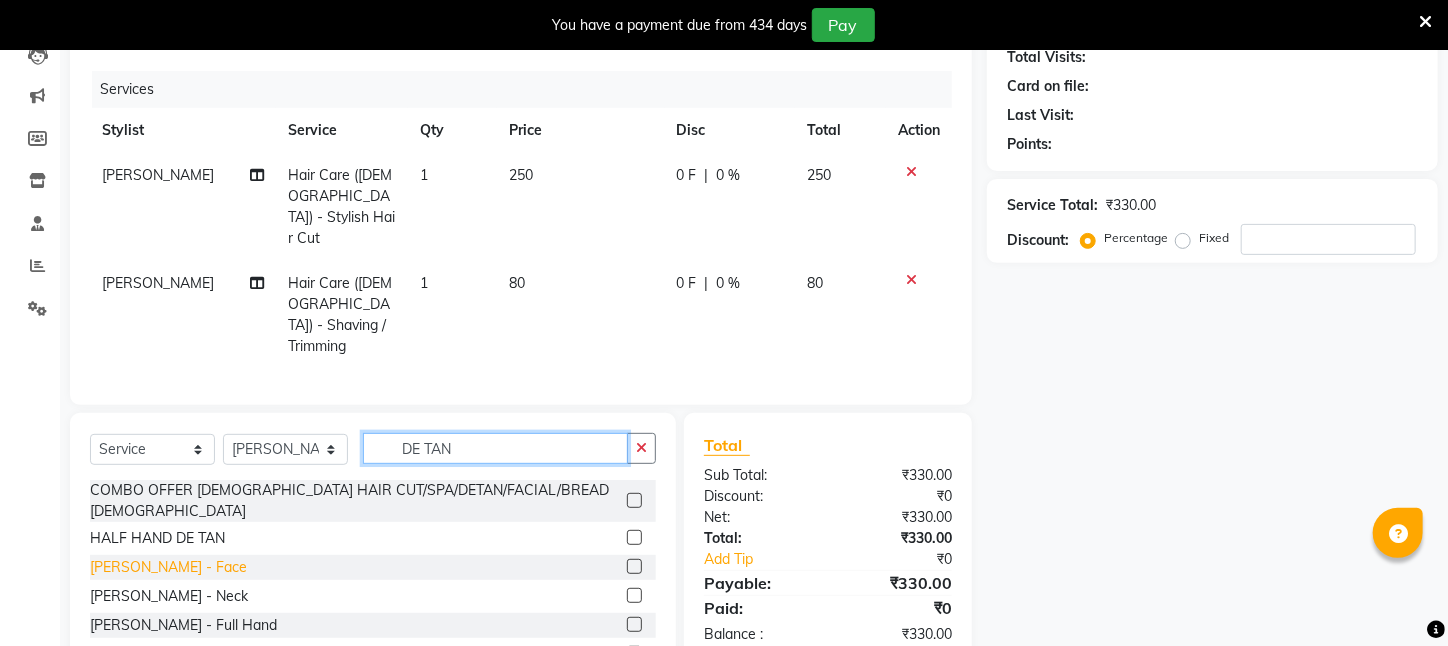 type on "DE TAN" 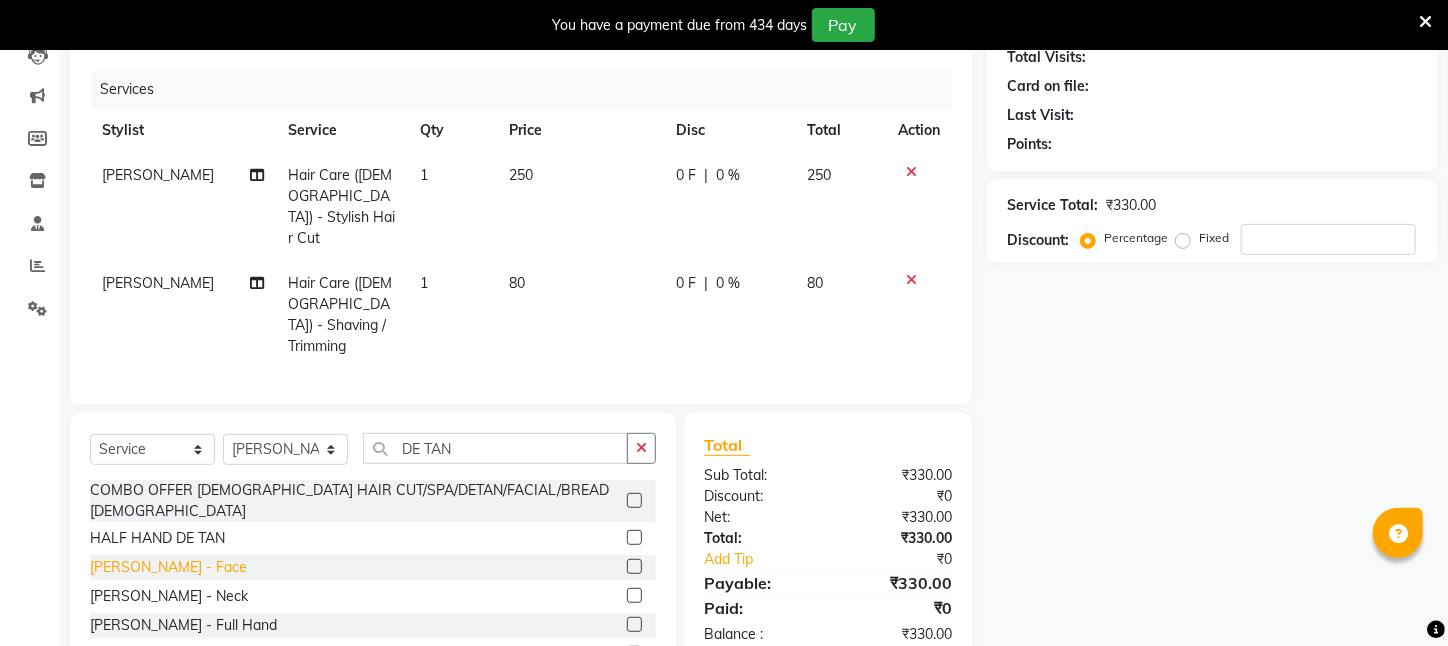 click on "[PERSON_NAME]   -   Face" 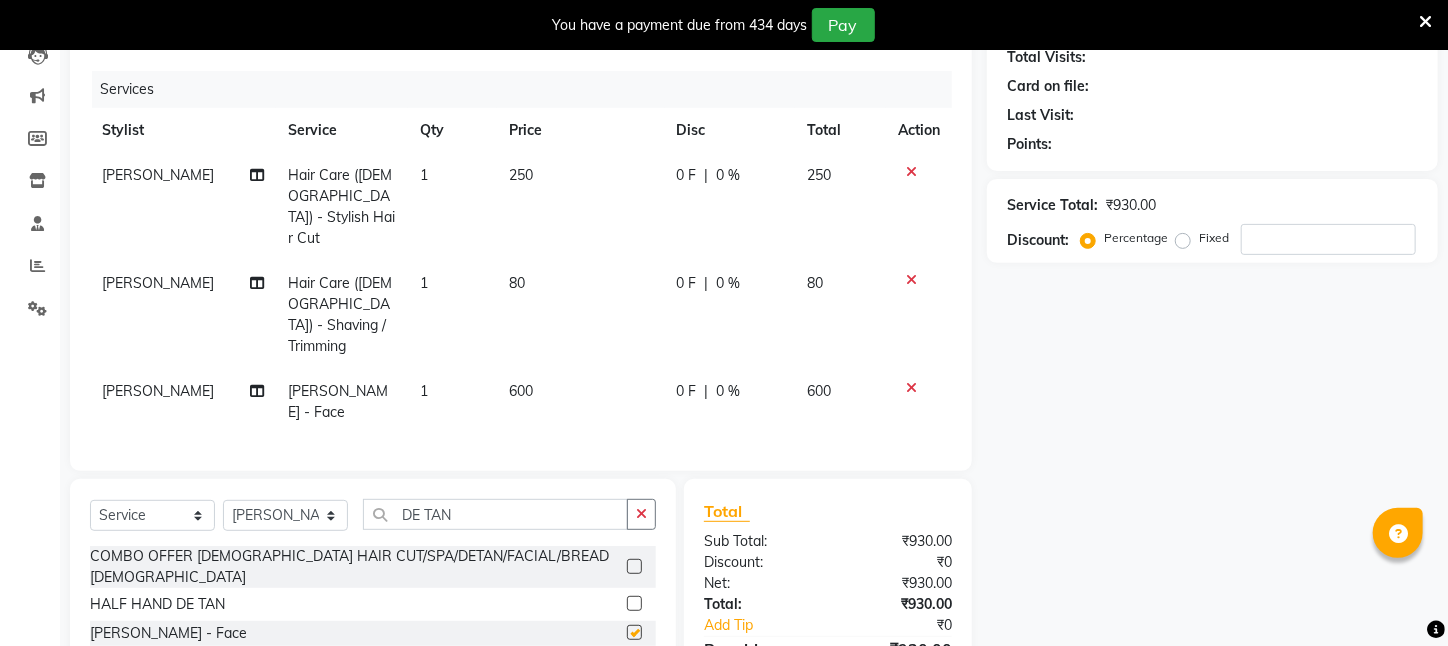 checkbox on "false" 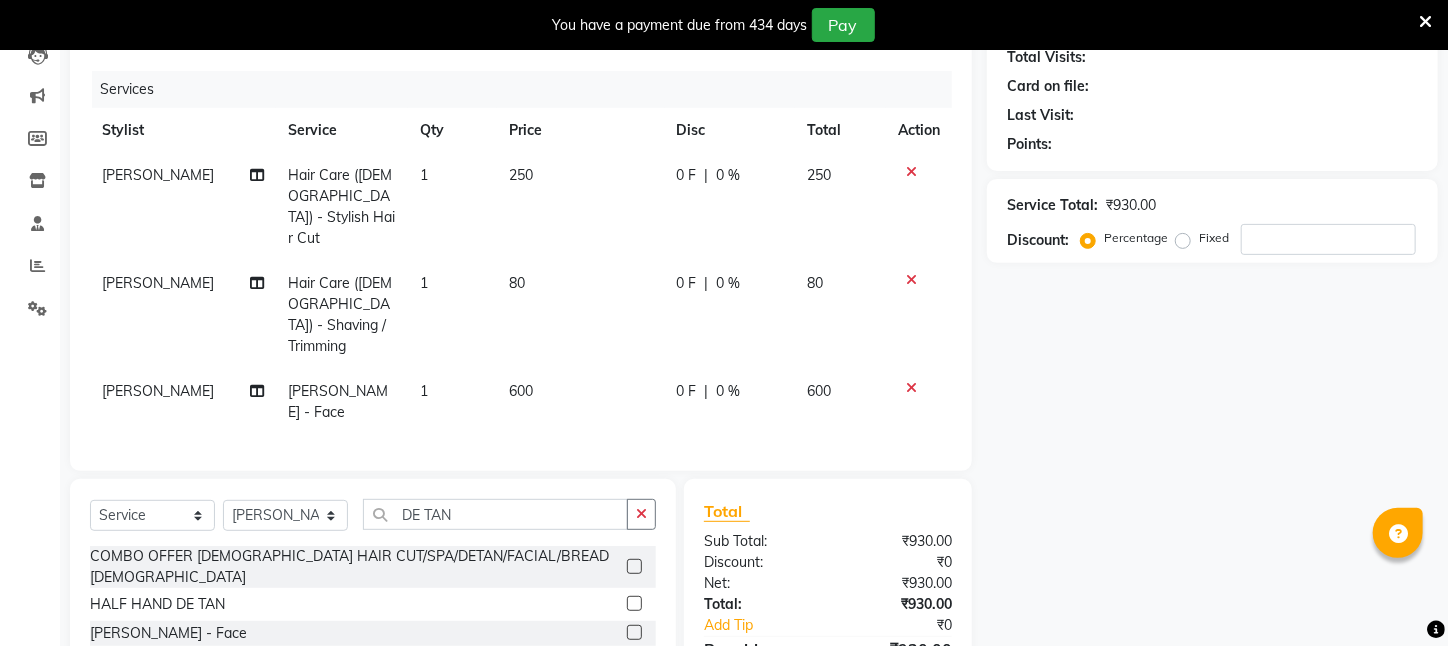 scroll, scrollTop: 316, scrollLeft: 0, axis: vertical 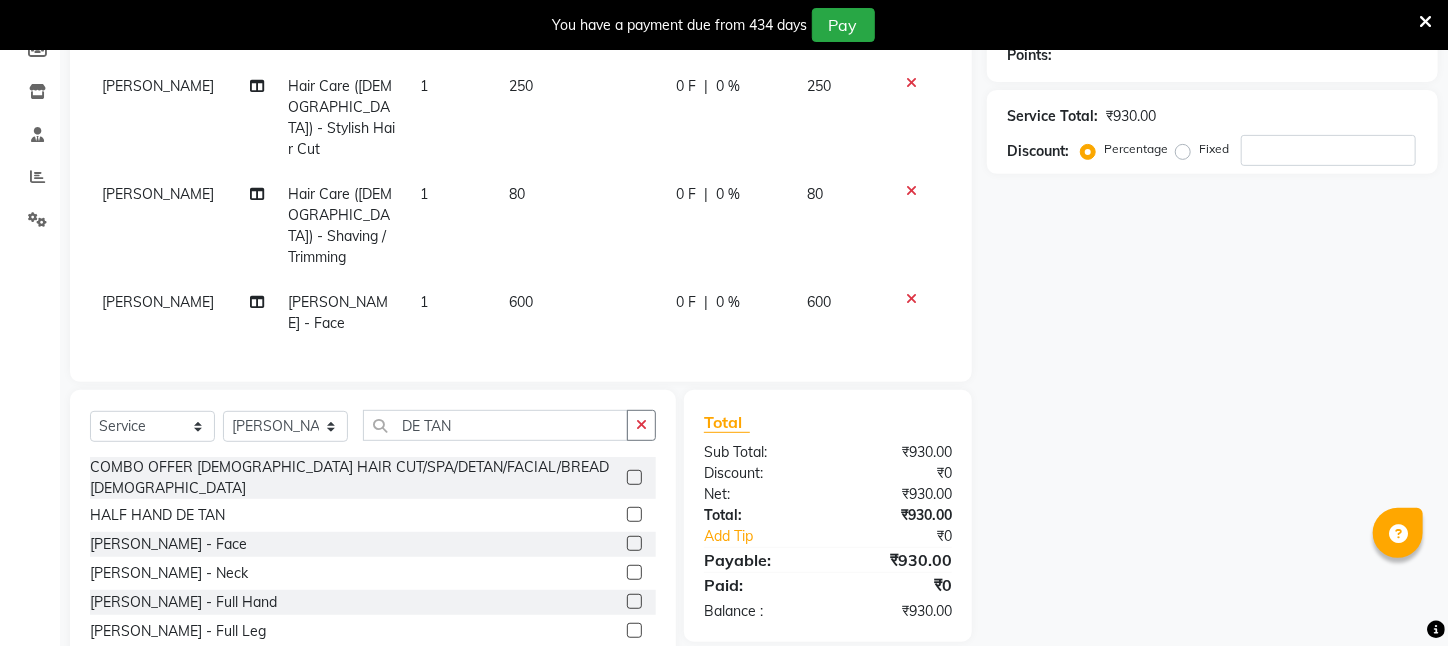 click on "Select  Service  Product  Membership  Package Voucher Prepaid Gift Card  Select Stylist [PERSON_NAME] [PERSON_NAME] DEEPIKA [PERSON_NAME] [PERSON_NAME] kharagpur Mahadev [PERSON_NAME] [PERSON_NAME] NEHA [PERSON_NAME] [PERSON_NAME] [PERSON_NAME] [PERSON_NAME] [PERSON_NAME] [PERSON_NAME] COMBO OFFER [DEMOGRAPHIC_DATA] HAIR CUT/SPA/DETAN/FACIAL/BREAD [DEMOGRAPHIC_DATA]  HALF HAND DE TAN   [PERSON_NAME]   -   Face  [PERSON_NAME]   -   Neck  [PERSON_NAME]   -   Full Hand  [PERSON_NAME]   -   Full Leg  [PERSON_NAME]   -   Half Leg  [PERSON_NAME]   -   Front Side  [PERSON_NAME]   -   Back Side  [PERSON_NAME]   -   Full Body" 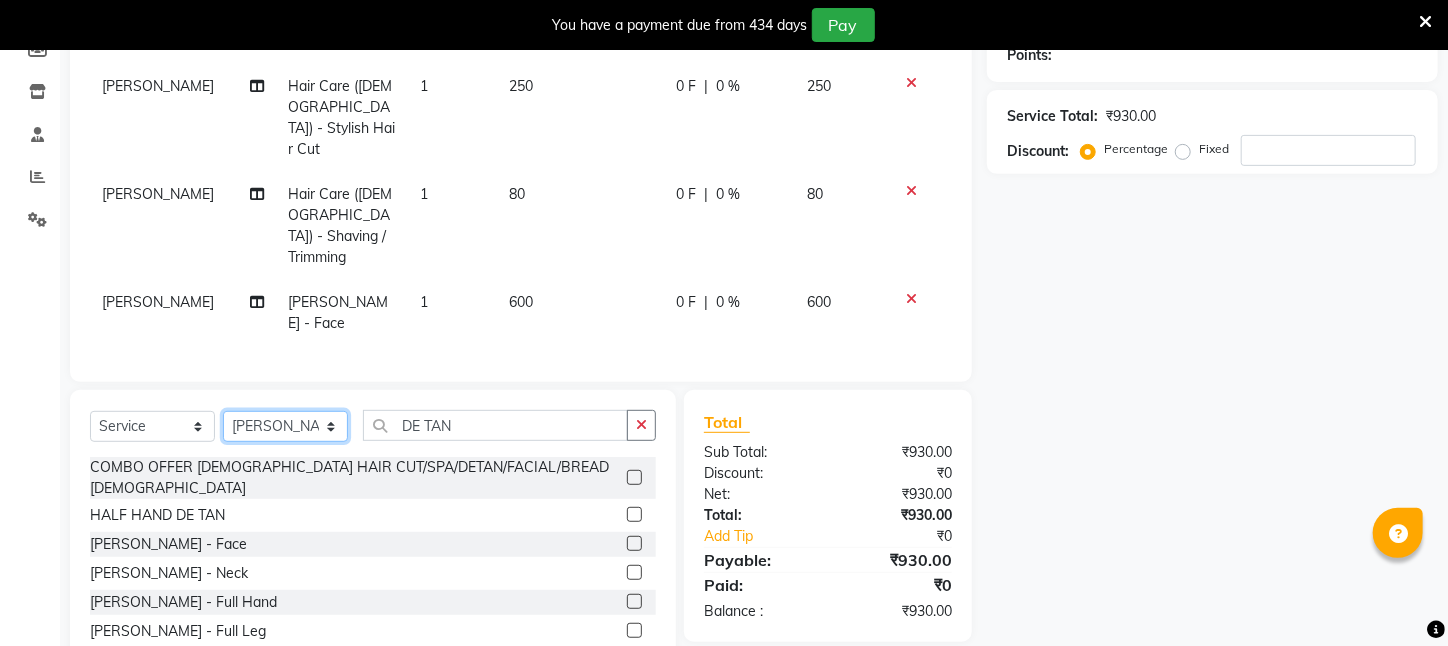click on "Select Stylist [PERSON_NAME] [PERSON_NAME] DEEPIKA [PERSON_NAME] [PERSON_NAME] kharagpur Mahadev [PERSON_NAME] [PERSON_NAME] NEHA [PERSON_NAME] [PERSON_NAME] [PERSON_NAME] [PERSON_NAME] [PERSON_NAME]" 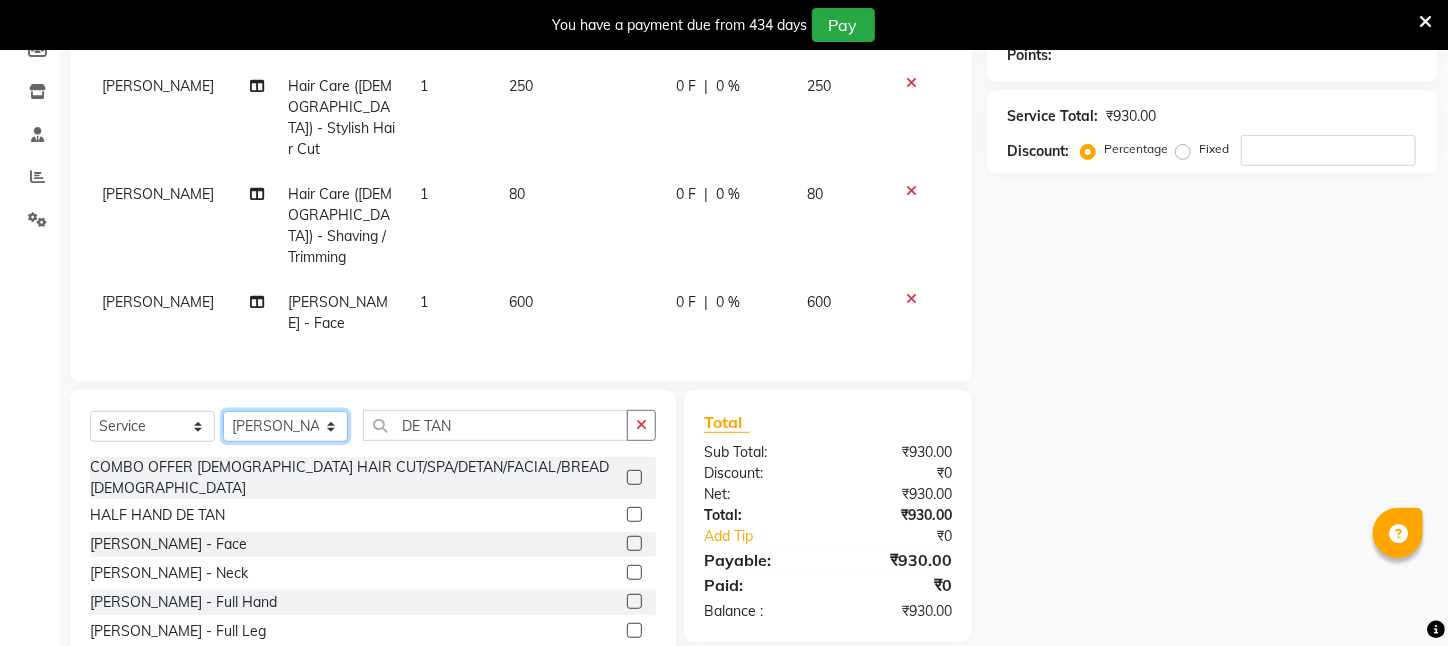 select on "23608" 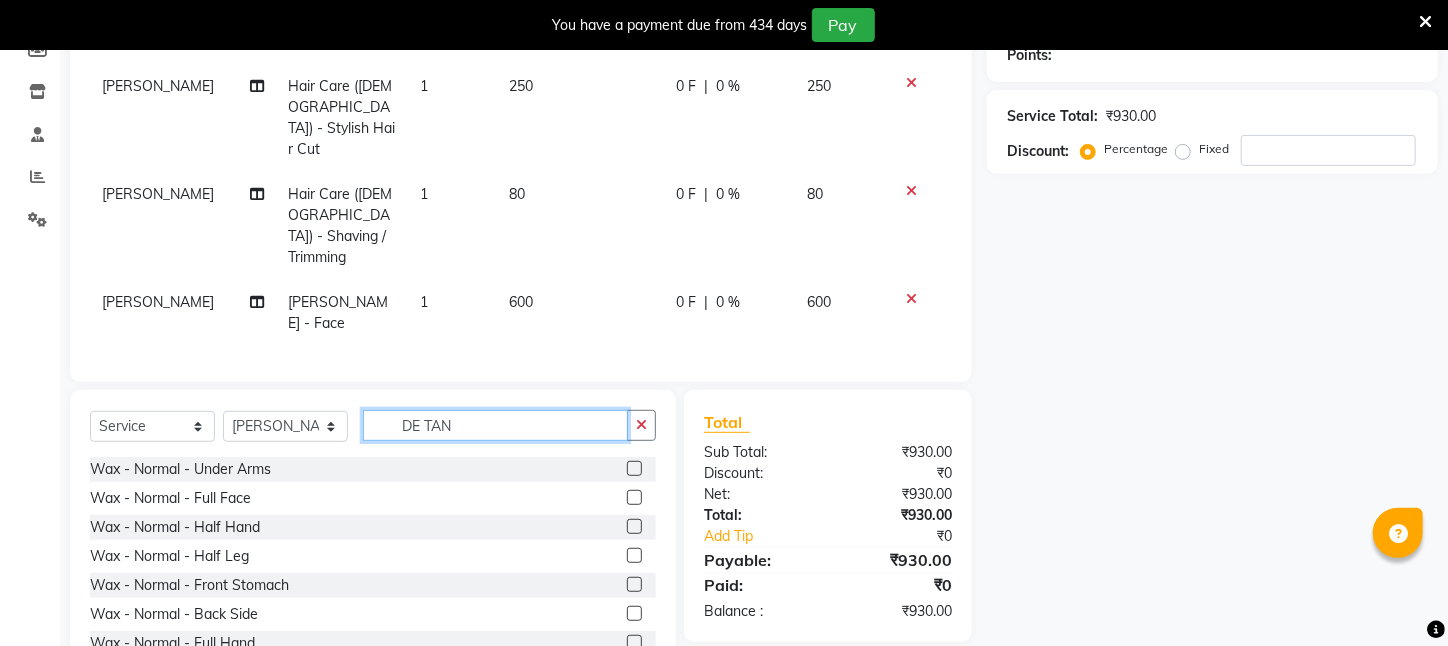 drag, startPoint x: 480, startPoint y: 359, endPoint x: 284, endPoint y: 348, distance: 196.30843 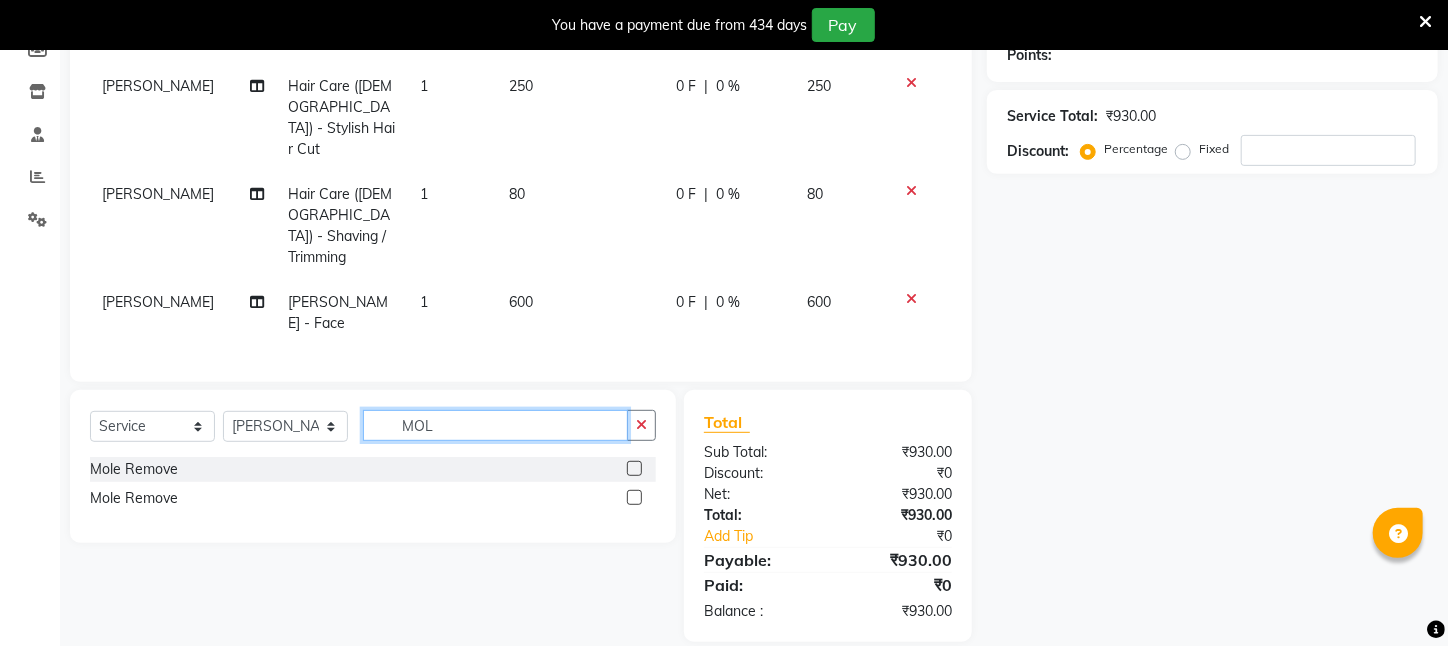 scroll, scrollTop: 272, scrollLeft: 0, axis: vertical 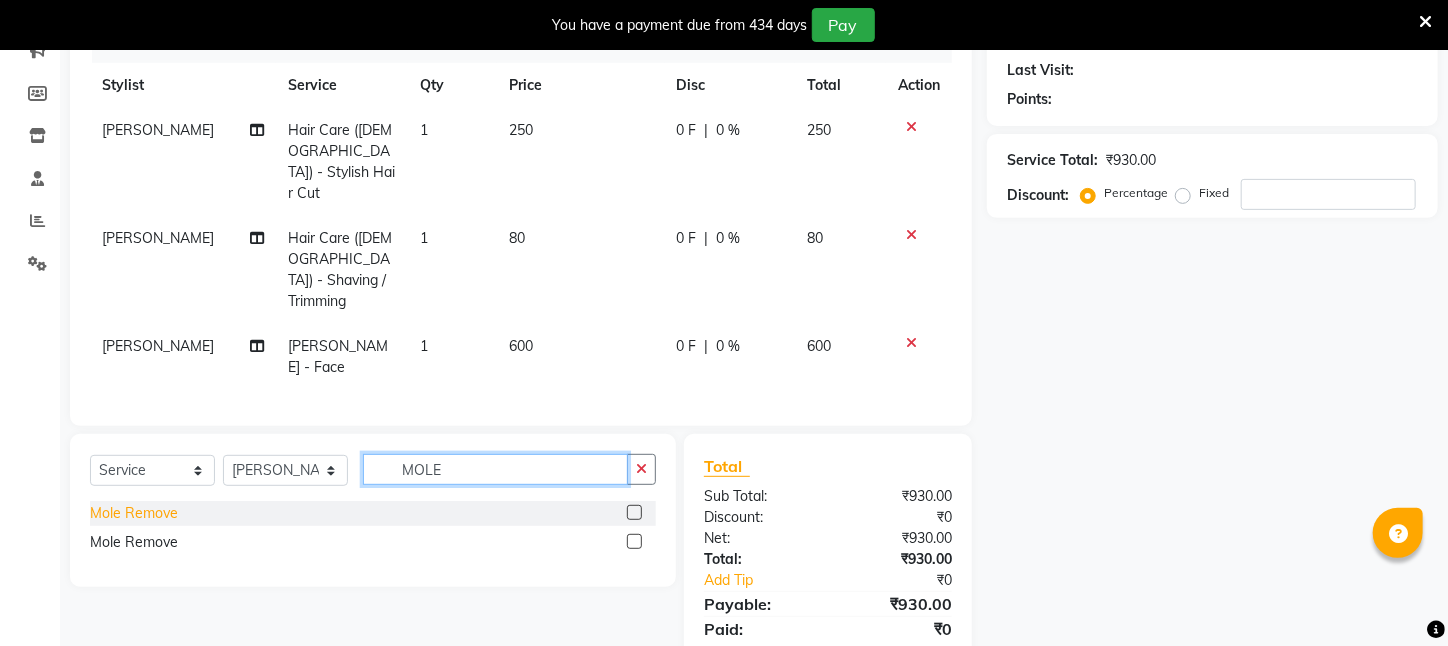 type on "MOLE" 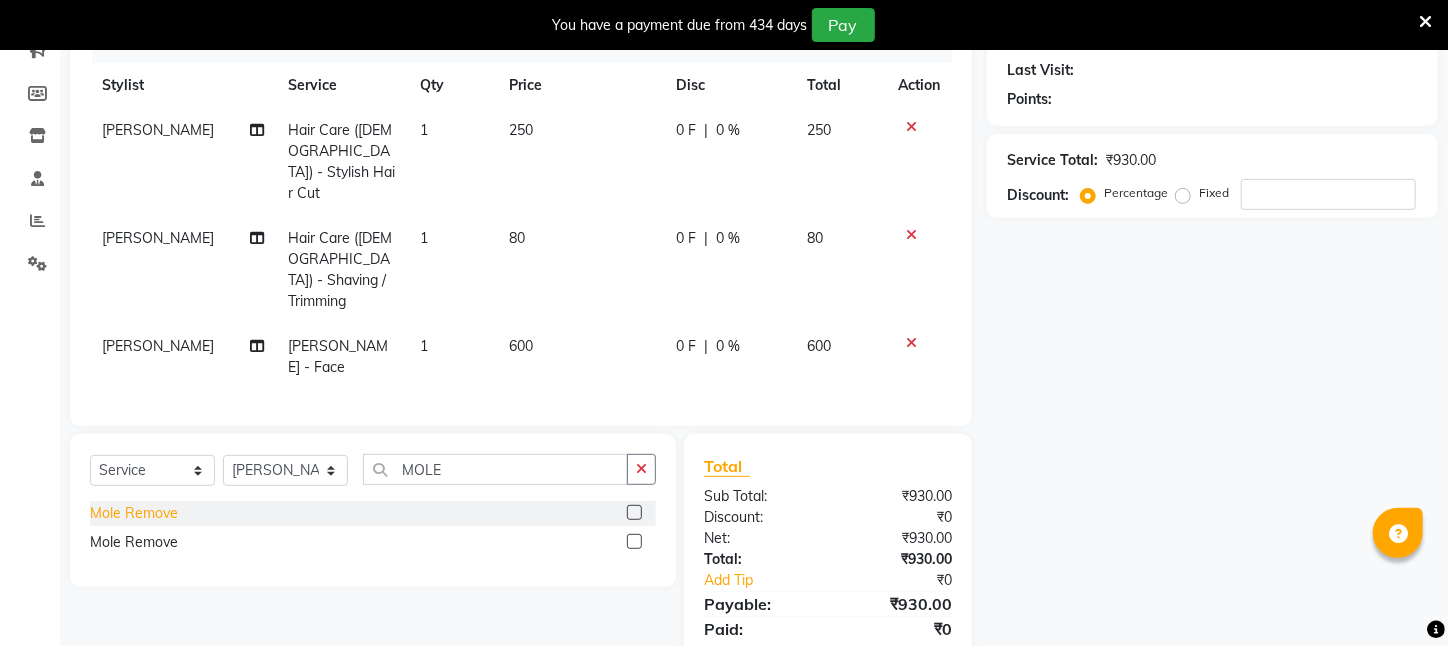 click on "Mole Remove" 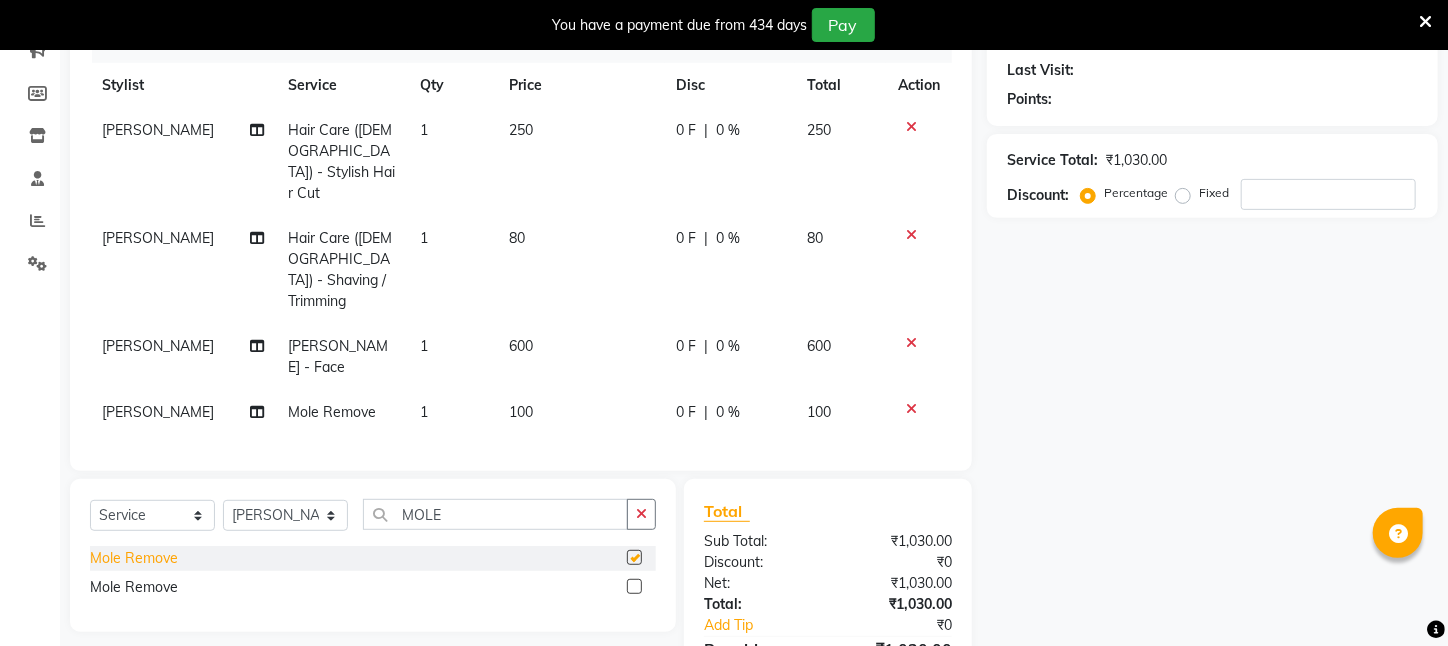 checkbox on "false" 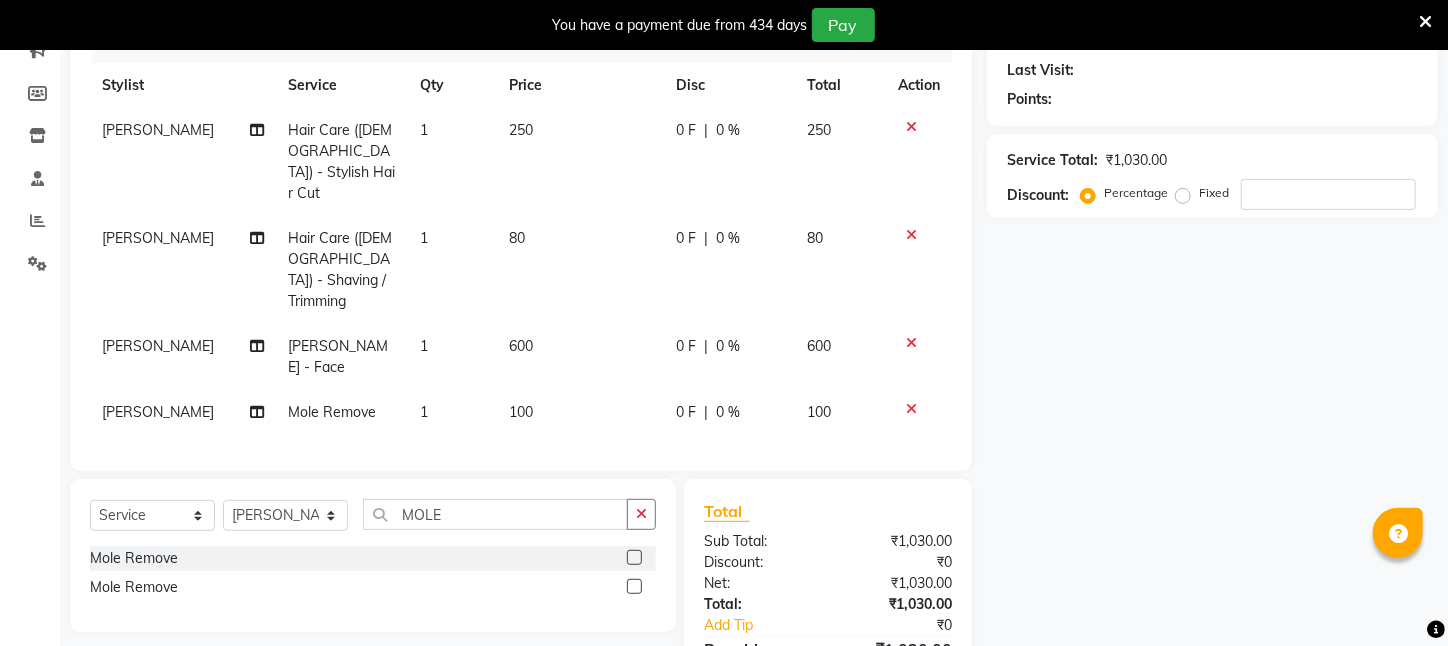 click on "1" 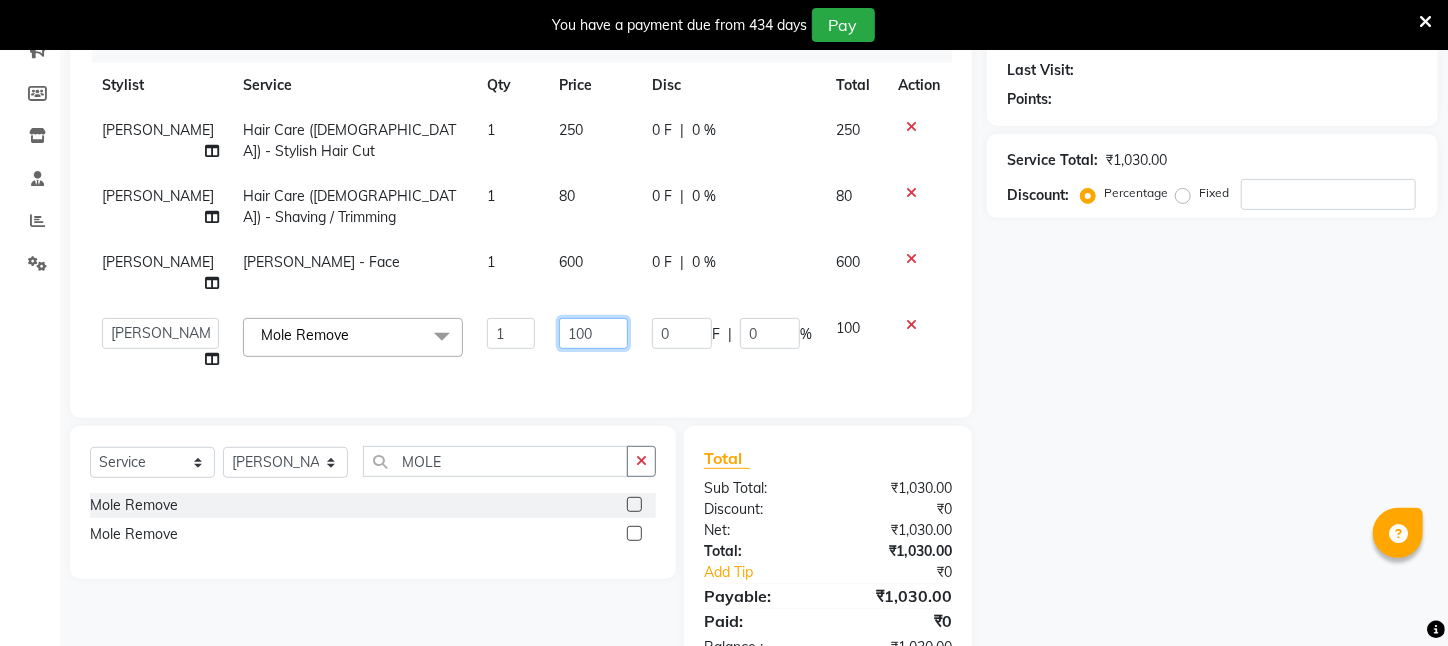drag, startPoint x: 589, startPoint y: 292, endPoint x: 392, endPoint y: 290, distance: 197.01015 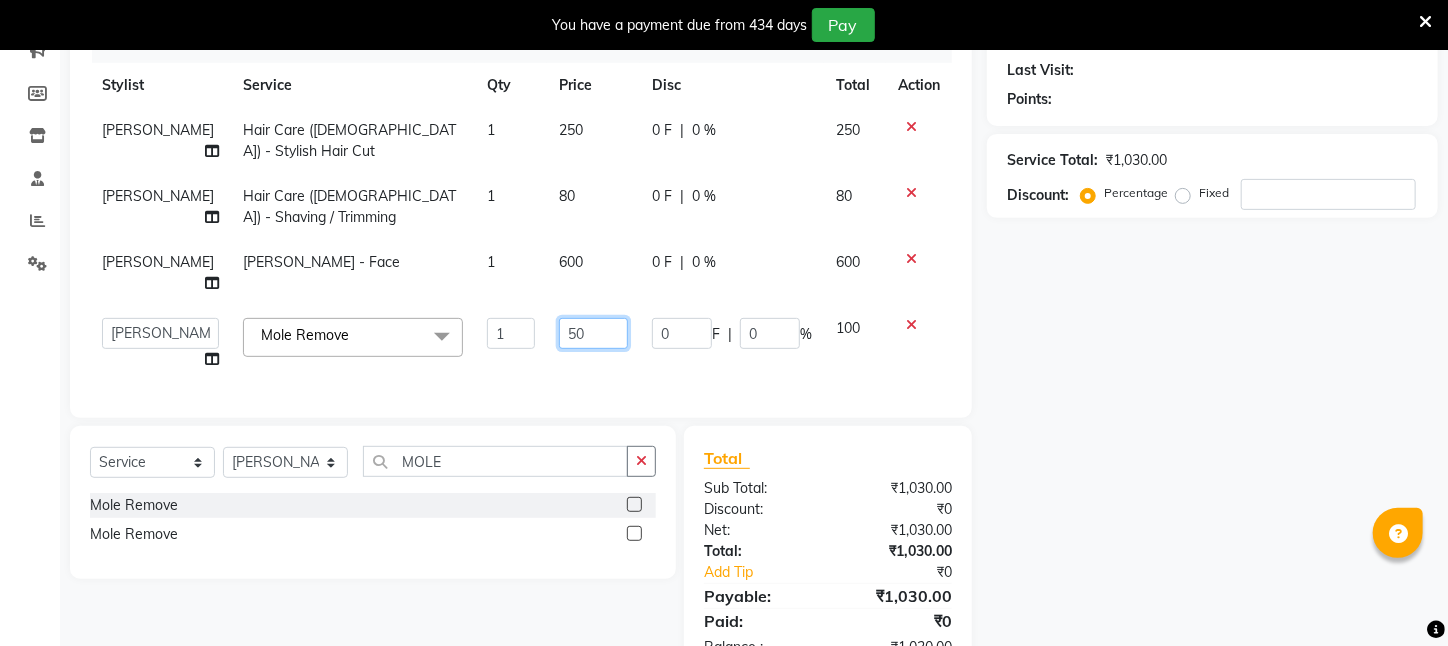 type on "500" 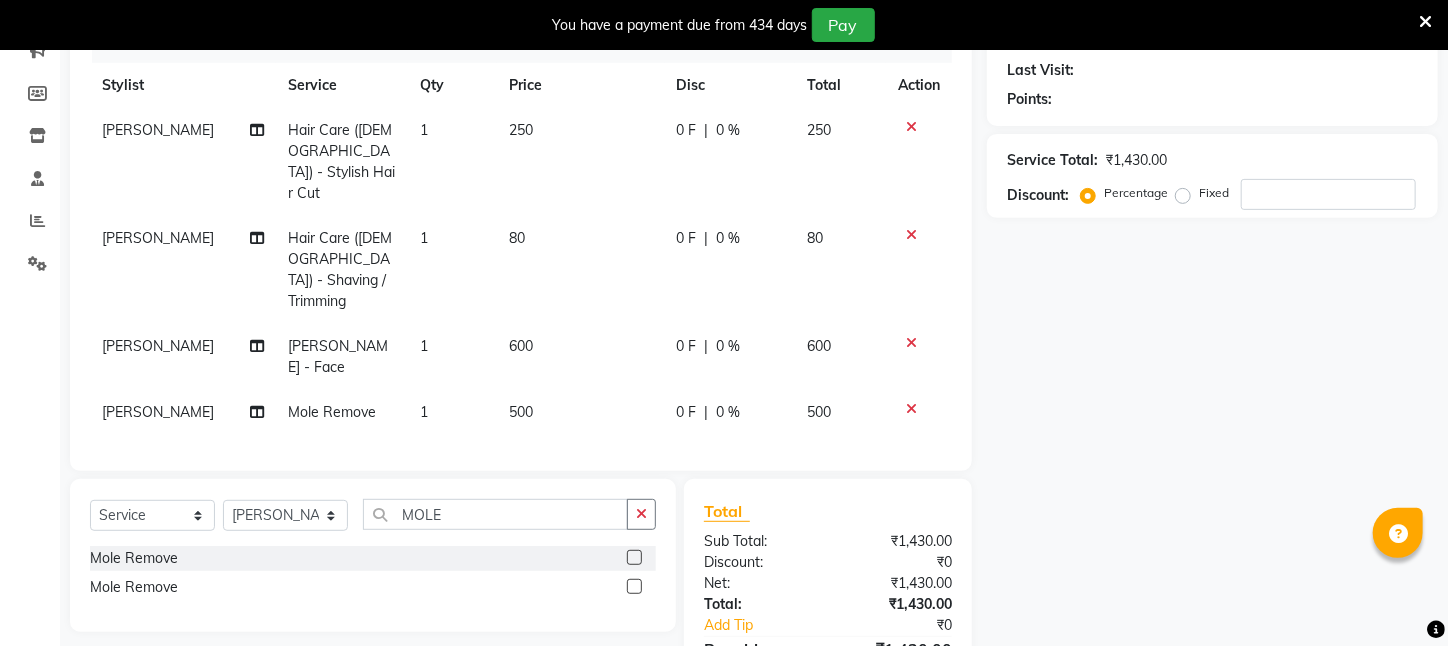 click on "1" 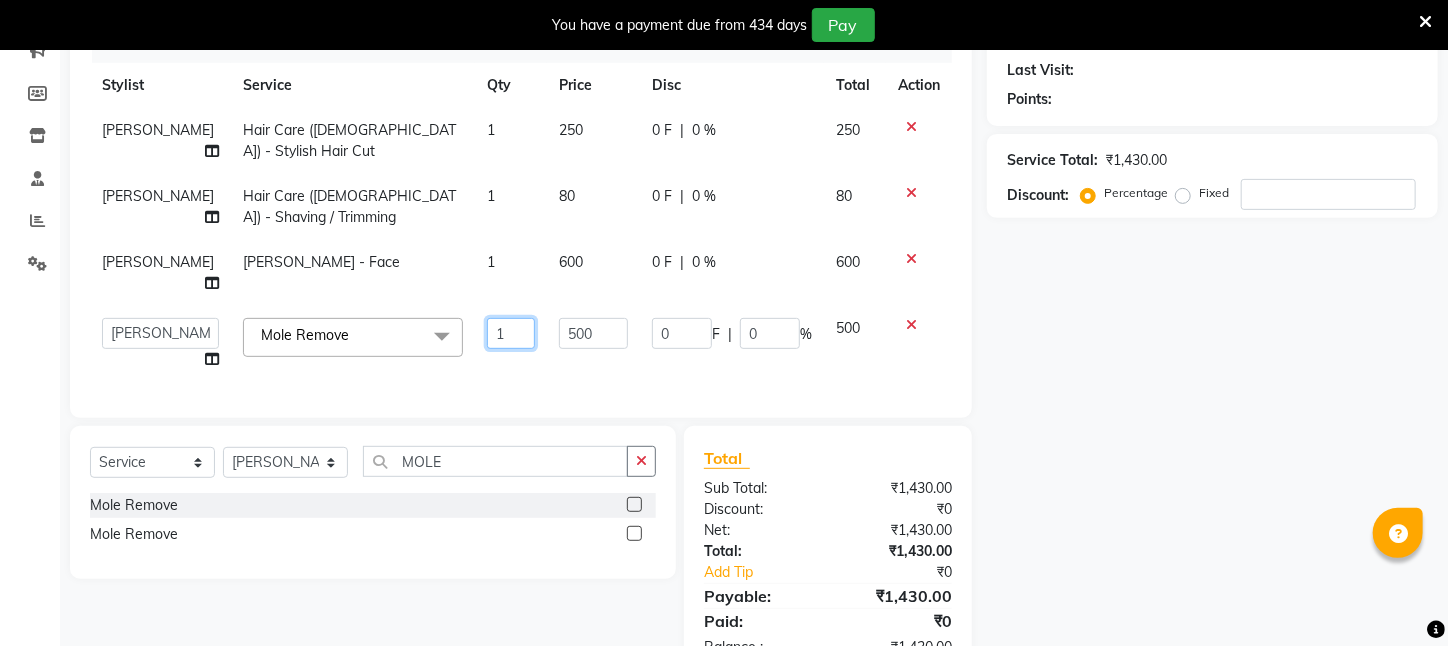 drag, startPoint x: 487, startPoint y: 286, endPoint x: 380, endPoint y: 286, distance: 107 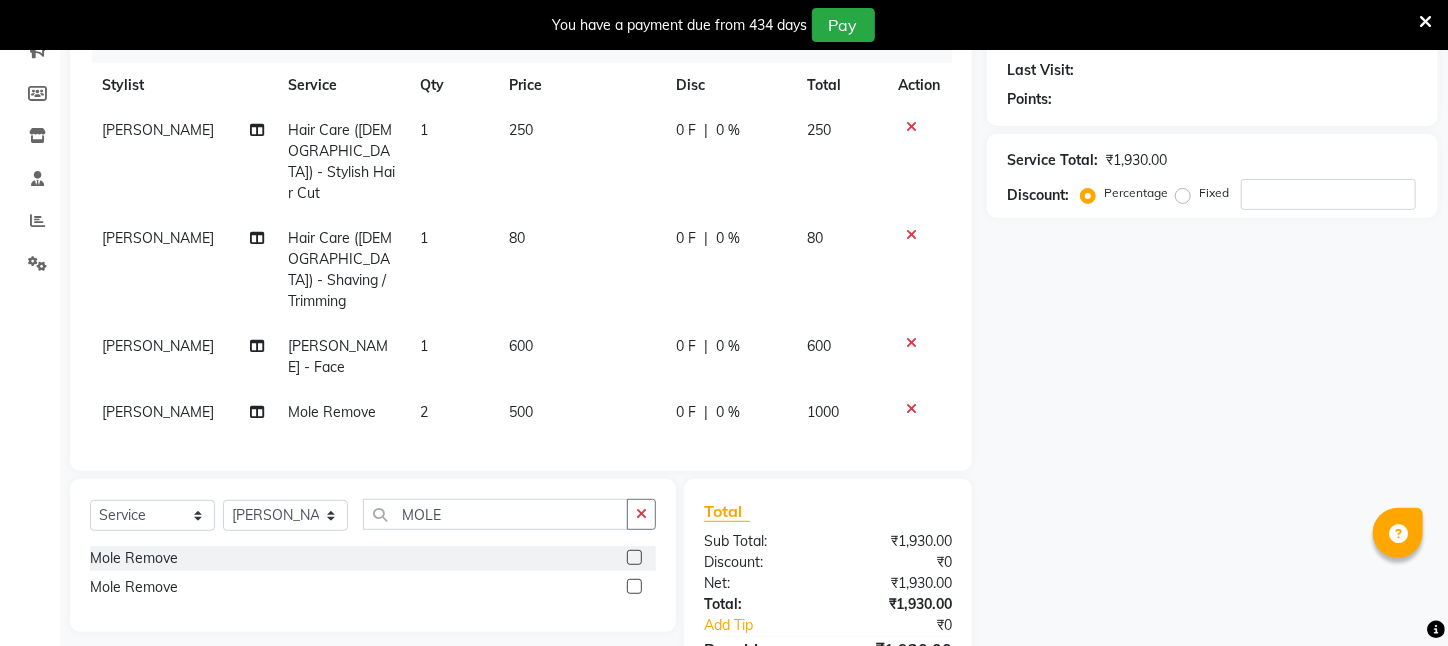 click on "500" 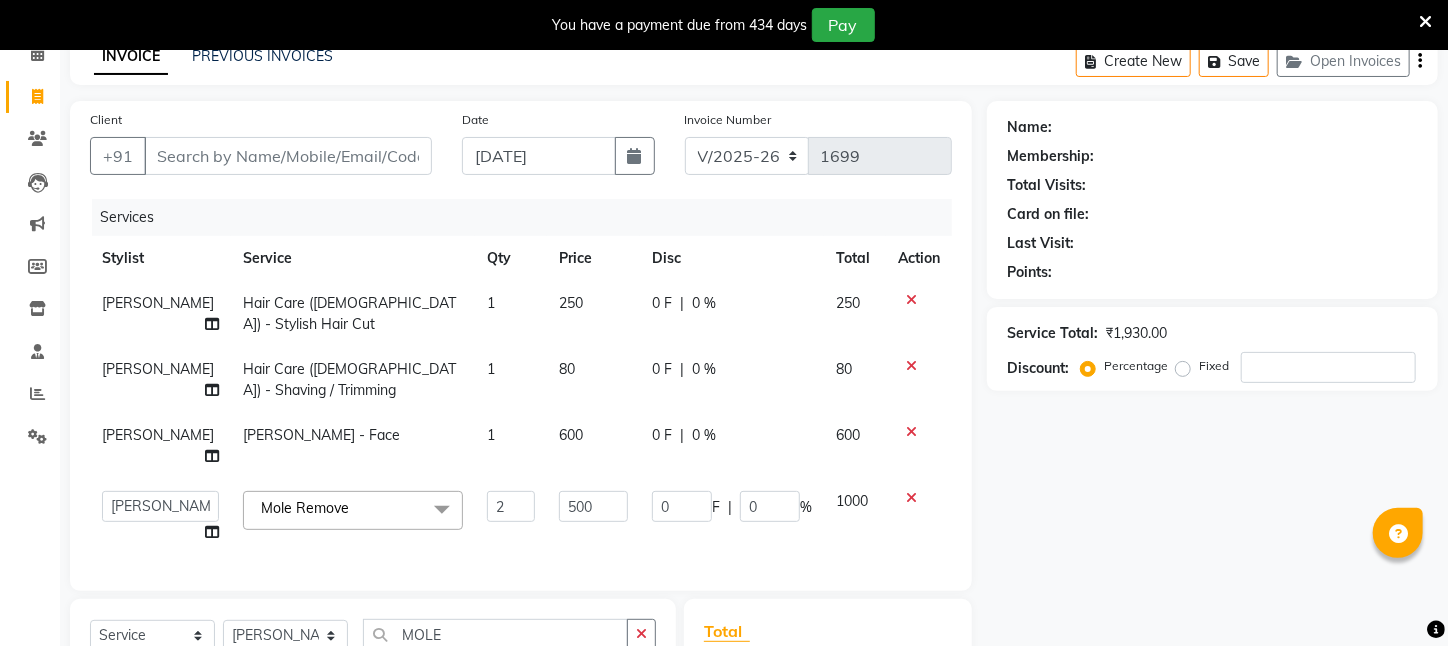 scroll, scrollTop: 0, scrollLeft: 0, axis: both 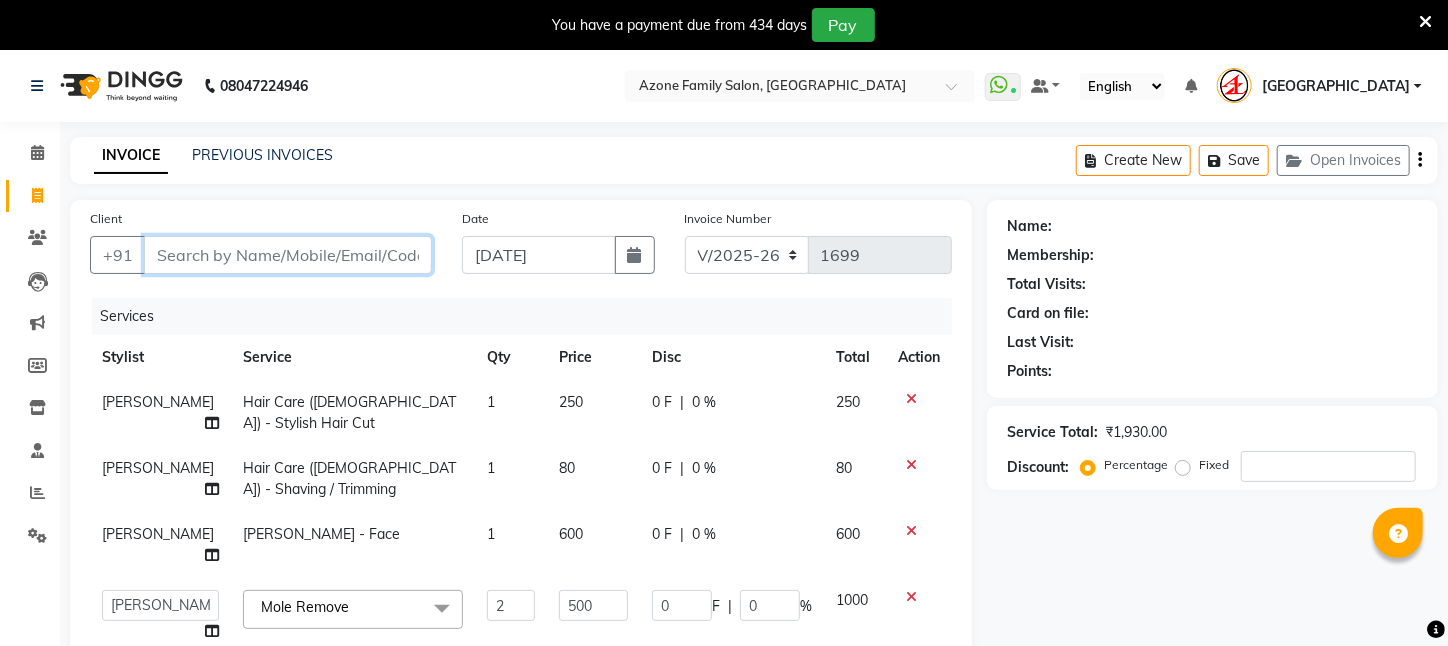 click on "Client" at bounding box center (288, 255) 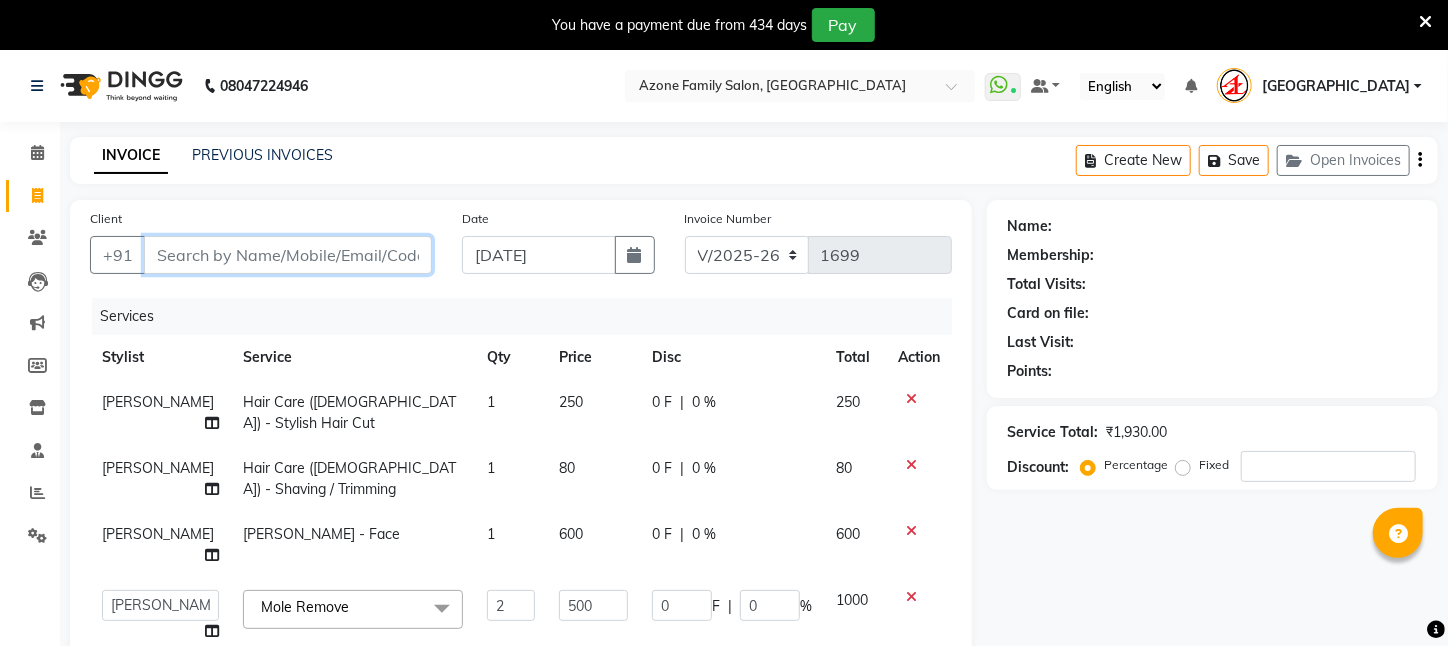 drag, startPoint x: 238, startPoint y: 256, endPoint x: 877, endPoint y: 683, distance: 768.5376 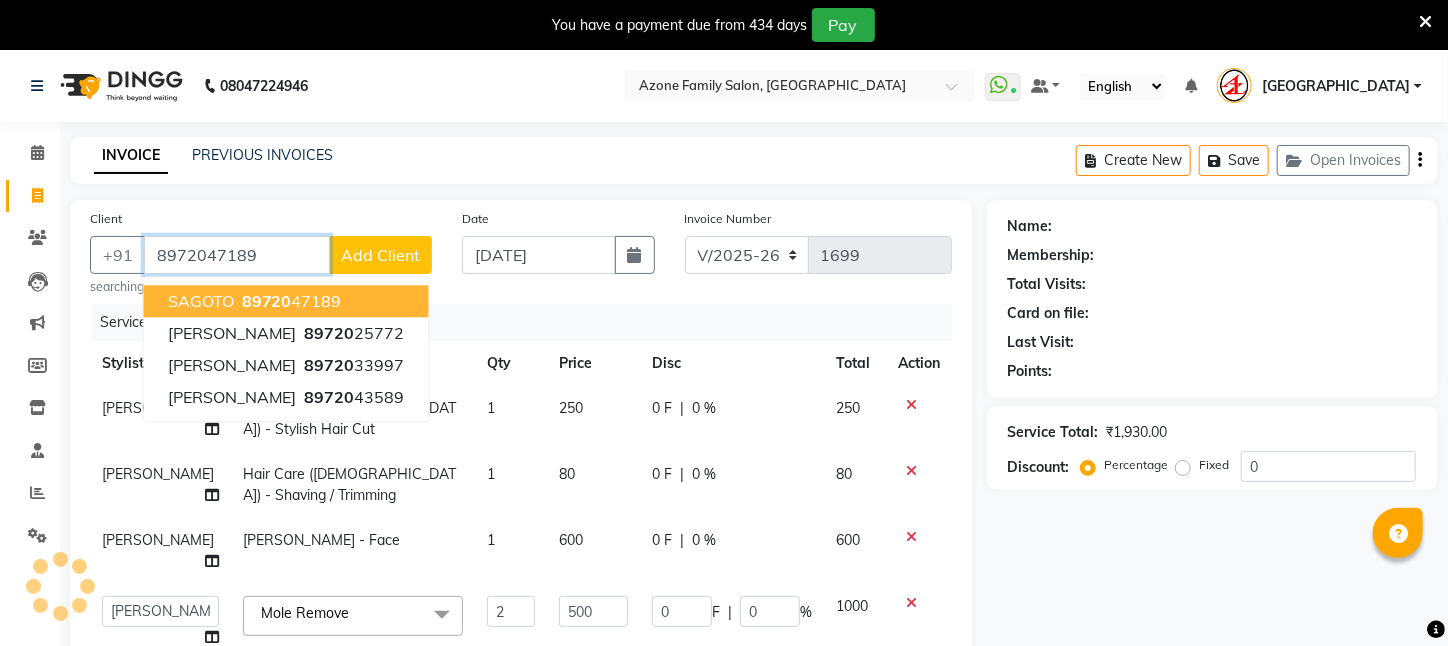 type on "8972047189" 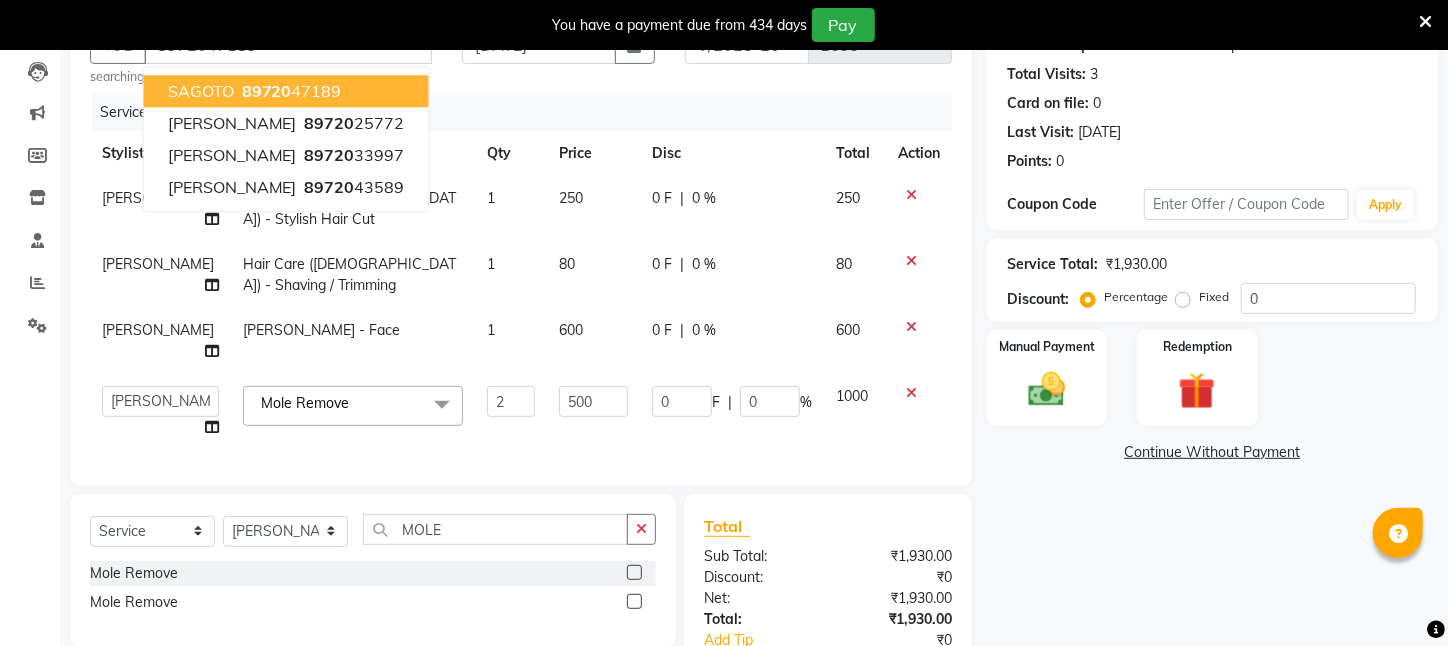 scroll, scrollTop: 313, scrollLeft: 0, axis: vertical 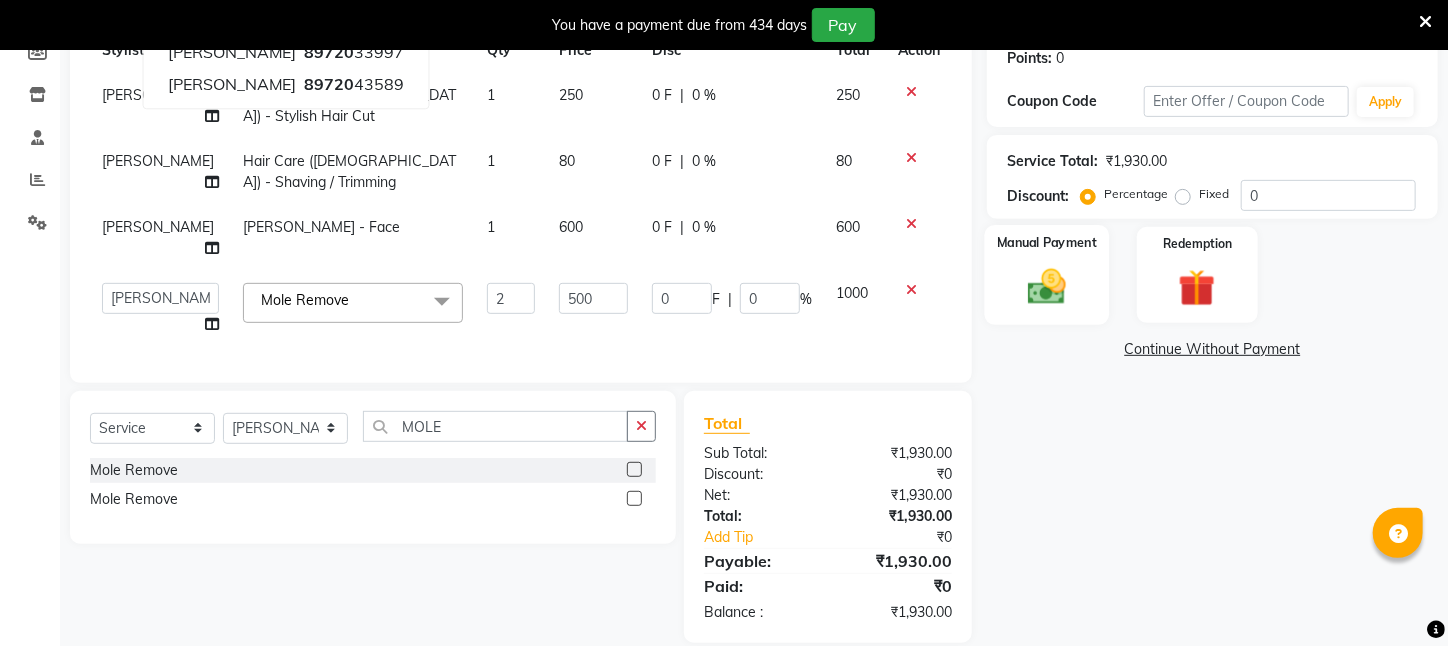 click on "Manual Payment" 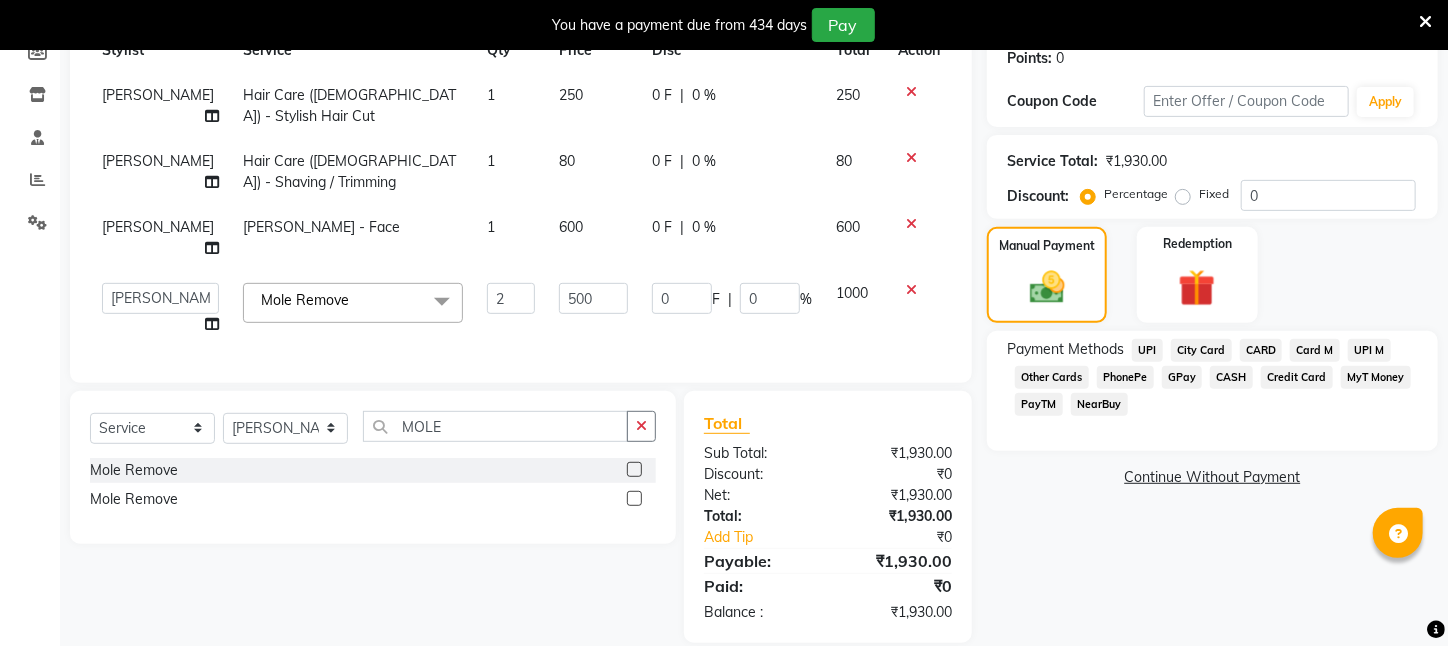 click on "PayTM" 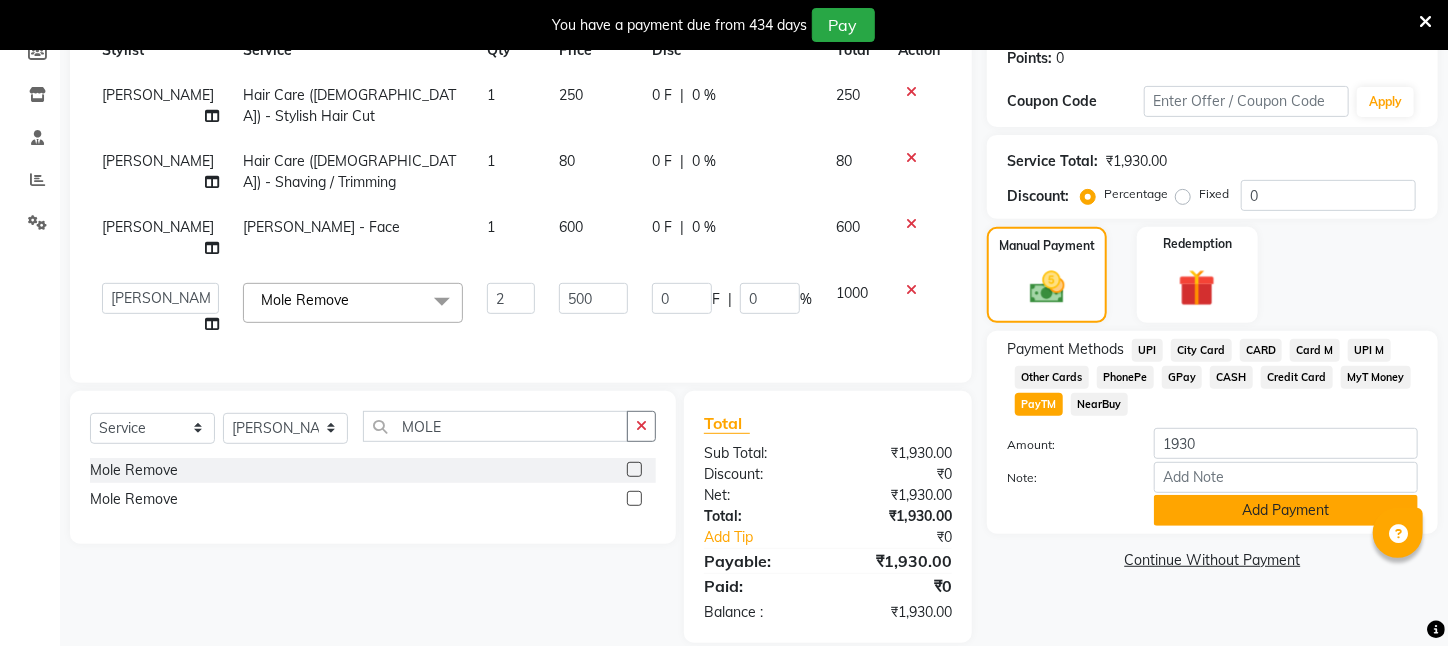 click on "Add Payment" 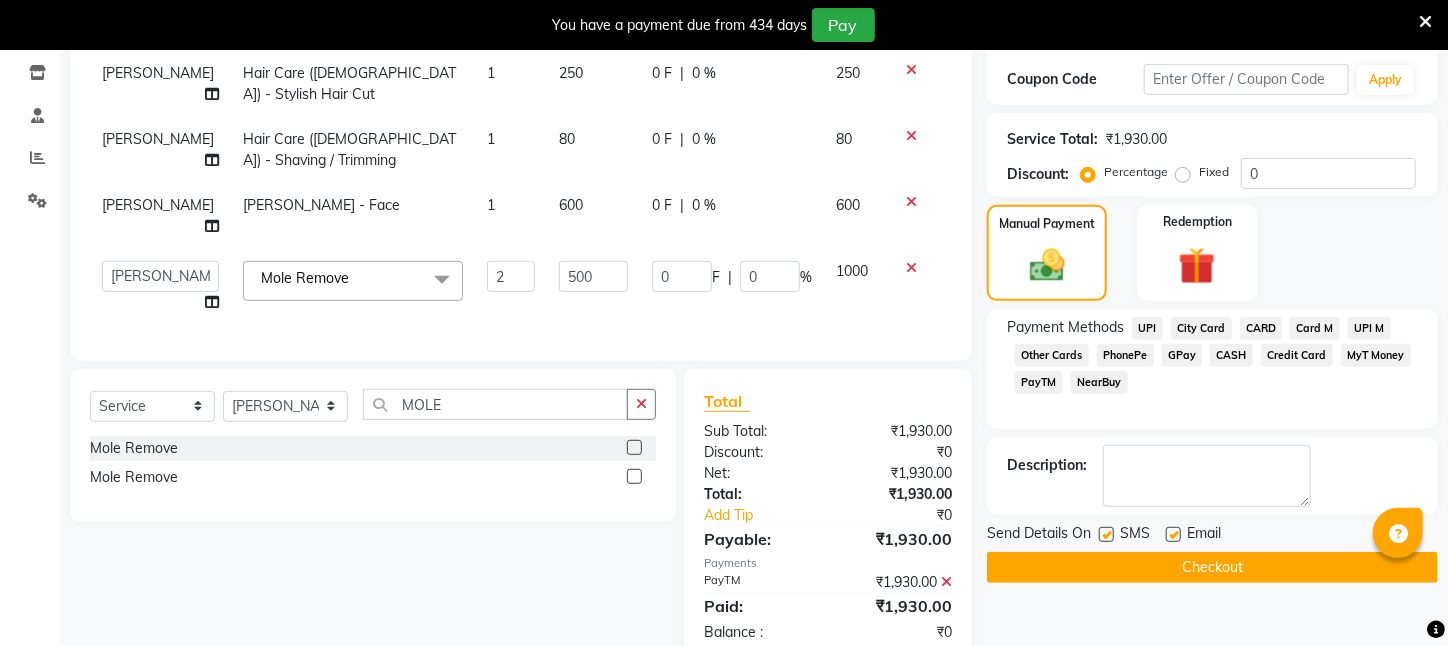 scroll, scrollTop: 354, scrollLeft: 0, axis: vertical 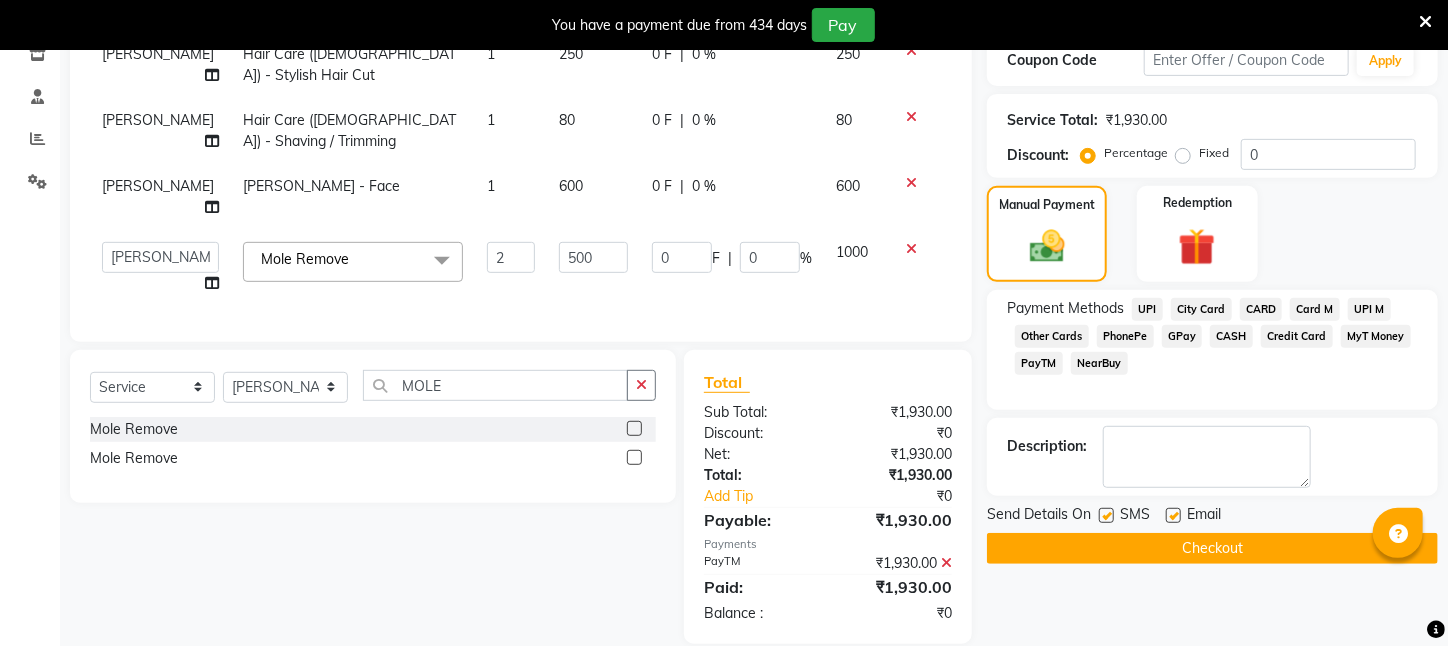 click on "Checkout" 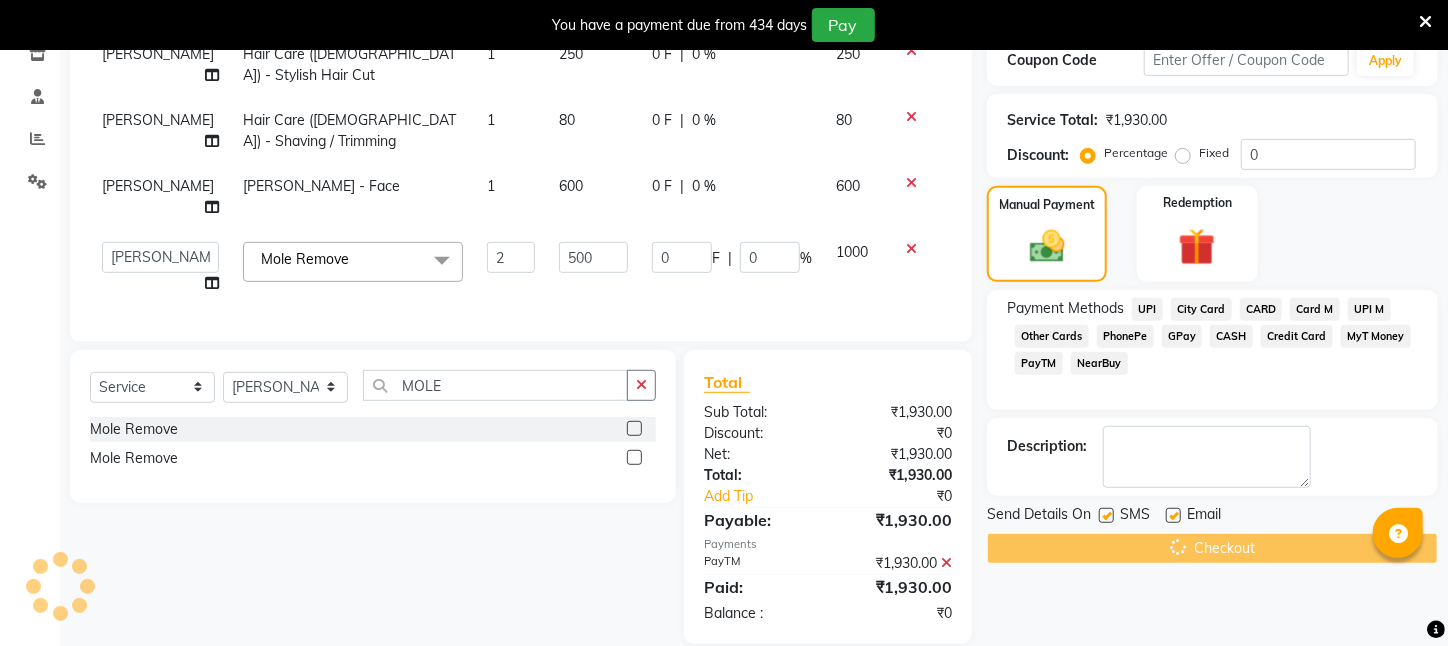 scroll, scrollTop: 273, scrollLeft: 0, axis: vertical 